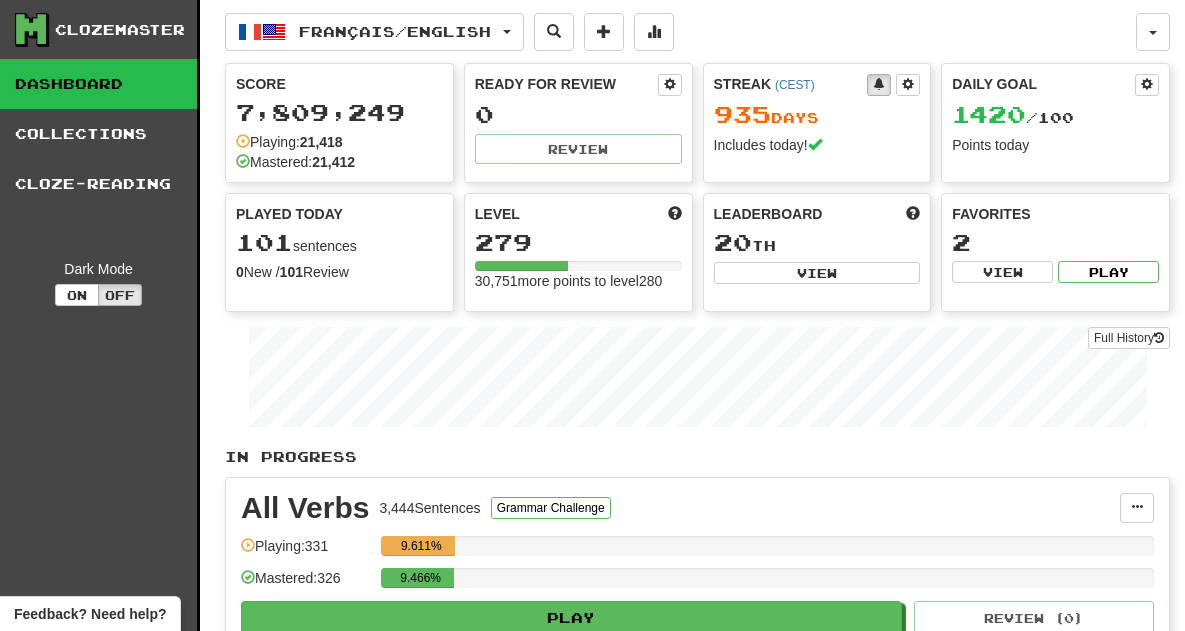 scroll, scrollTop: 0, scrollLeft: 0, axis: both 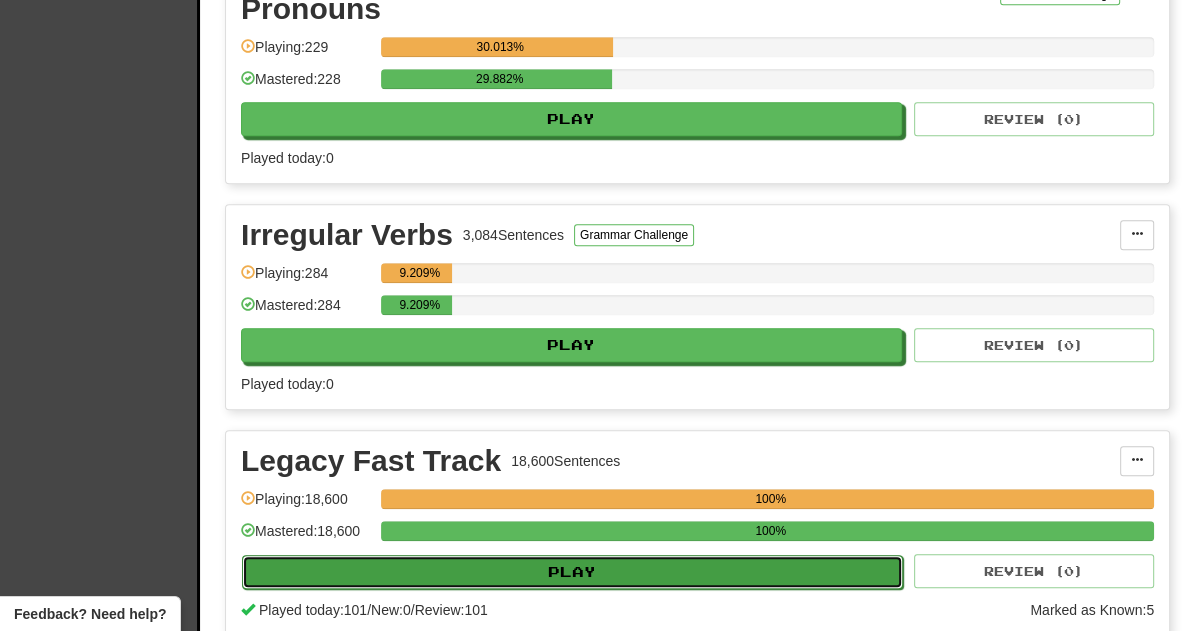 click on "Play" at bounding box center [572, 572] 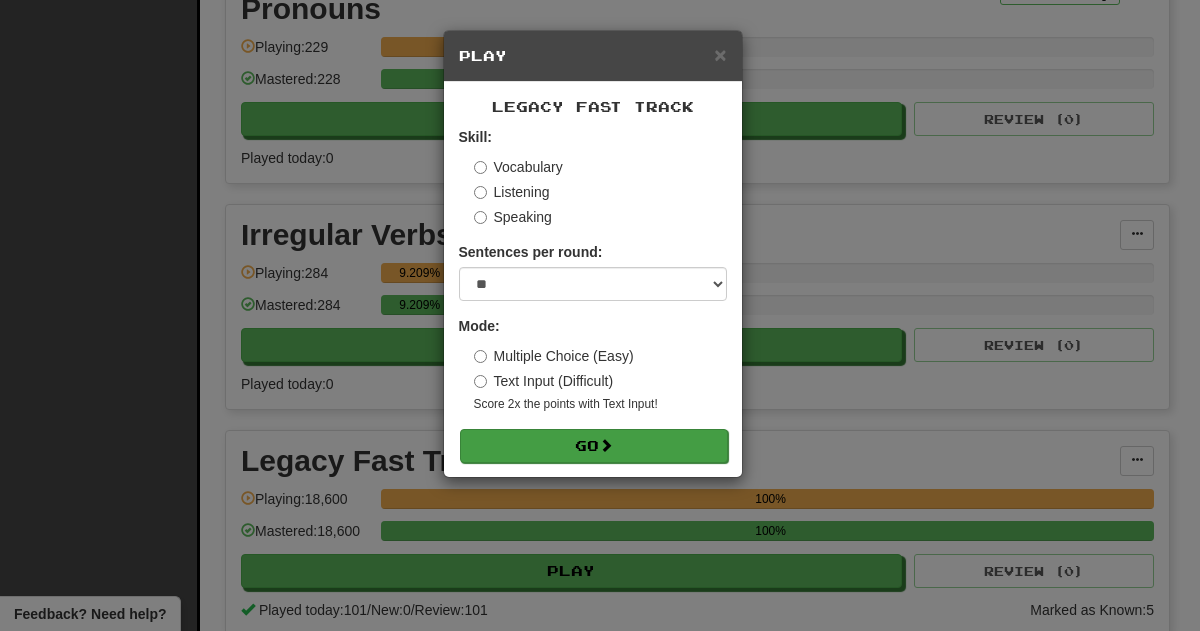 drag, startPoint x: 622, startPoint y: 536, endPoint x: 598, endPoint y: 461, distance: 78.74643 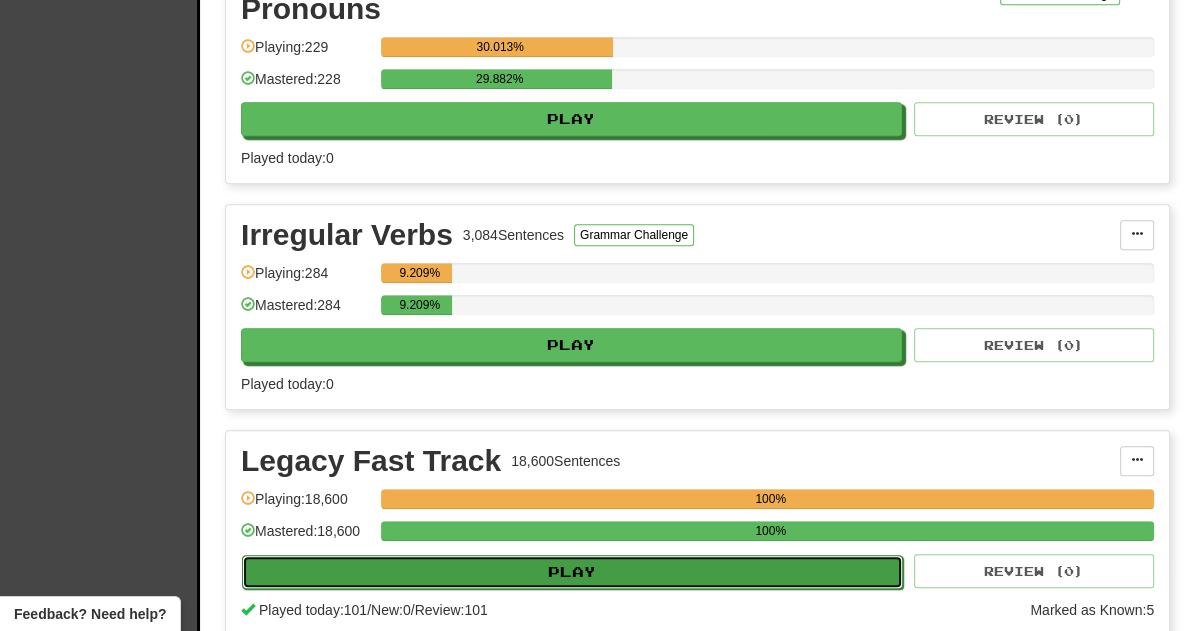 click on "Play" at bounding box center (572, 572) 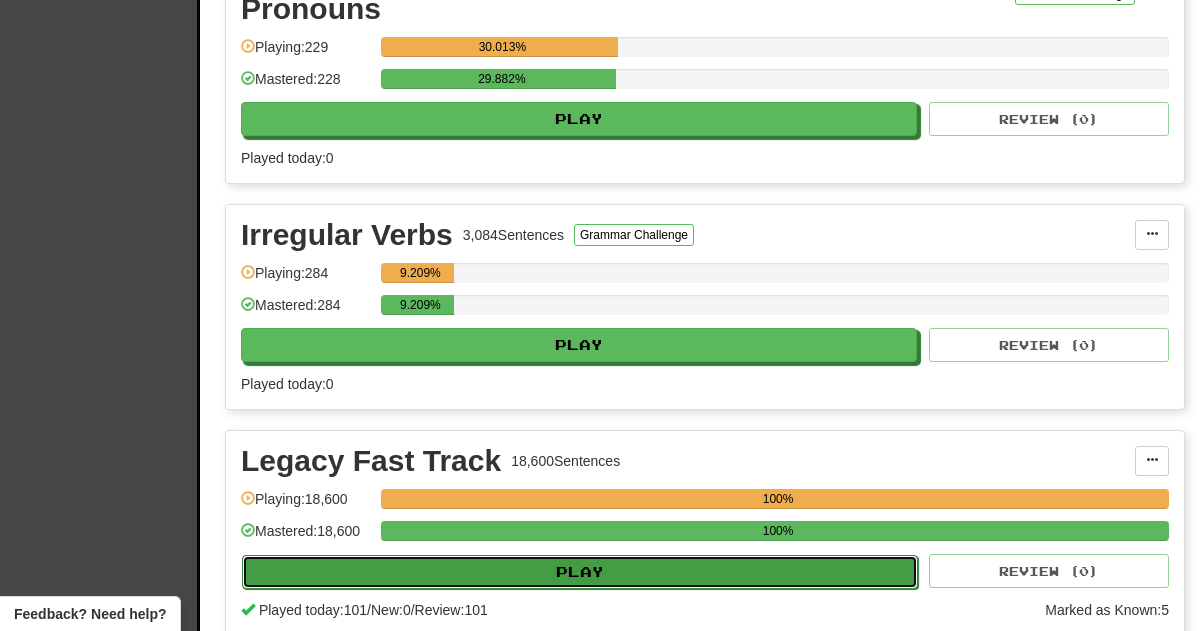 select on "**" 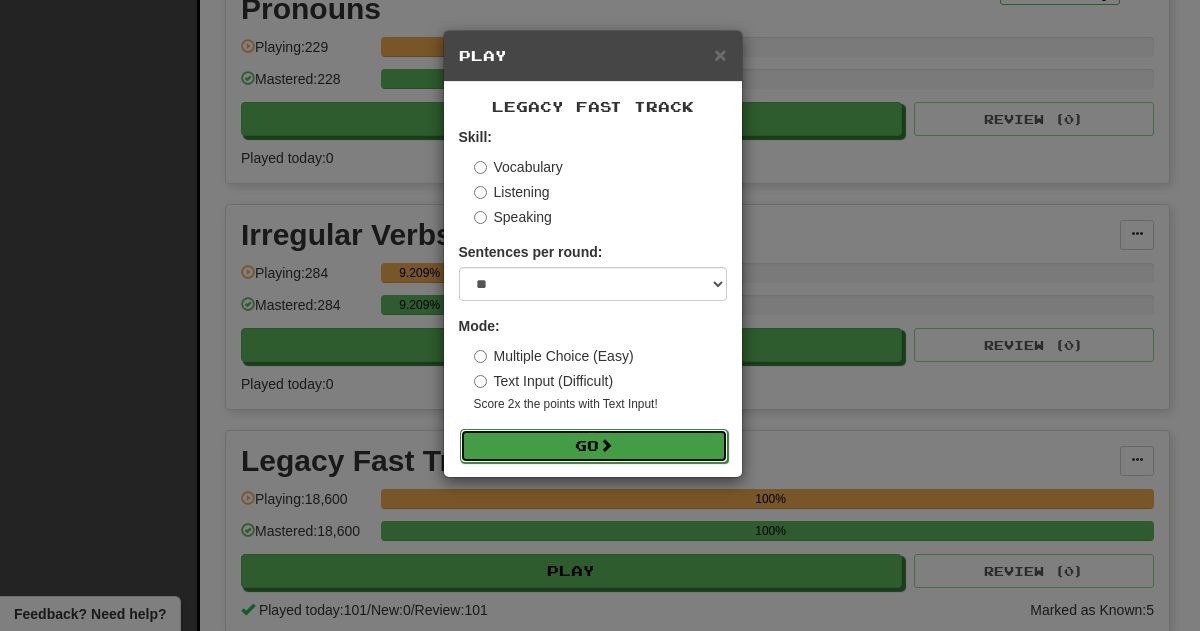 click on "Go" at bounding box center (594, 446) 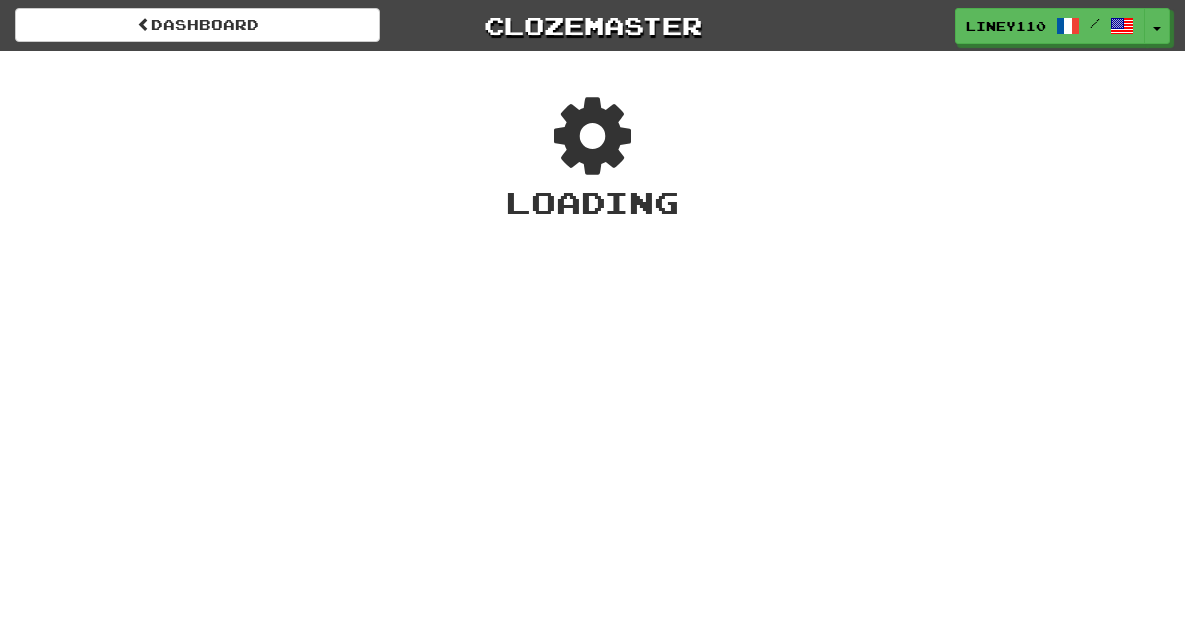 scroll, scrollTop: 0, scrollLeft: 0, axis: both 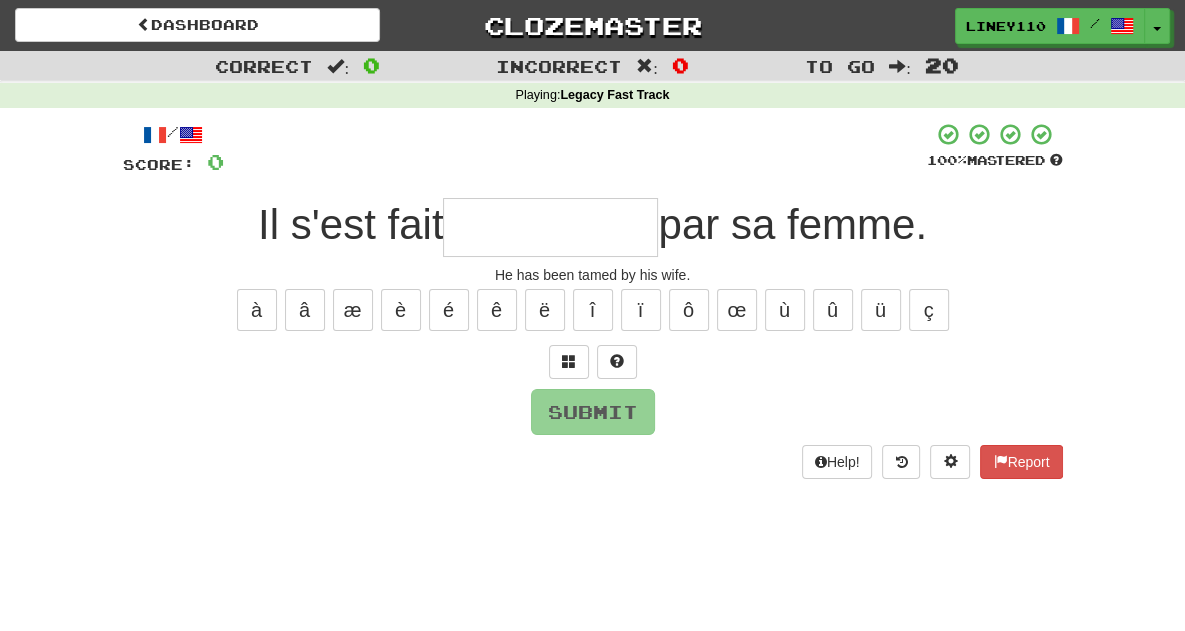 type on "*" 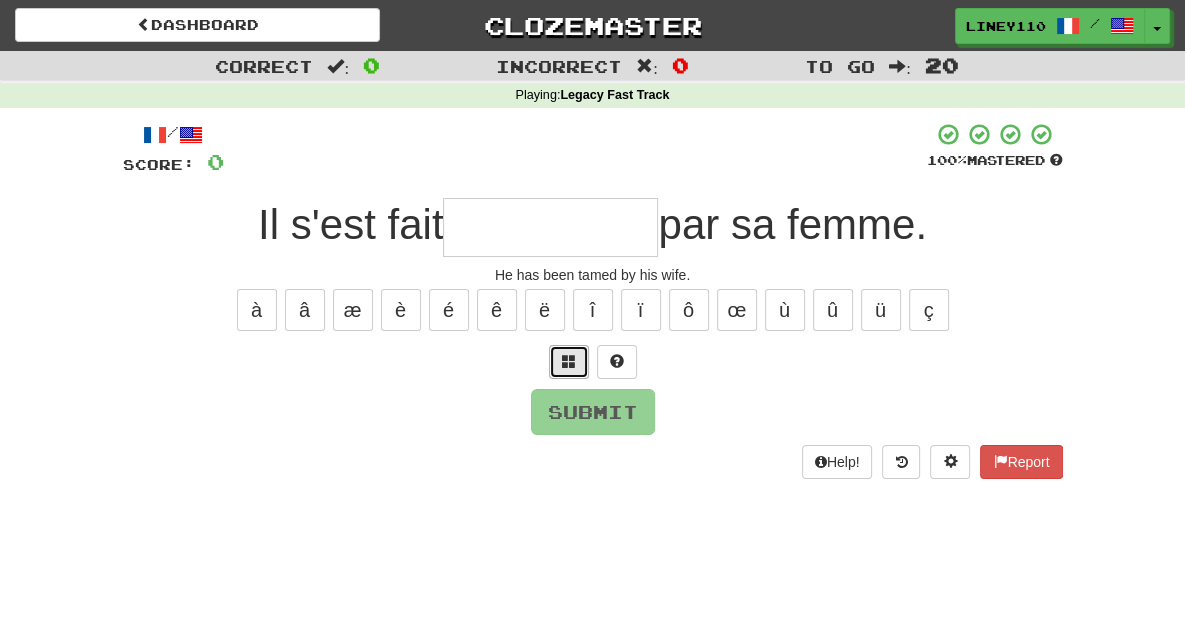 click at bounding box center (569, 361) 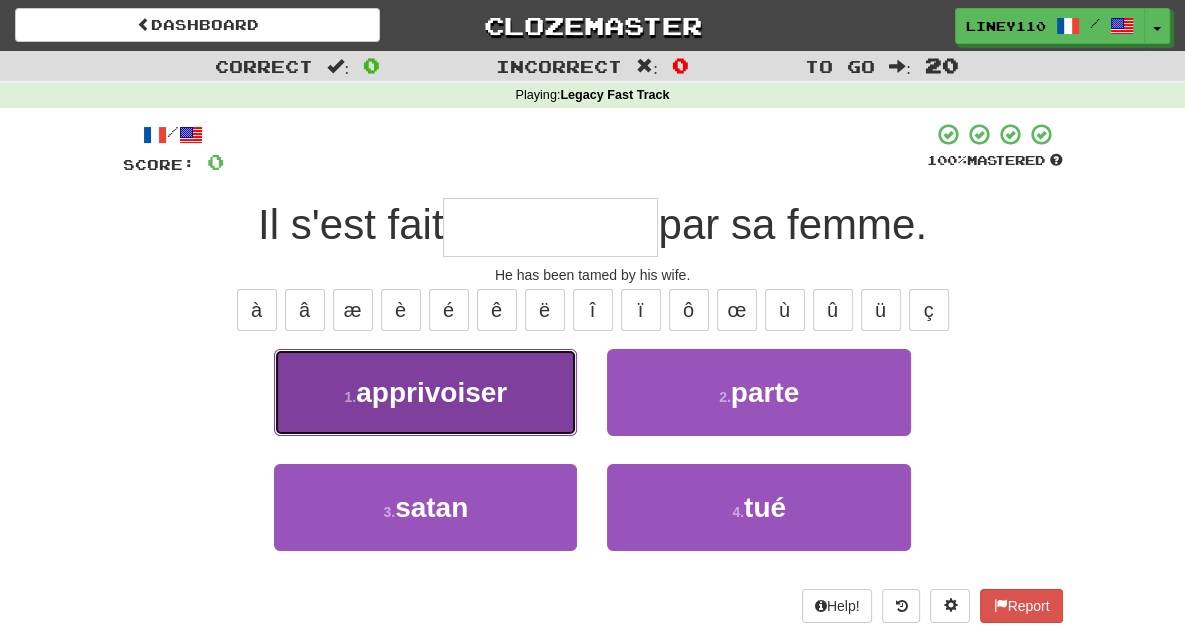 click on "[NUMBER] . [WORD]" at bounding box center (425, 392) 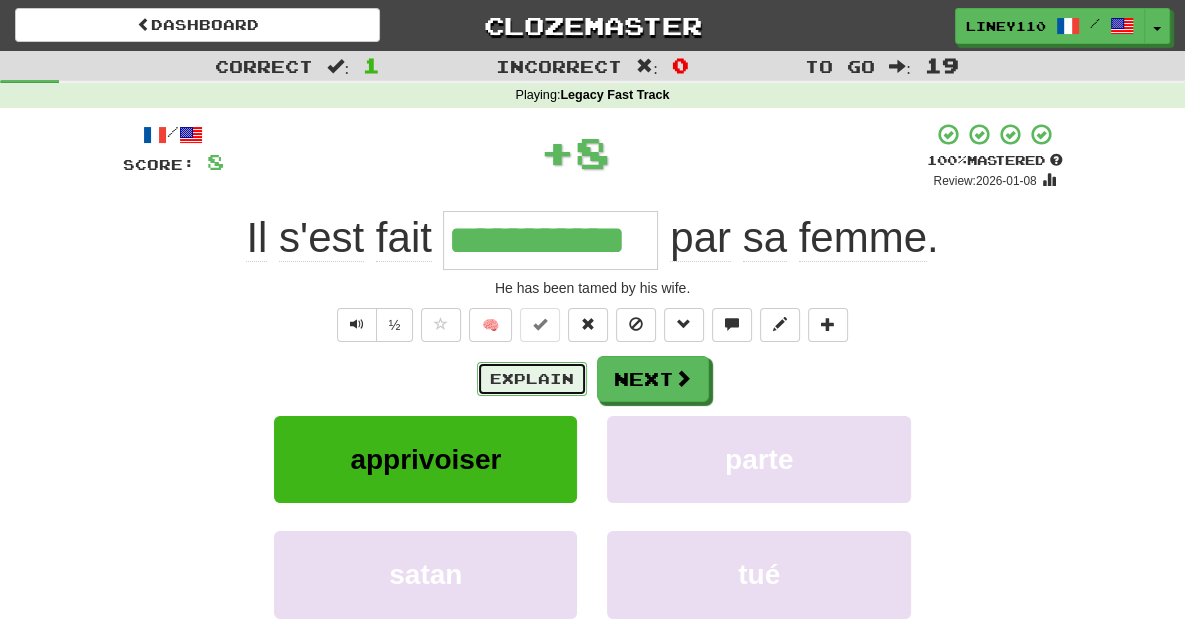 click on "Explain" at bounding box center [532, 379] 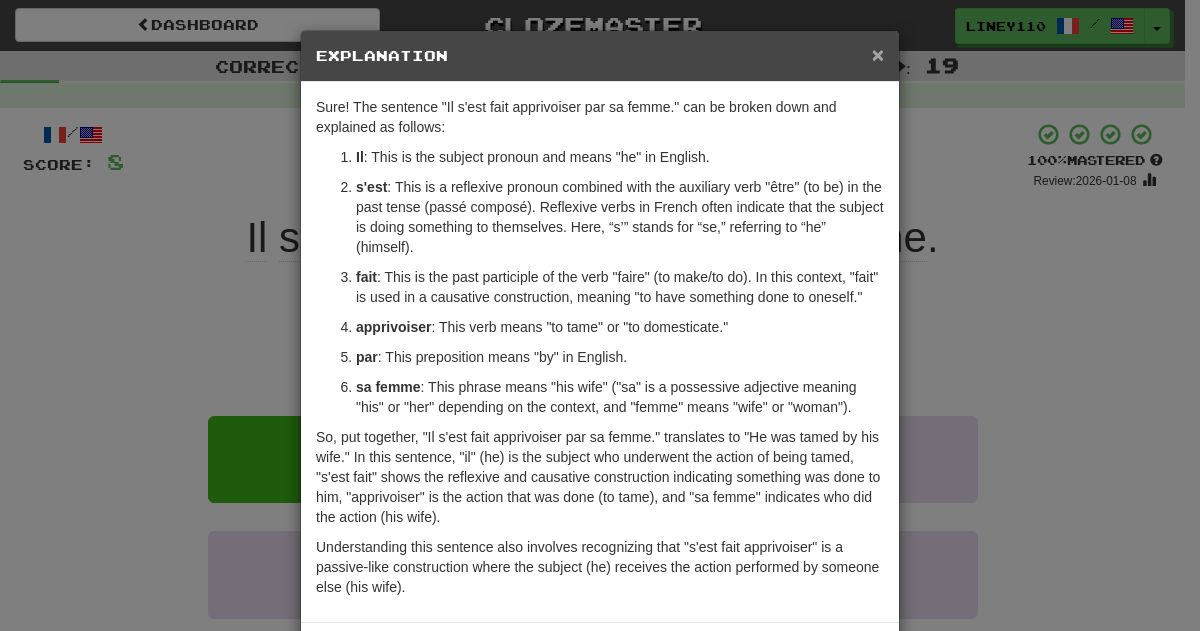 click on "×" at bounding box center [878, 54] 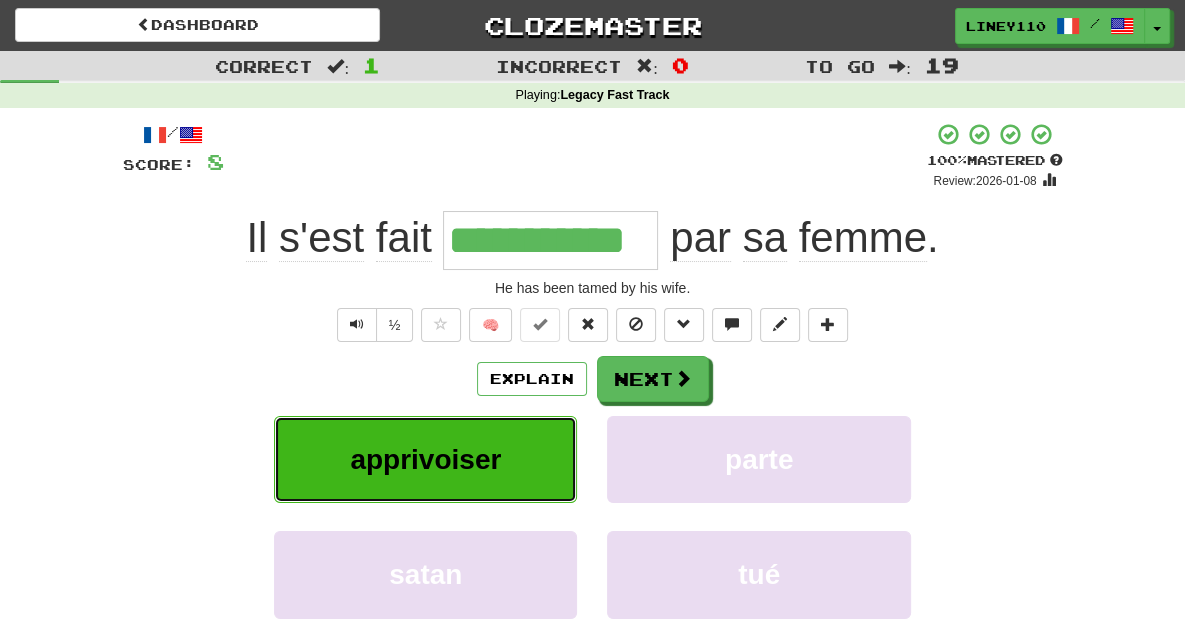 click on "apprivoiser" at bounding box center (425, 459) 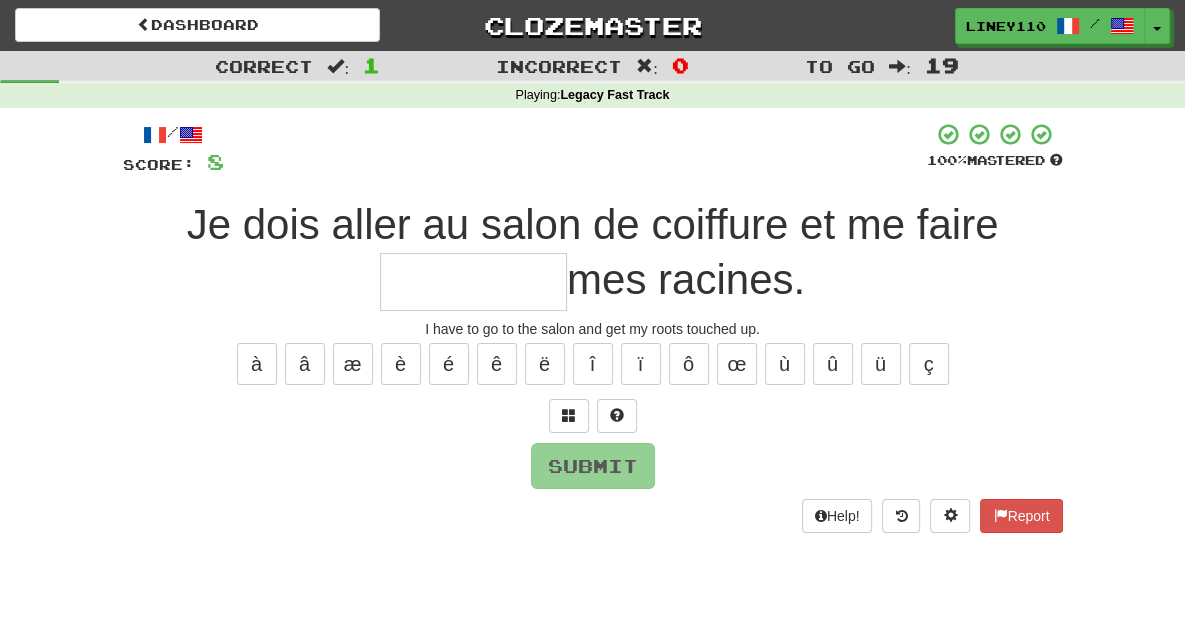 click at bounding box center (473, 282) 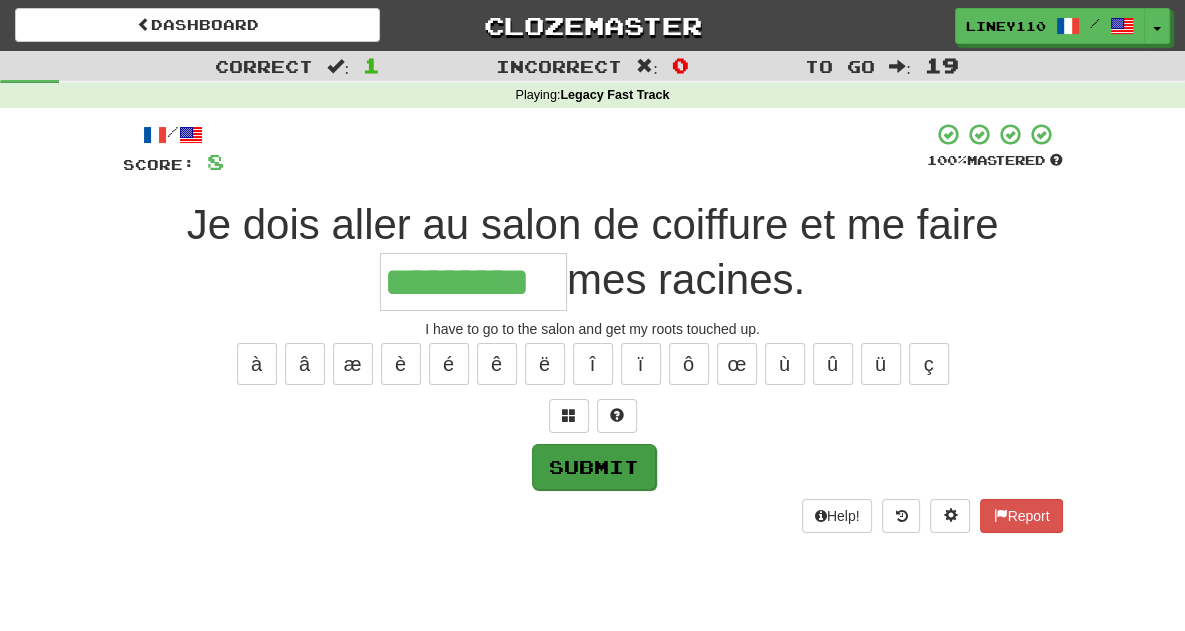 type on "*********" 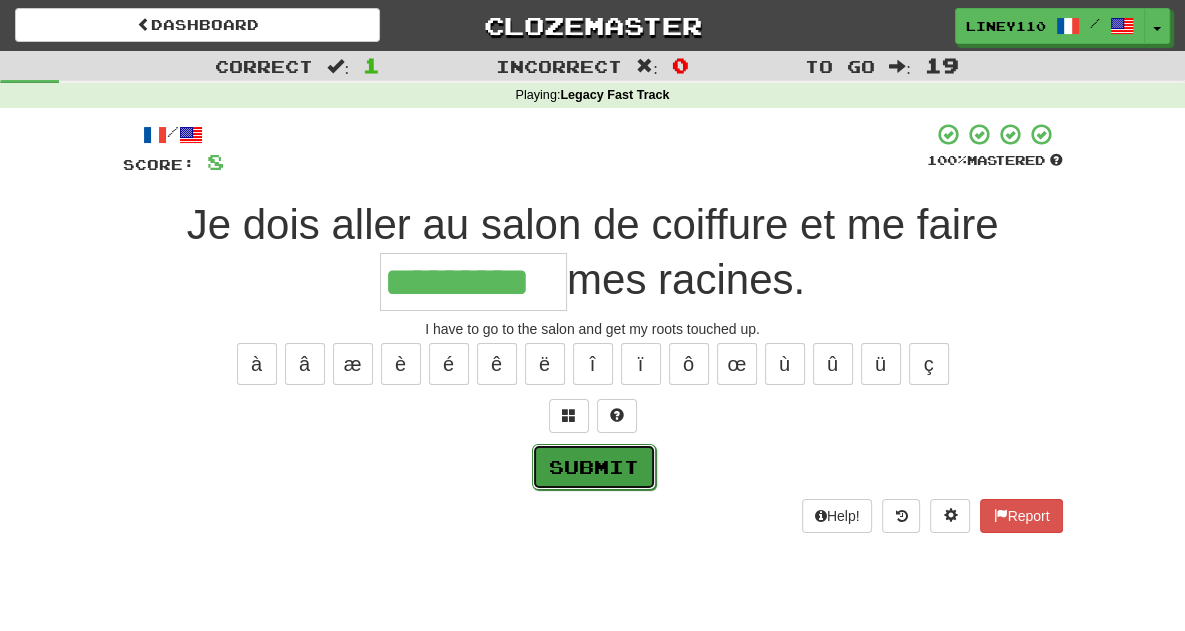 click on "Submit" at bounding box center [594, 467] 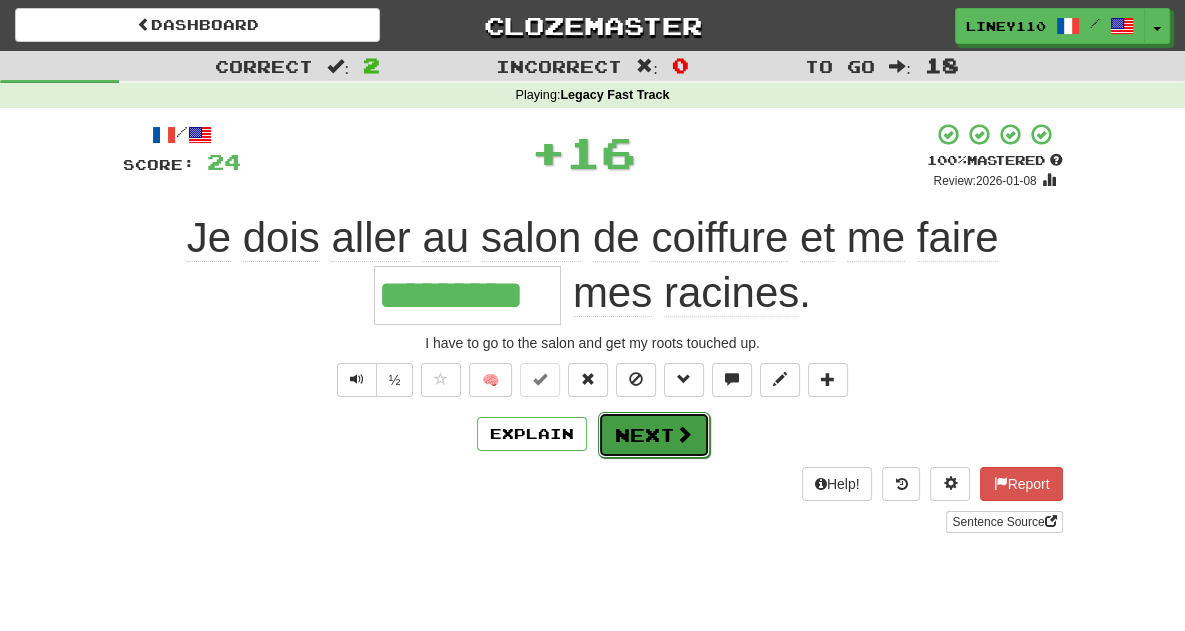 click on "Next" at bounding box center (654, 435) 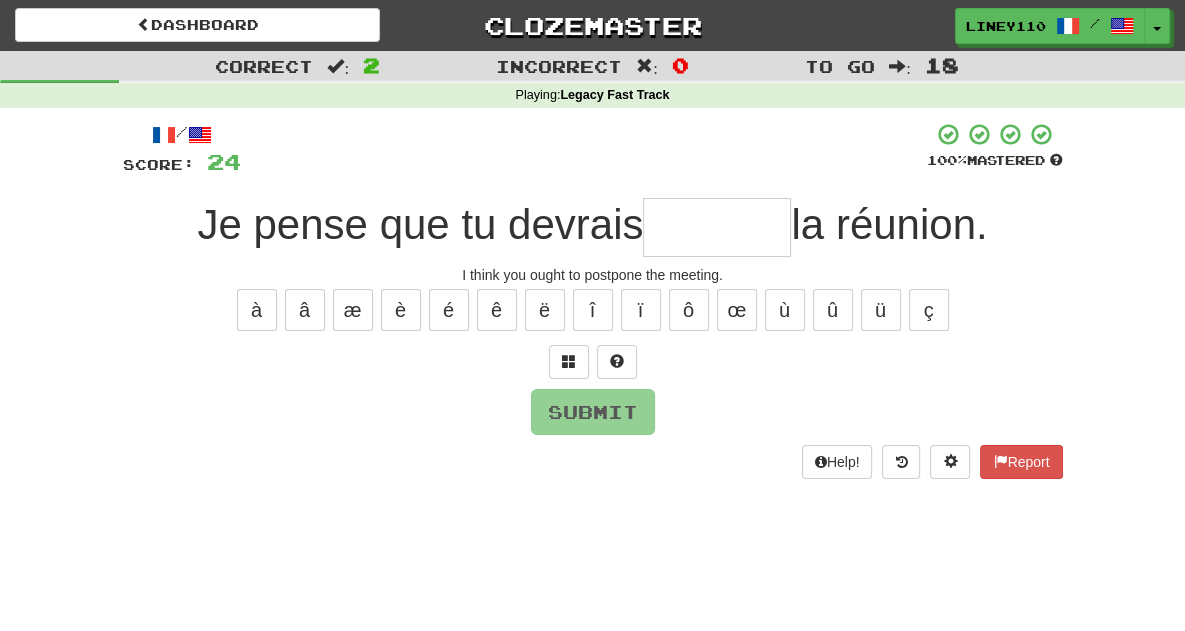 click at bounding box center [717, 227] 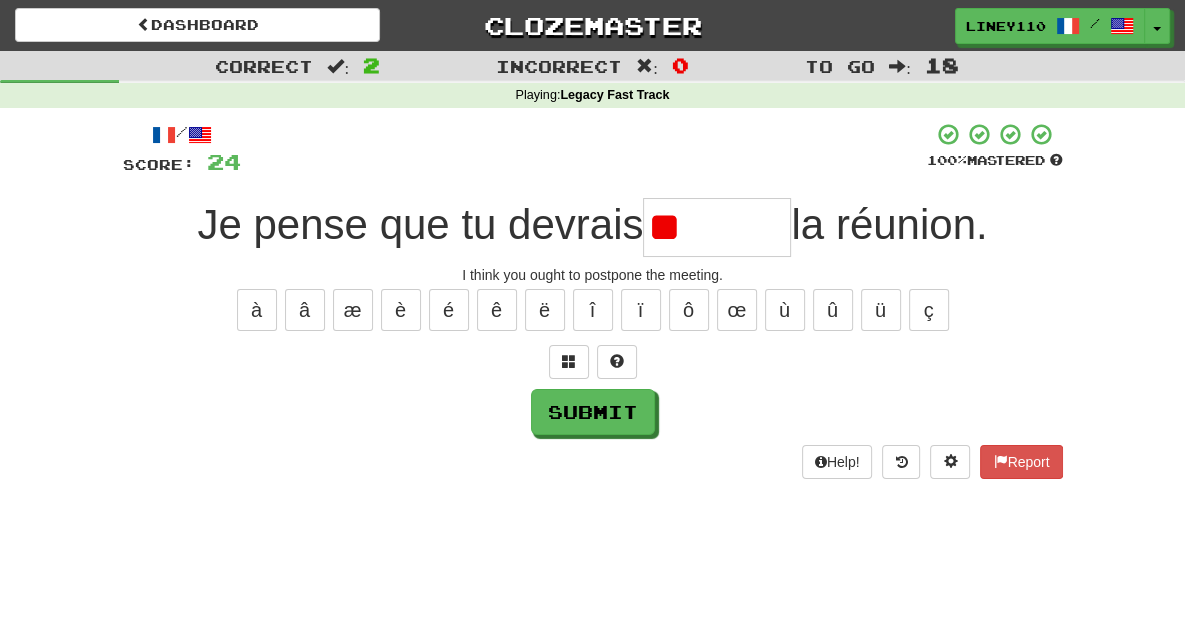 type on "*" 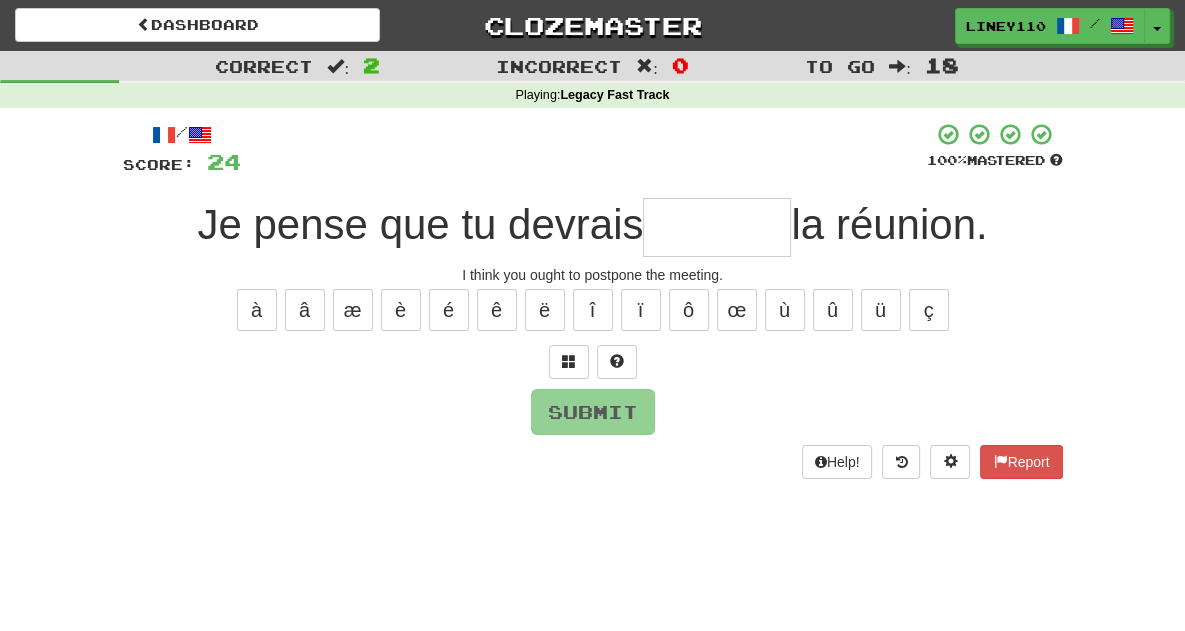 type on "*" 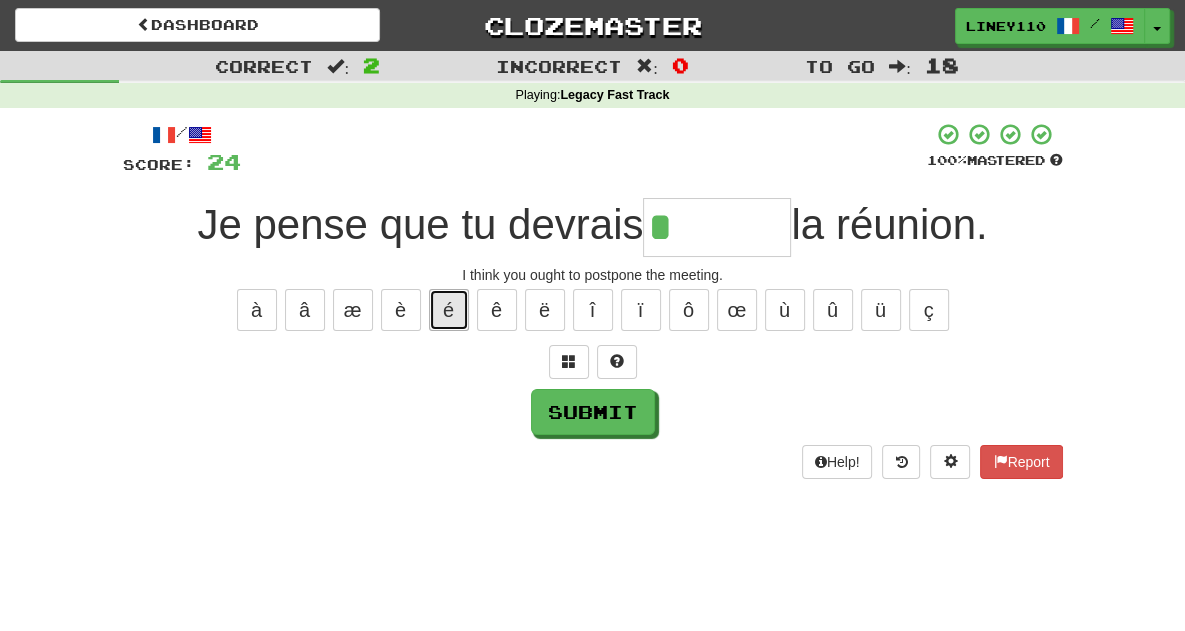 click on "é" at bounding box center [449, 310] 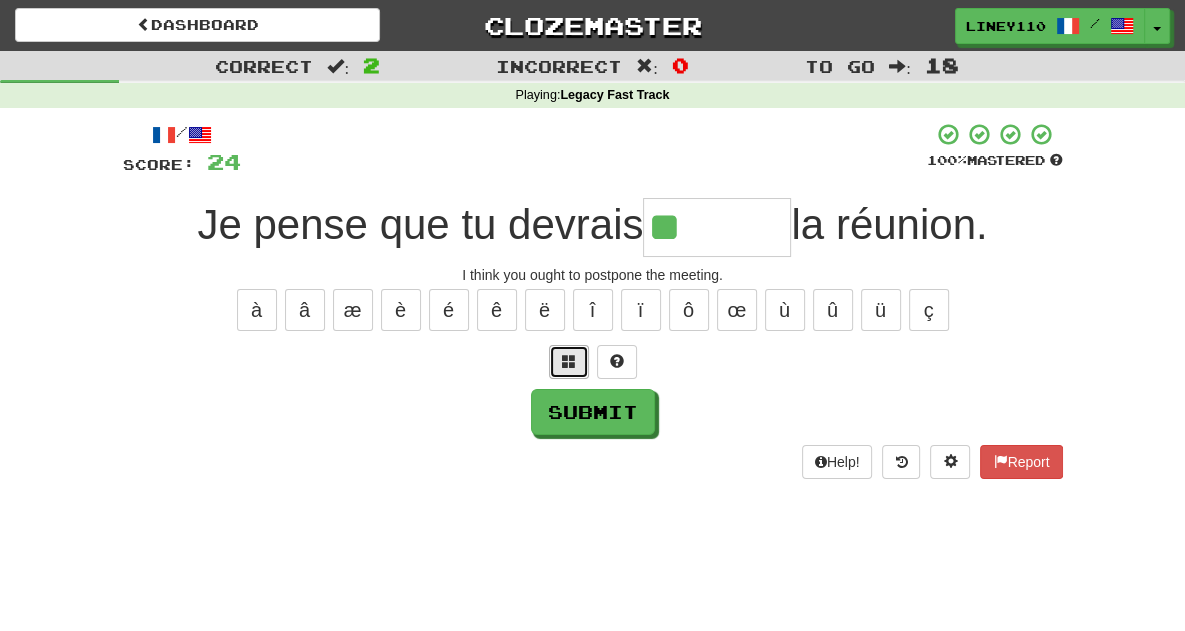 click at bounding box center [569, 361] 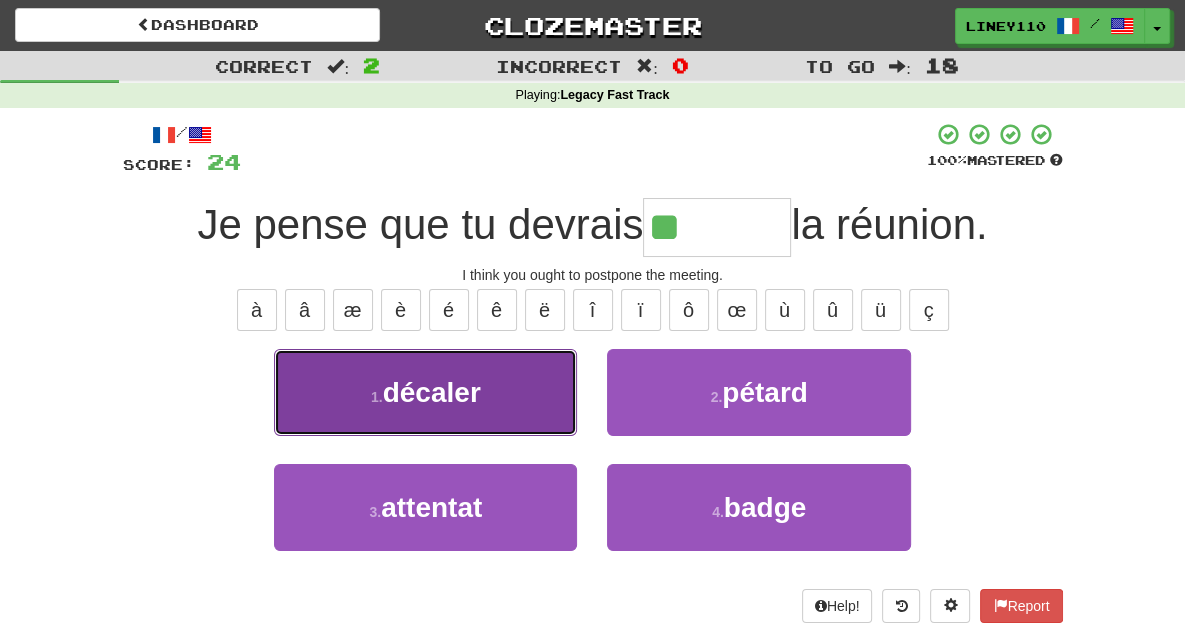 click on "1 . décaler" at bounding box center [425, 392] 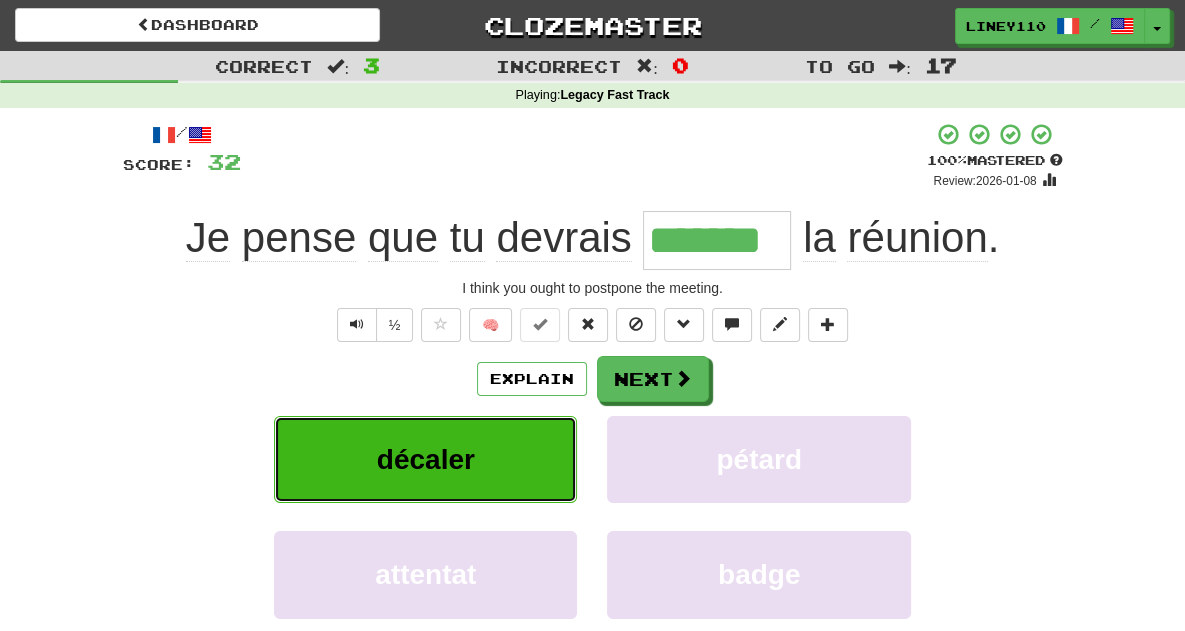 click on "décaler" at bounding box center [426, 459] 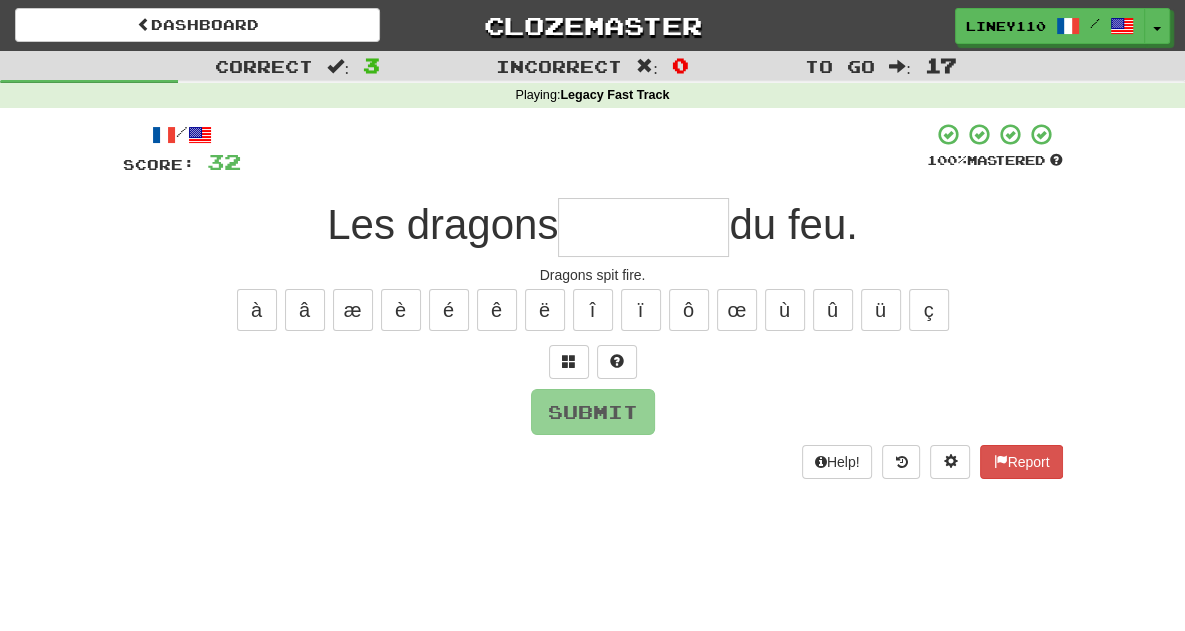 click at bounding box center [643, 227] 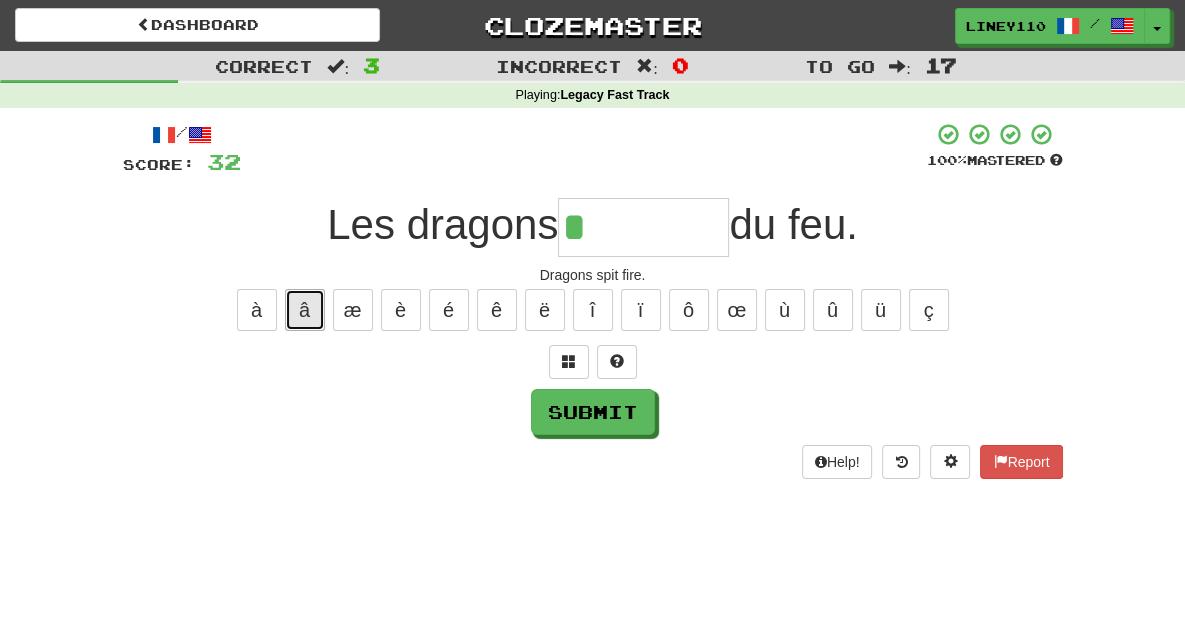 click on "â" at bounding box center [305, 310] 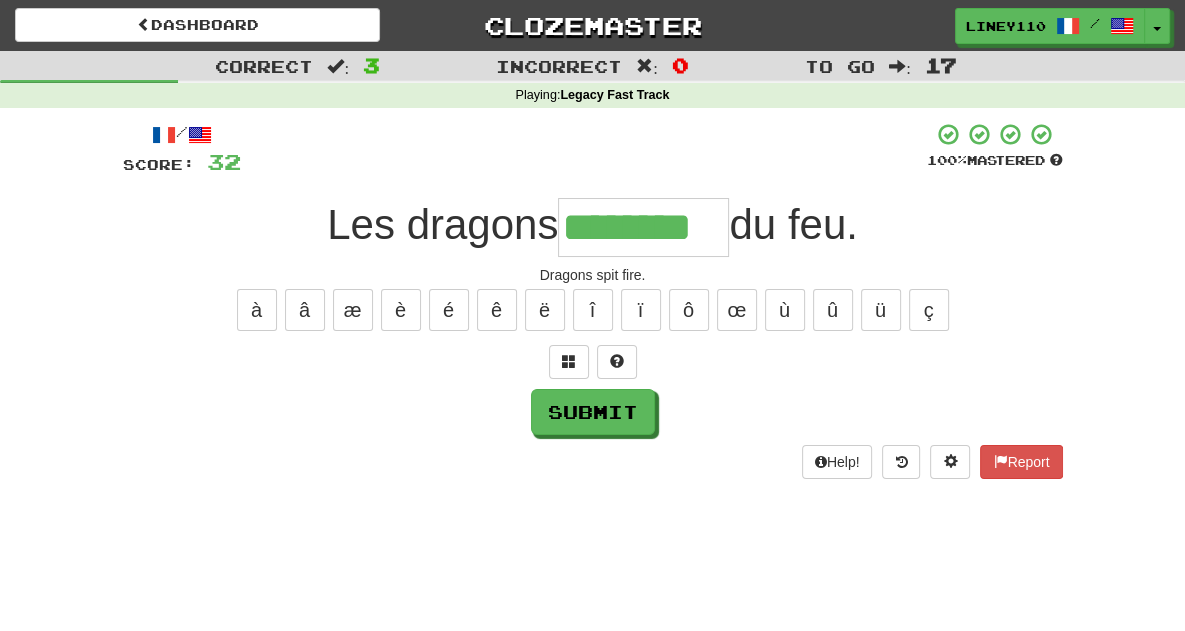 type on "********" 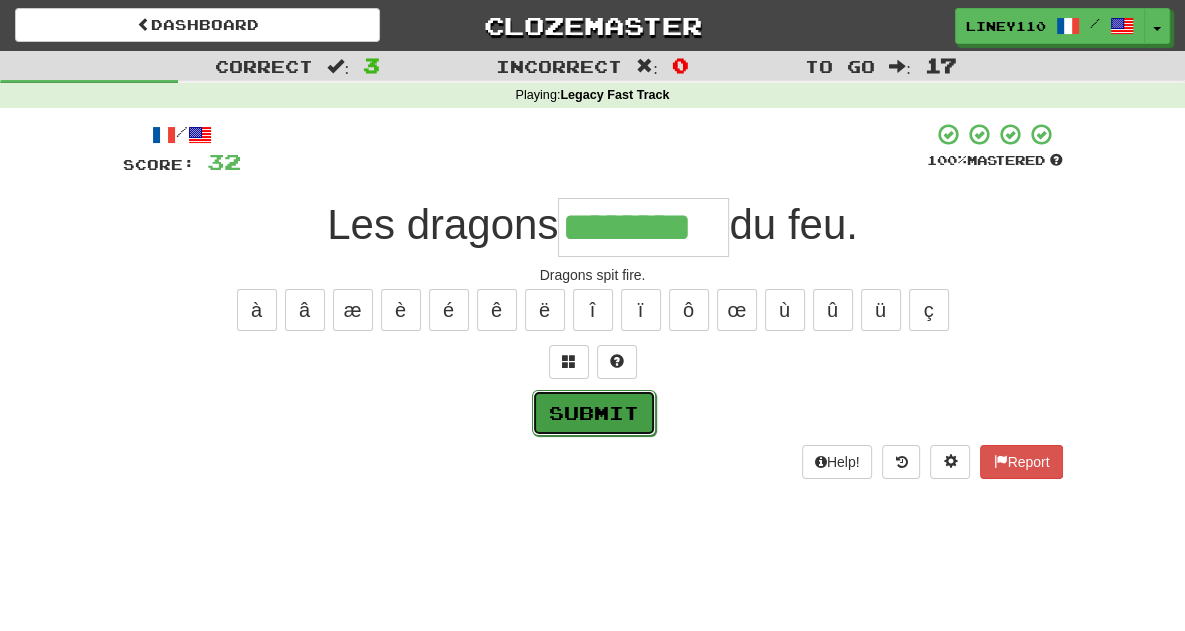 click on "Submit" at bounding box center [594, 413] 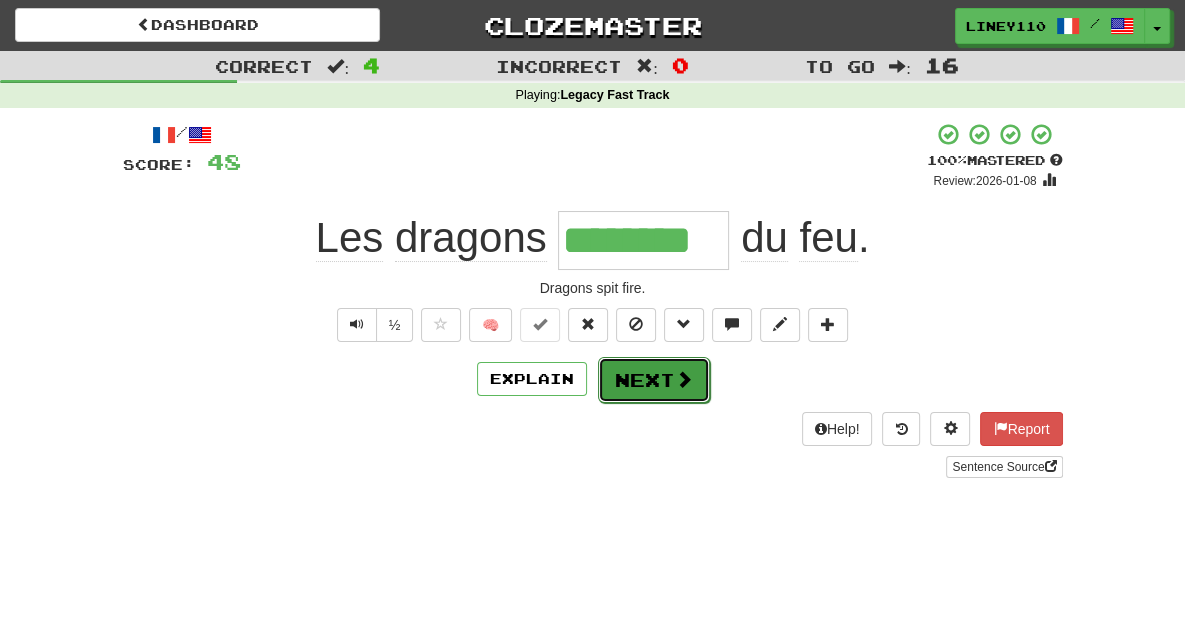 click on "Next" at bounding box center (654, 380) 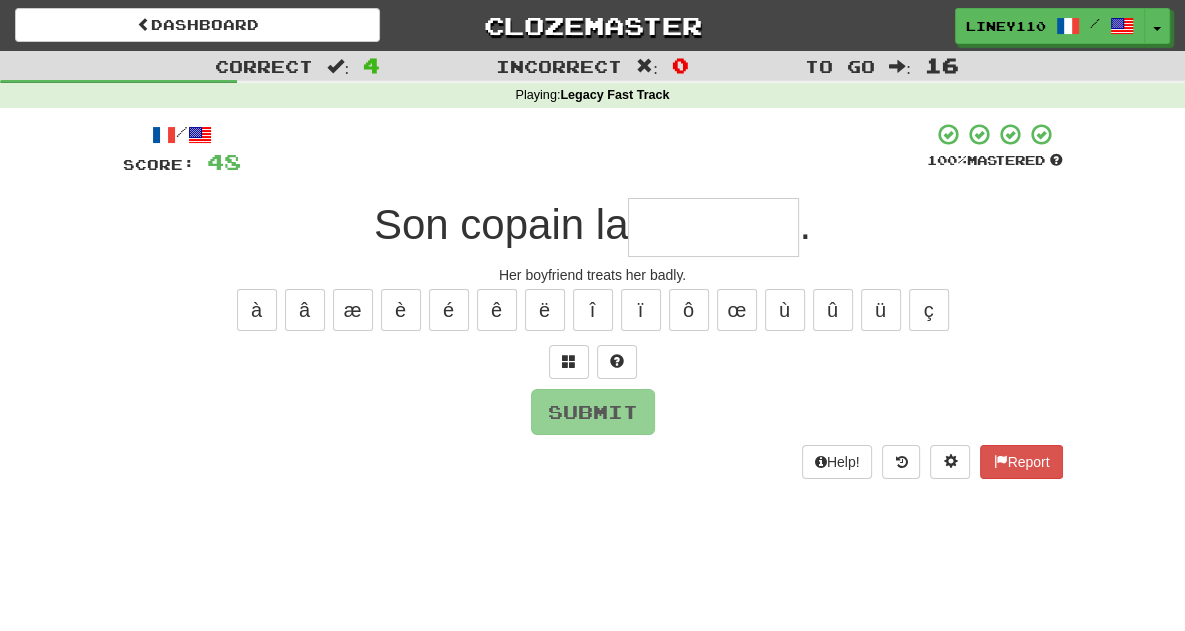 click at bounding box center (713, 227) 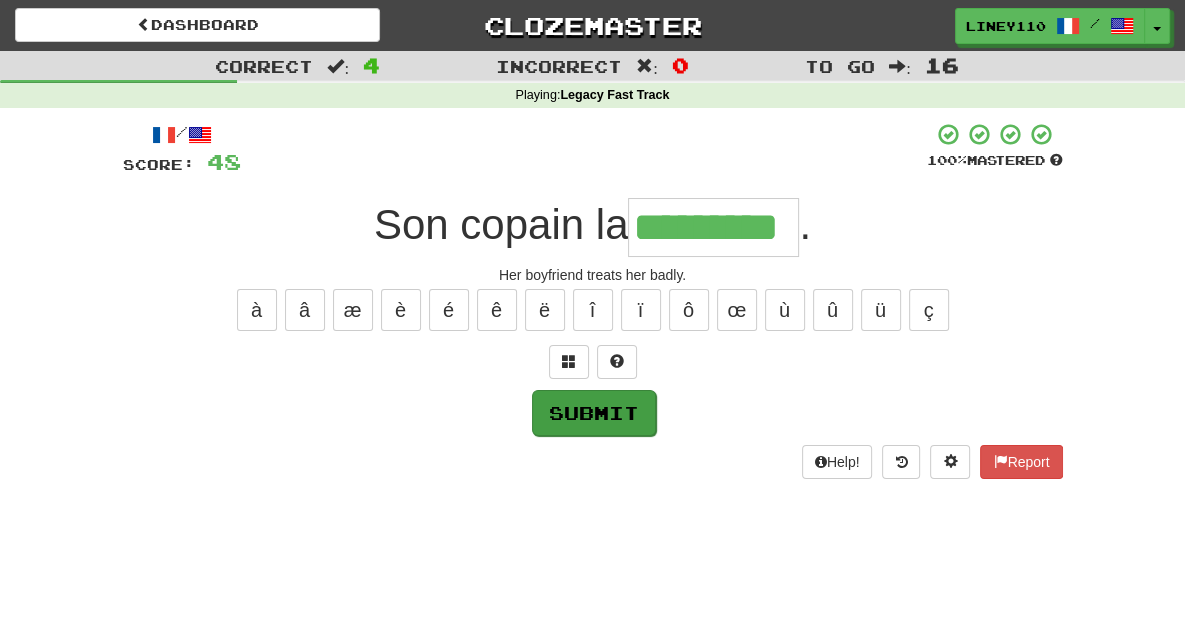 type on "*********" 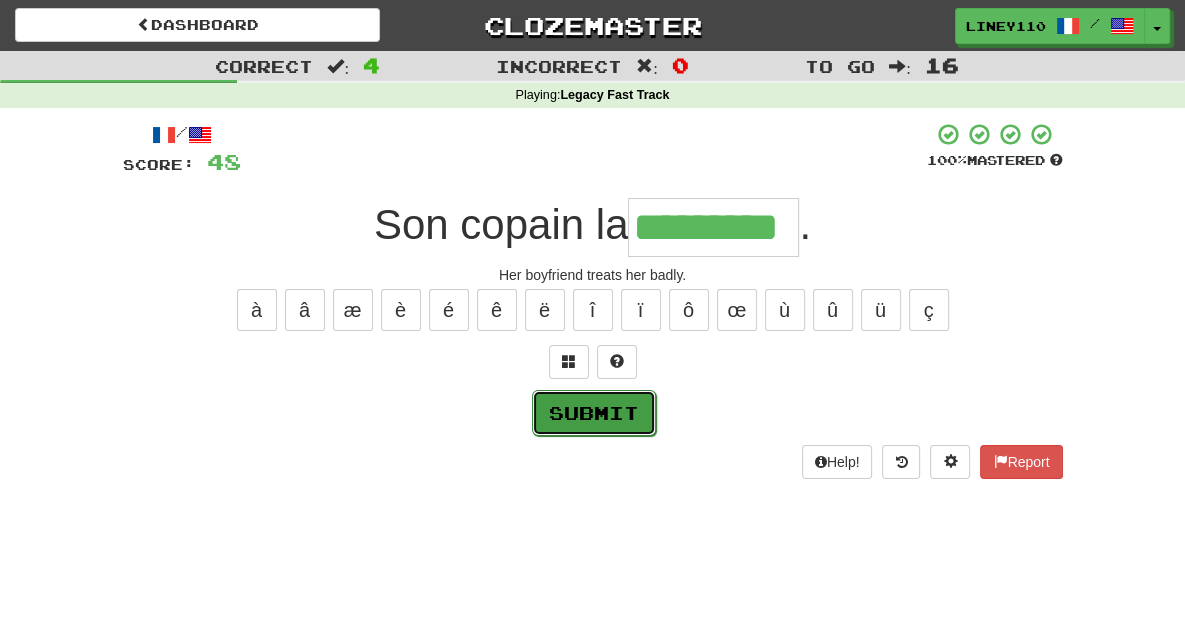 click on "Submit" at bounding box center (594, 413) 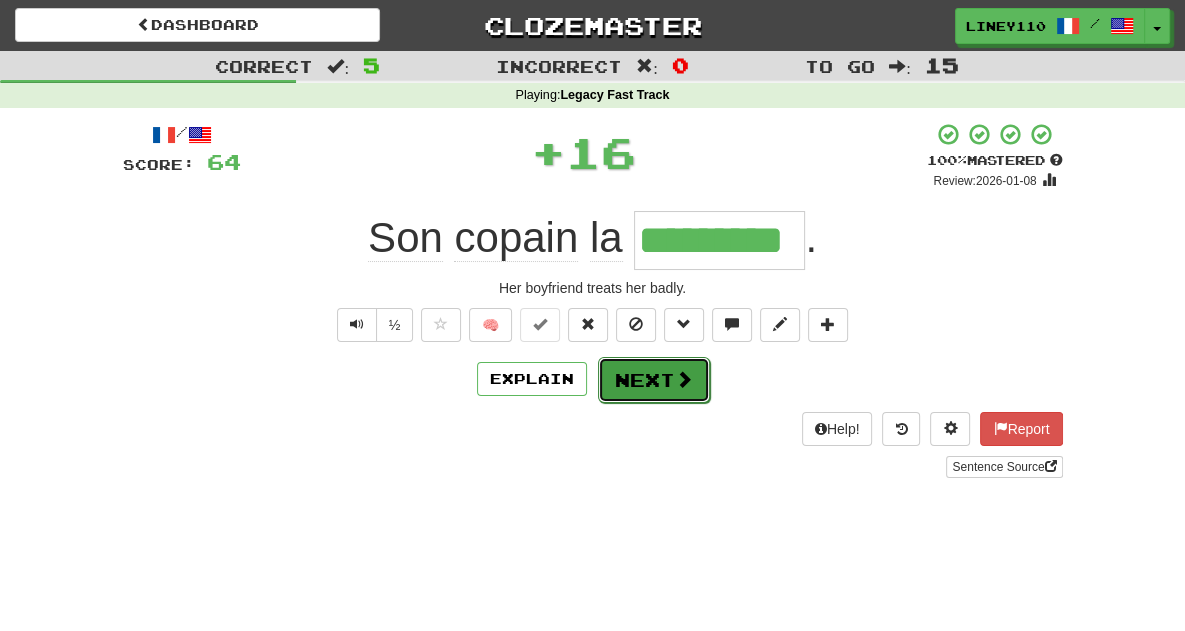 click on "Next" at bounding box center (654, 380) 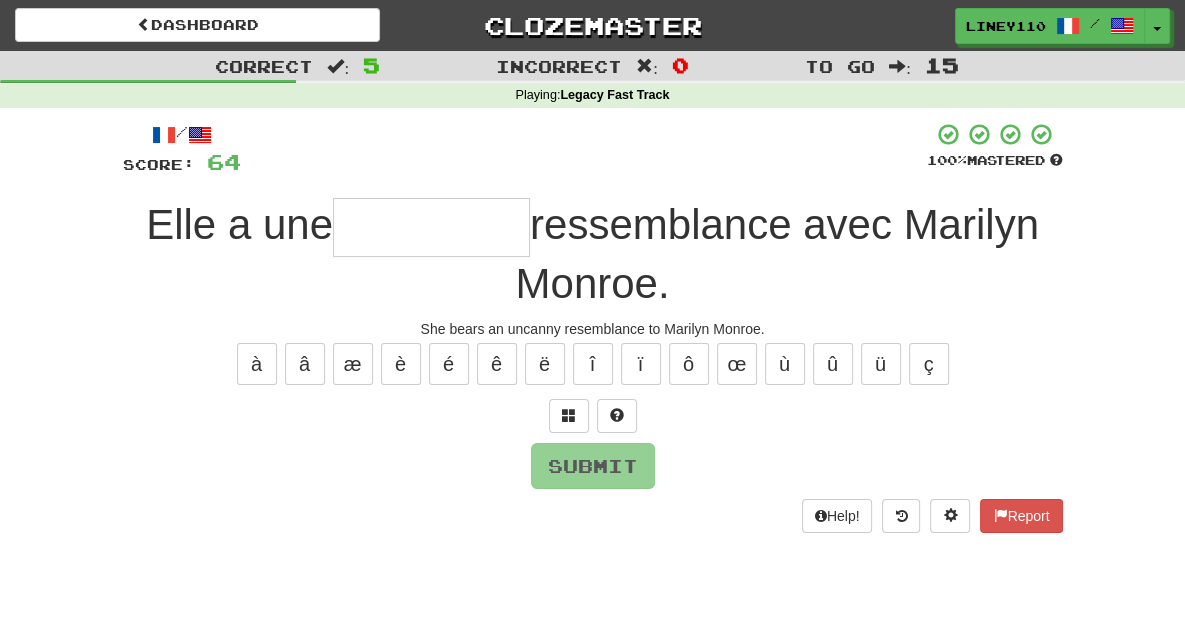 click at bounding box center [431, 227] 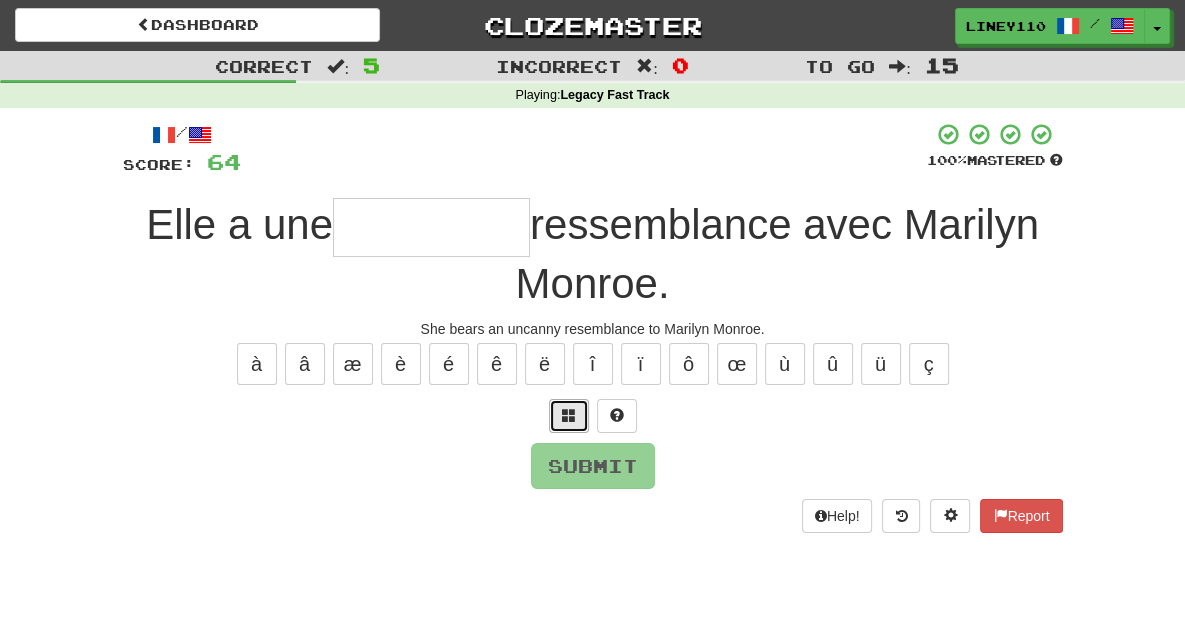 click at bounding box center [569, 415] 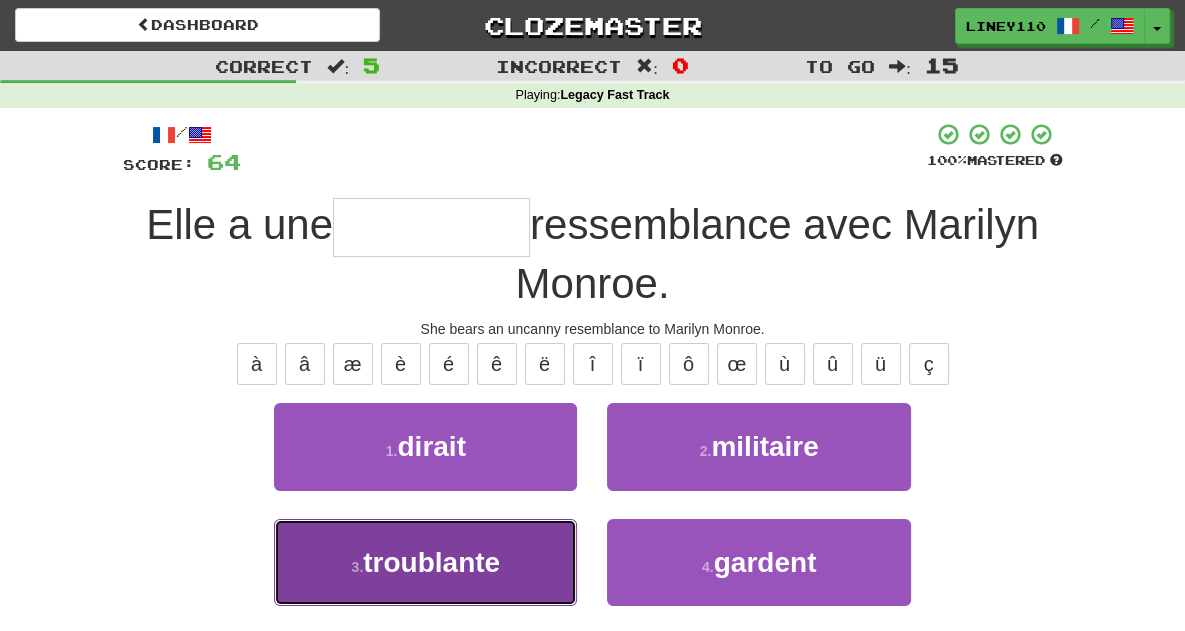 click on "troublante" at bounding box center (431, 562) 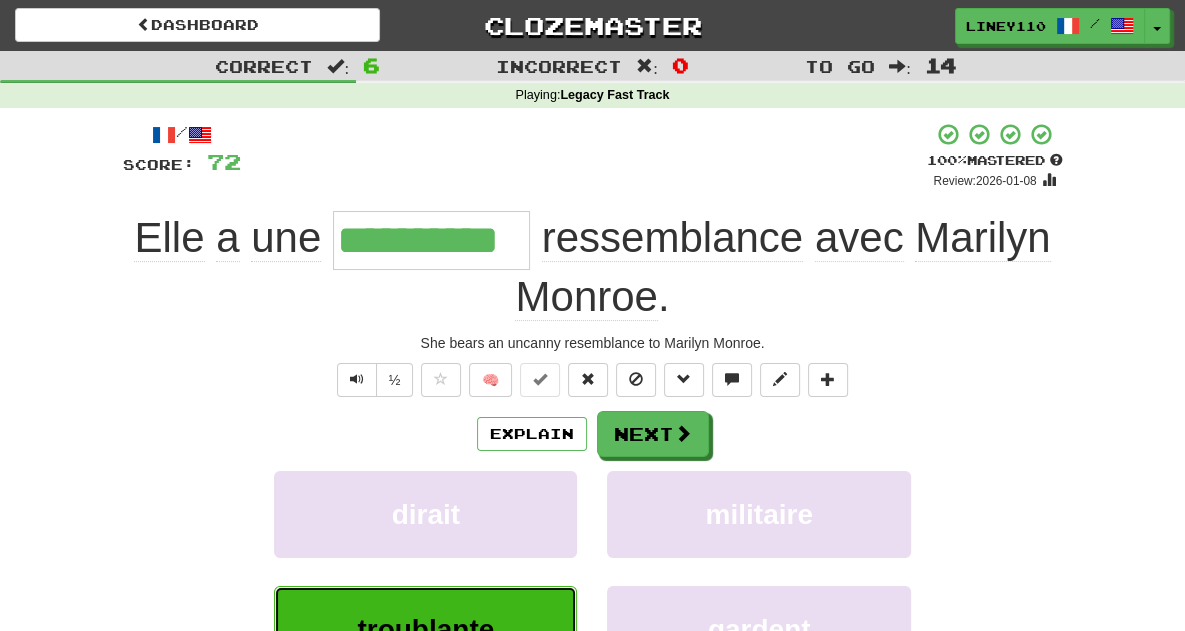 click on "troublante" at bounding box center [425, 629] 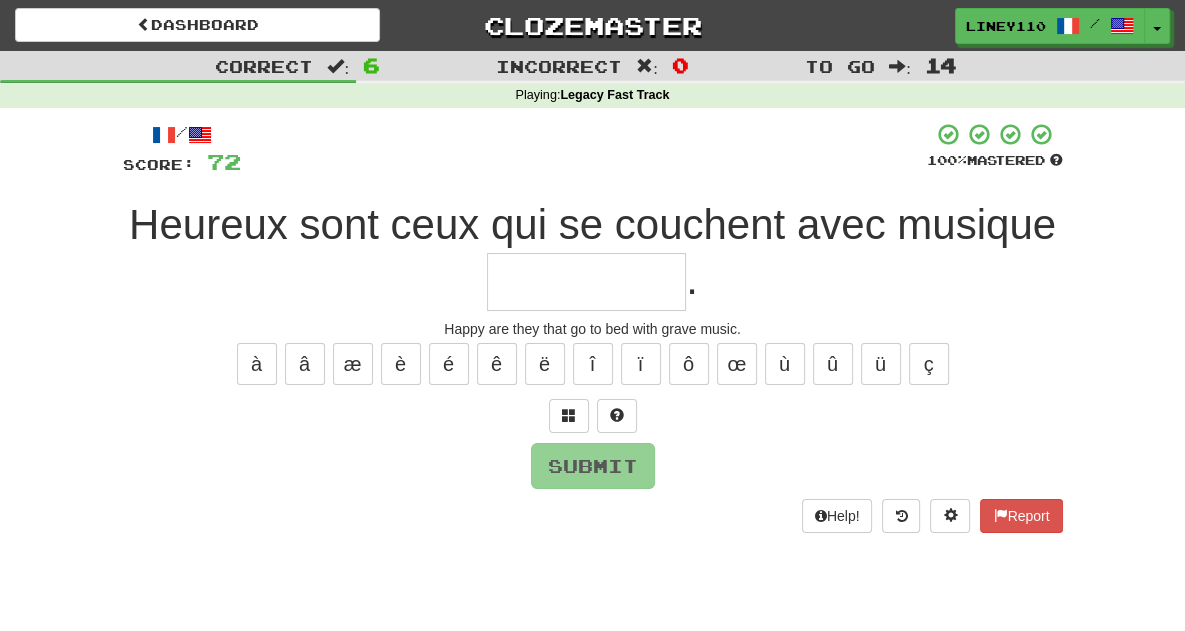 click at bounding box center (586, 282) 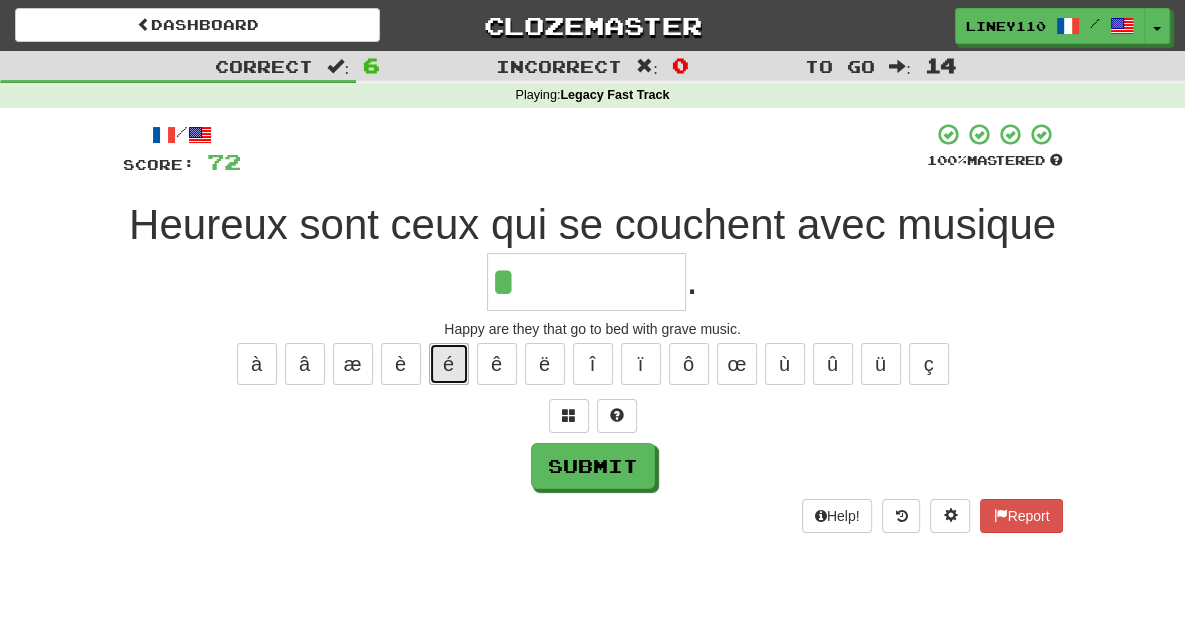 click on "é" at bounding box center (449, 364) 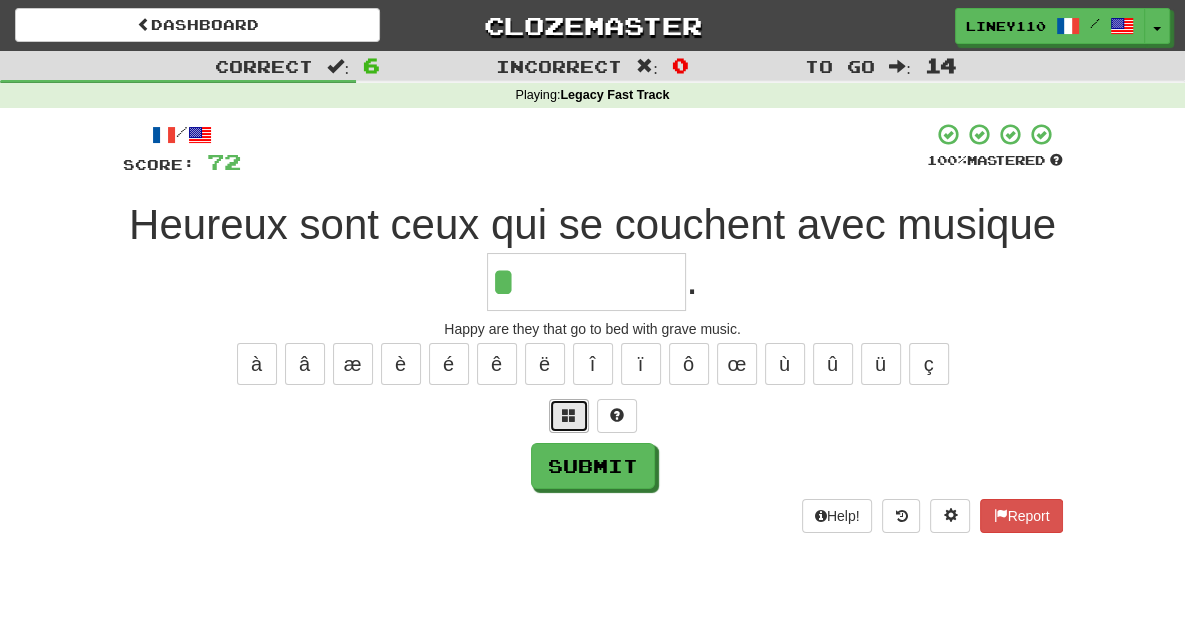 click at bounding box center [569, 416] 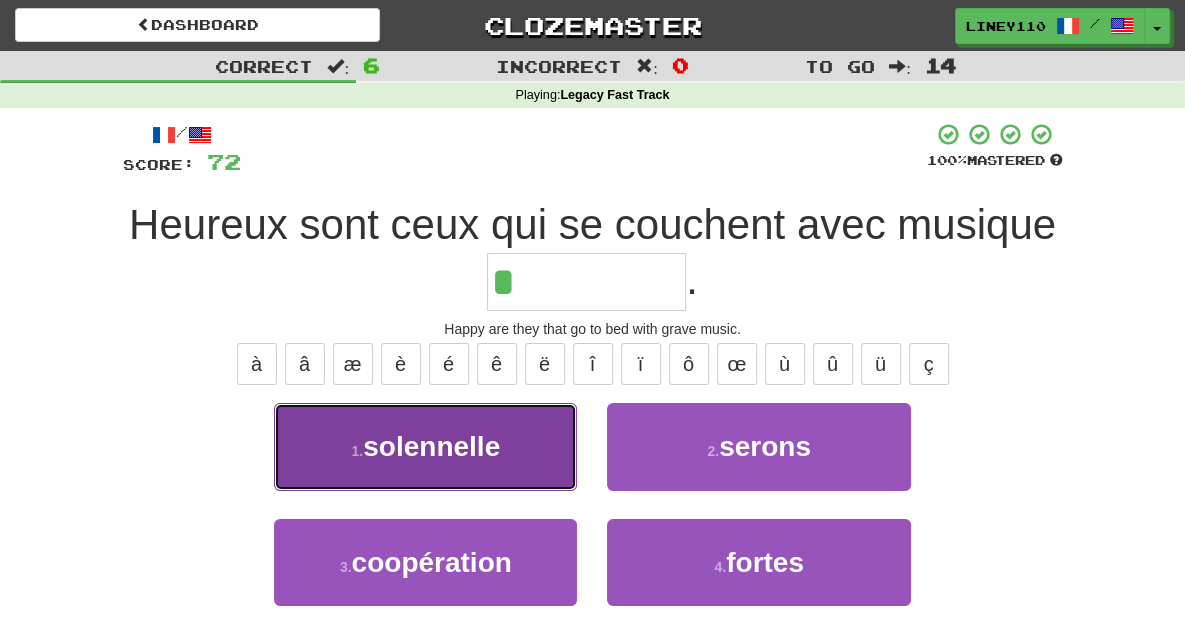 click on "solennelle" at bounding box center [431, 446] 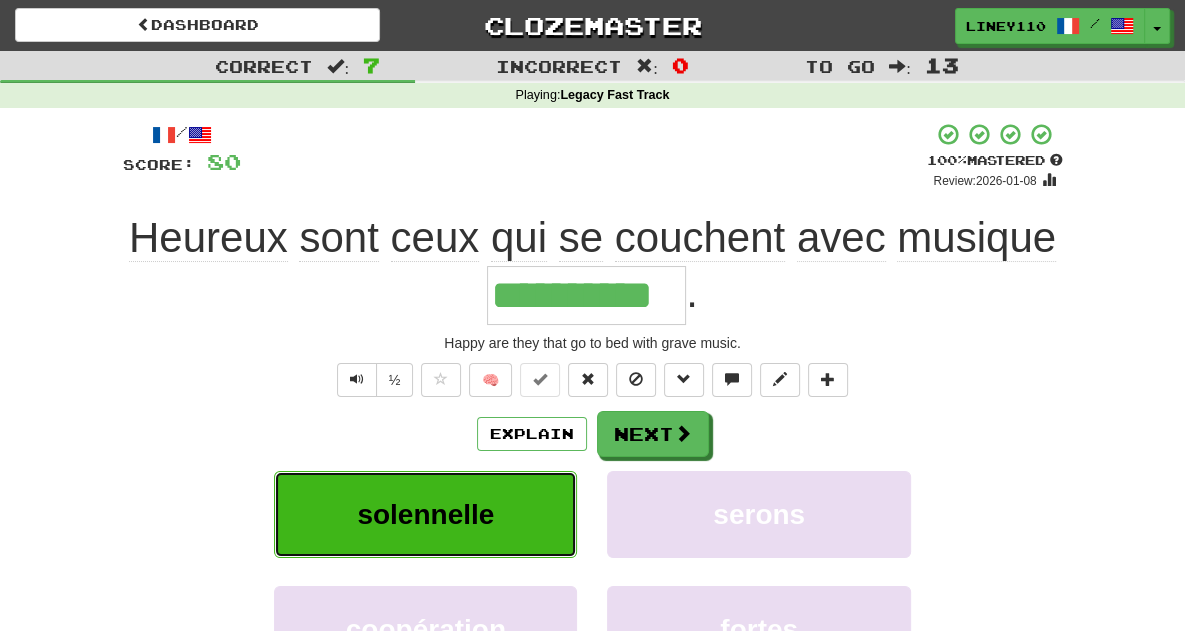 click on "solennelle" at bounding box center (425, 514) 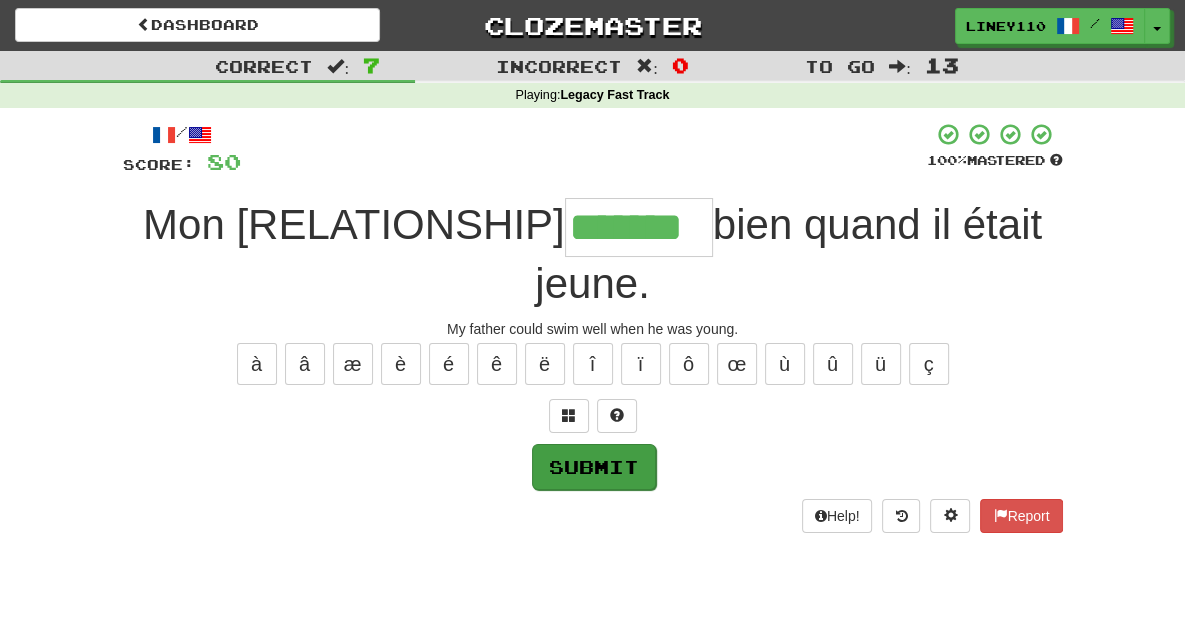 type on "*******" 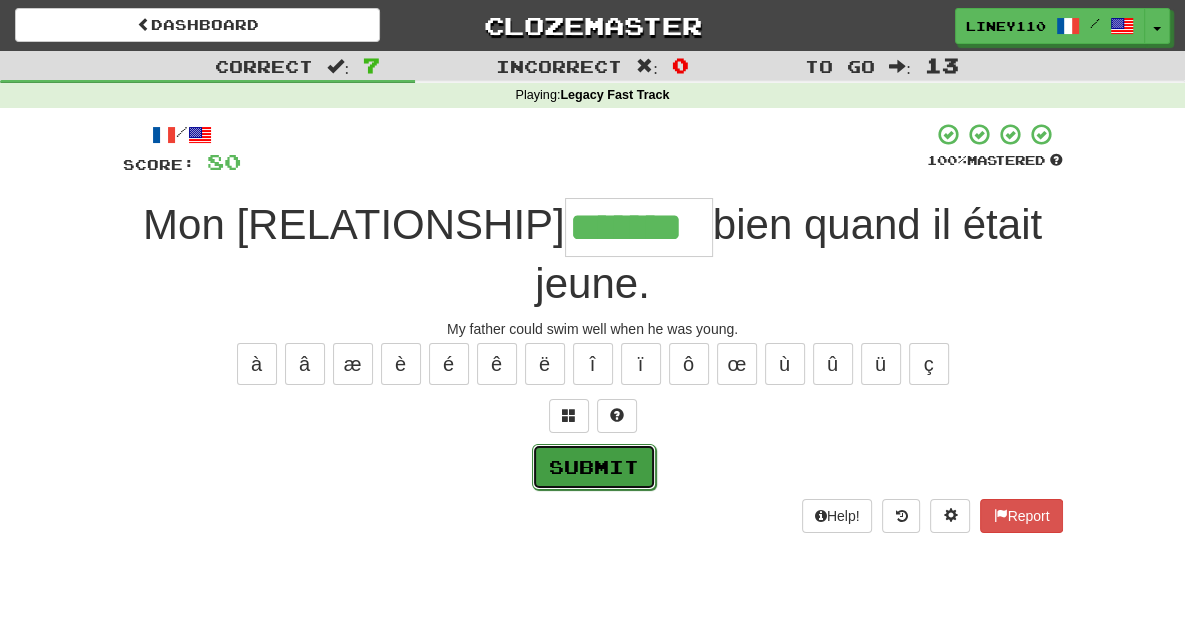 click on "Submit" at bounding box center (594, 467) 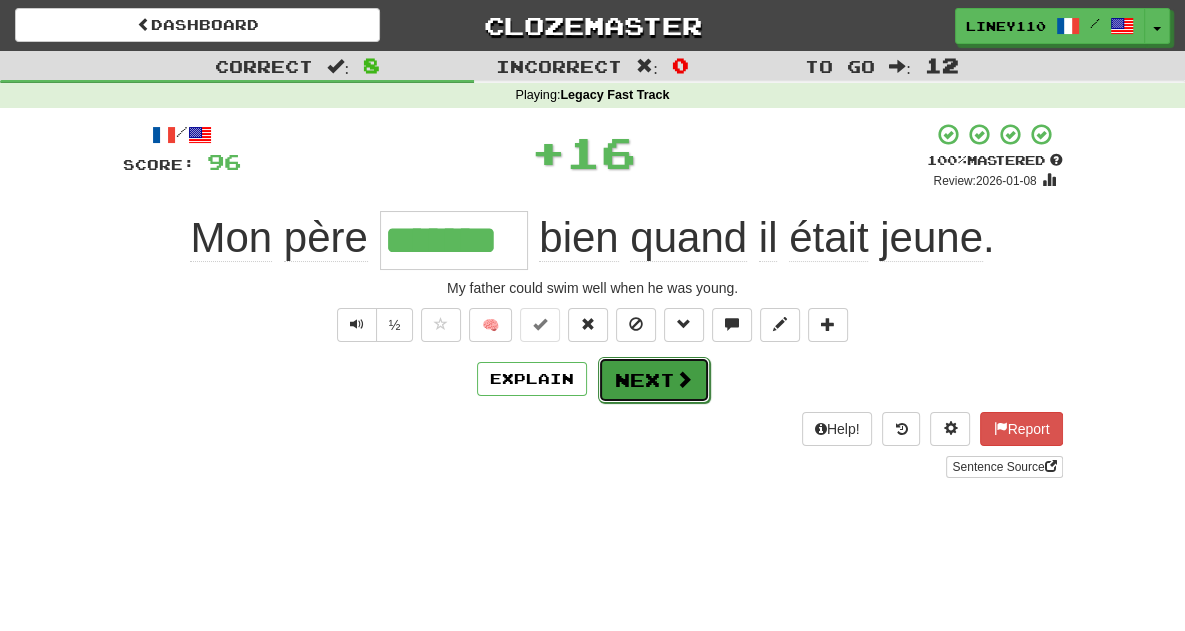 click on "Next" at bounding box center (654, 380) 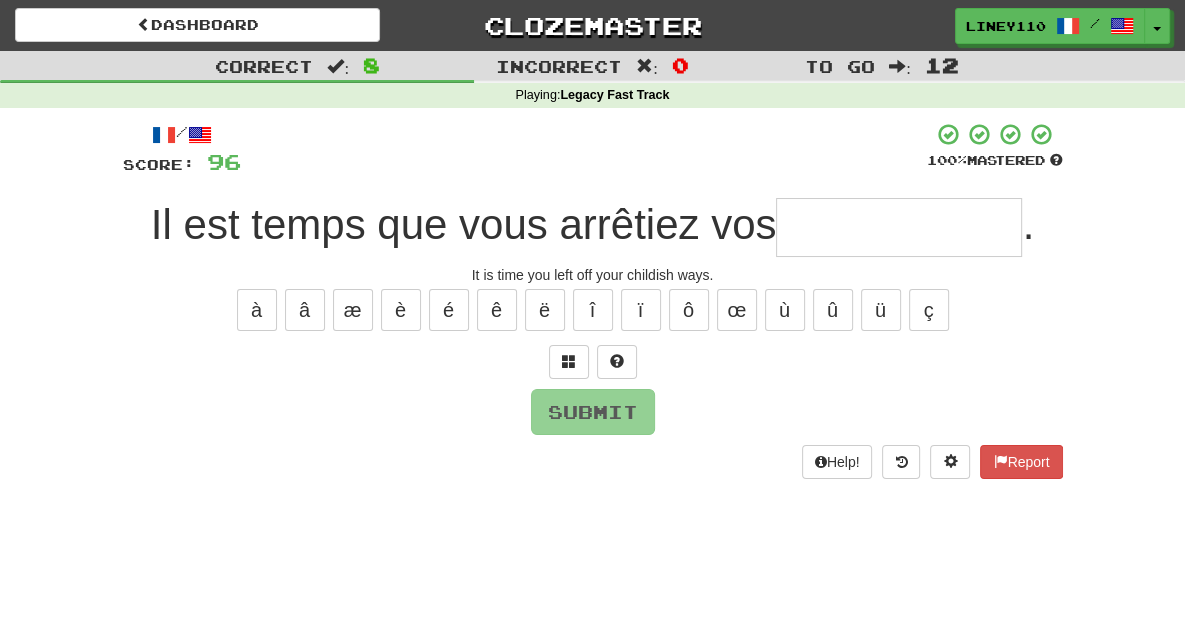 click at bounding box center [899, 227] 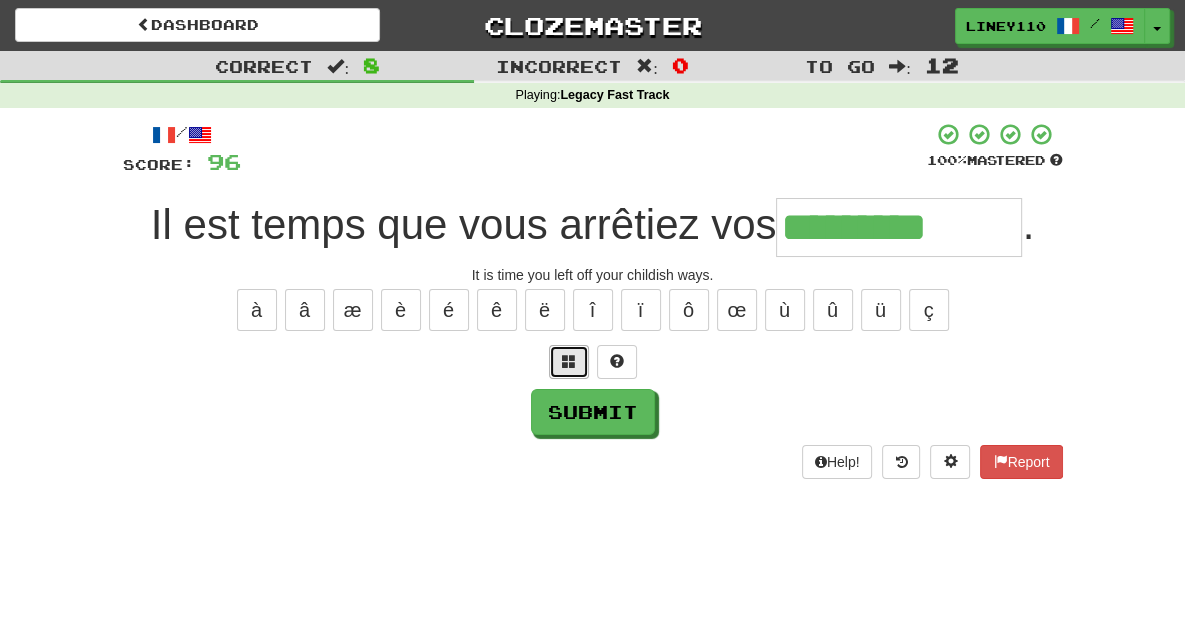 click at bounding box center [569, 361] 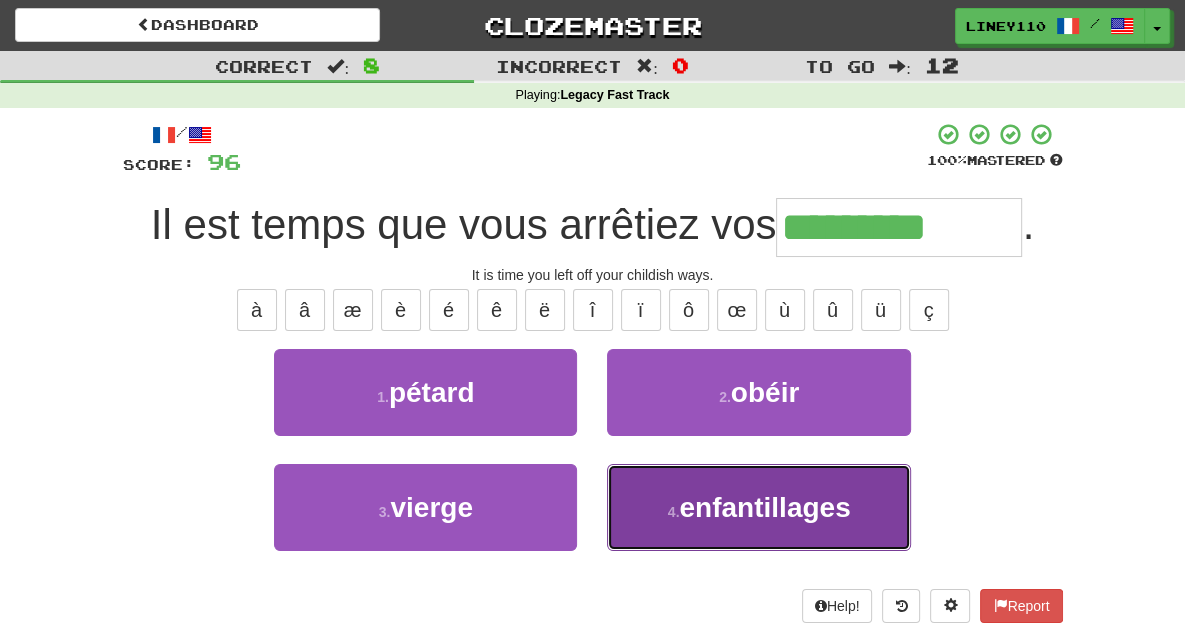 click on "[NUMBER] . [WORD]" at bounding box center (758, 507) 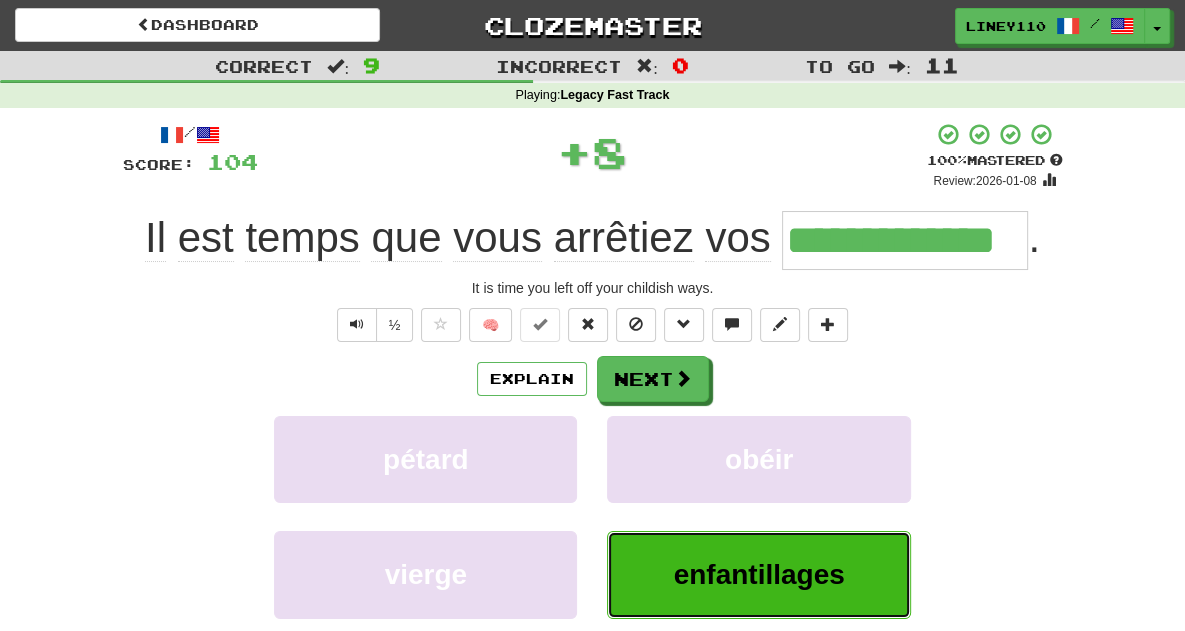 click on "enfantillages" at bounding box center (759, 574) 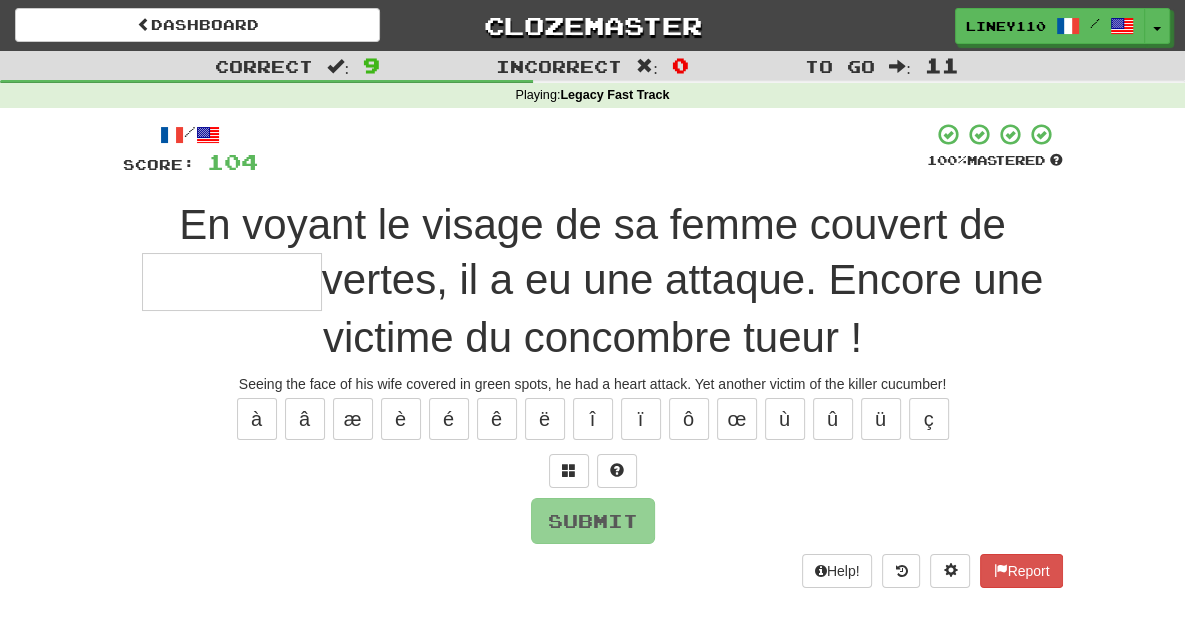 click at bounding box center [232, 282] 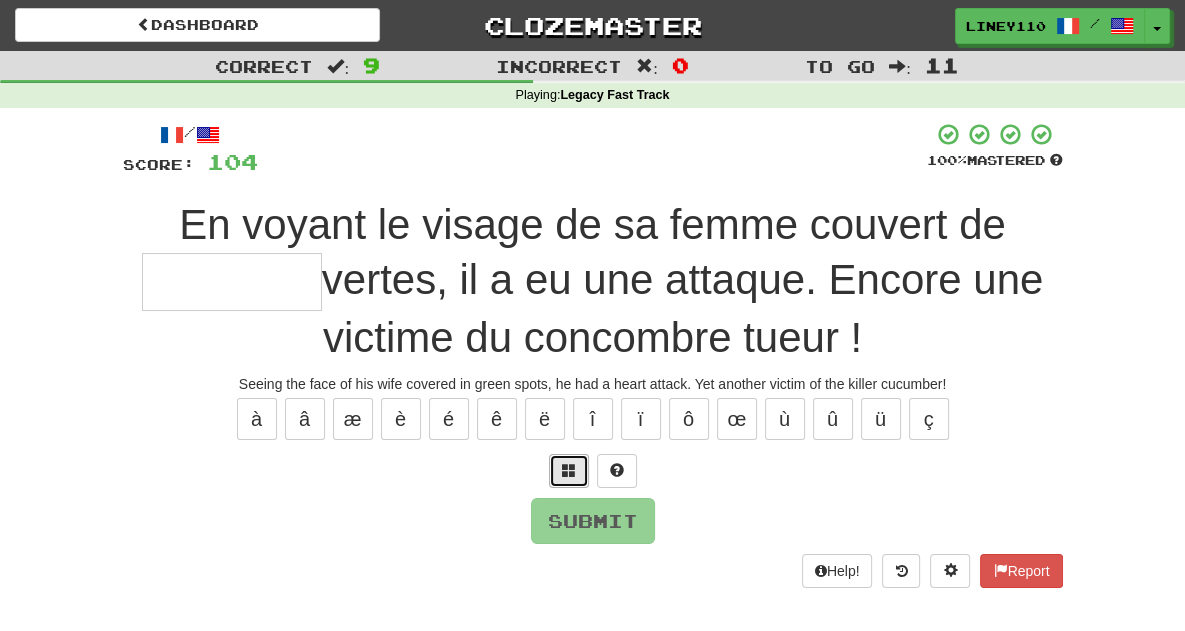 click at bounding box center [569, 470] 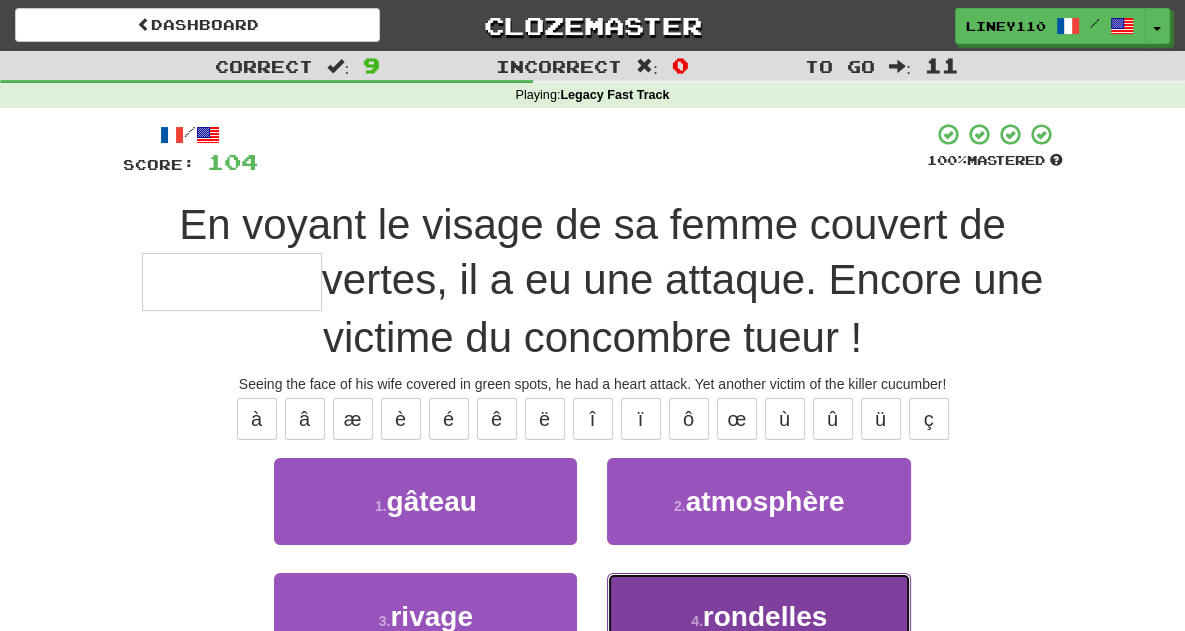 click on "rondelles" at bounding box center (765, 616) 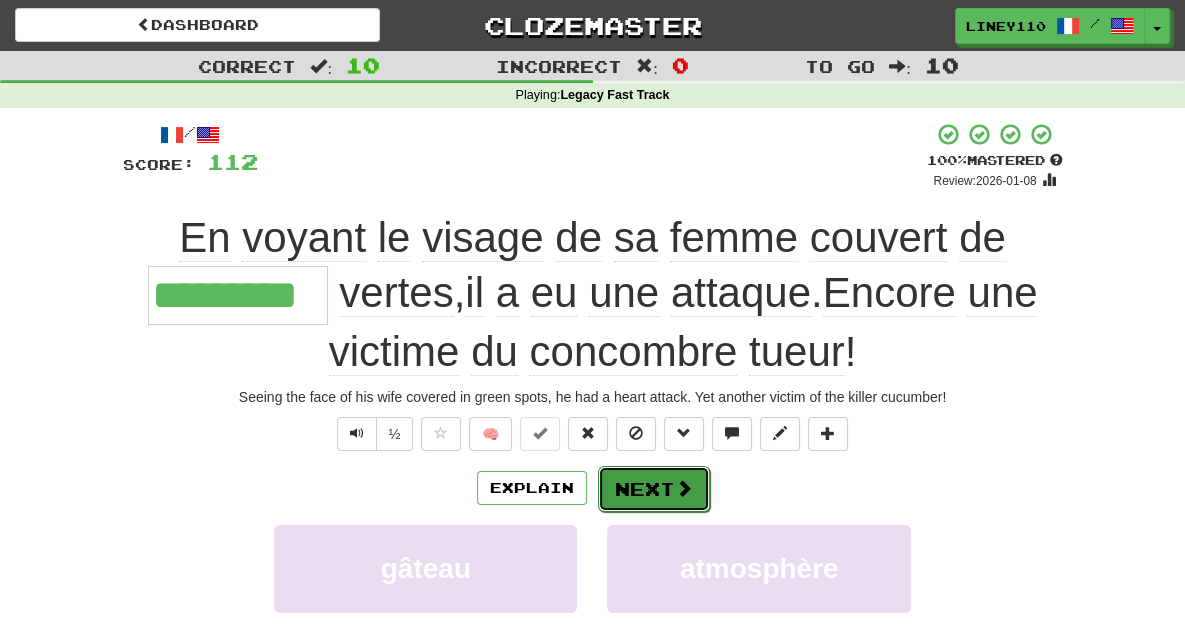 click at bounding box center (684, 488) 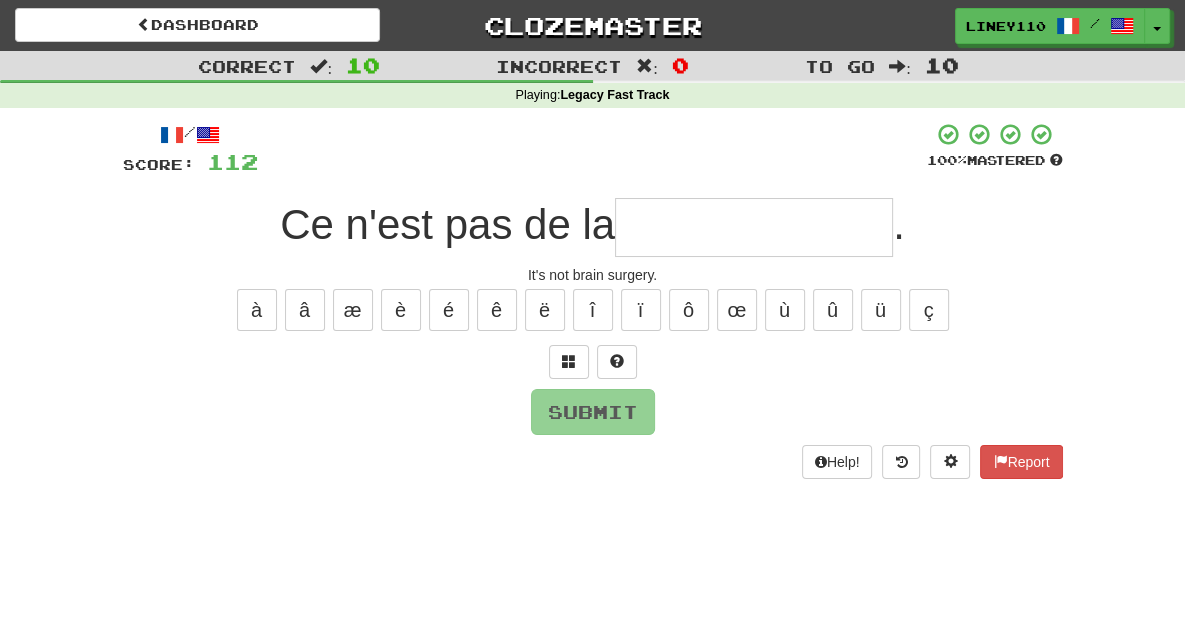 click at bounding box center [754, 227] 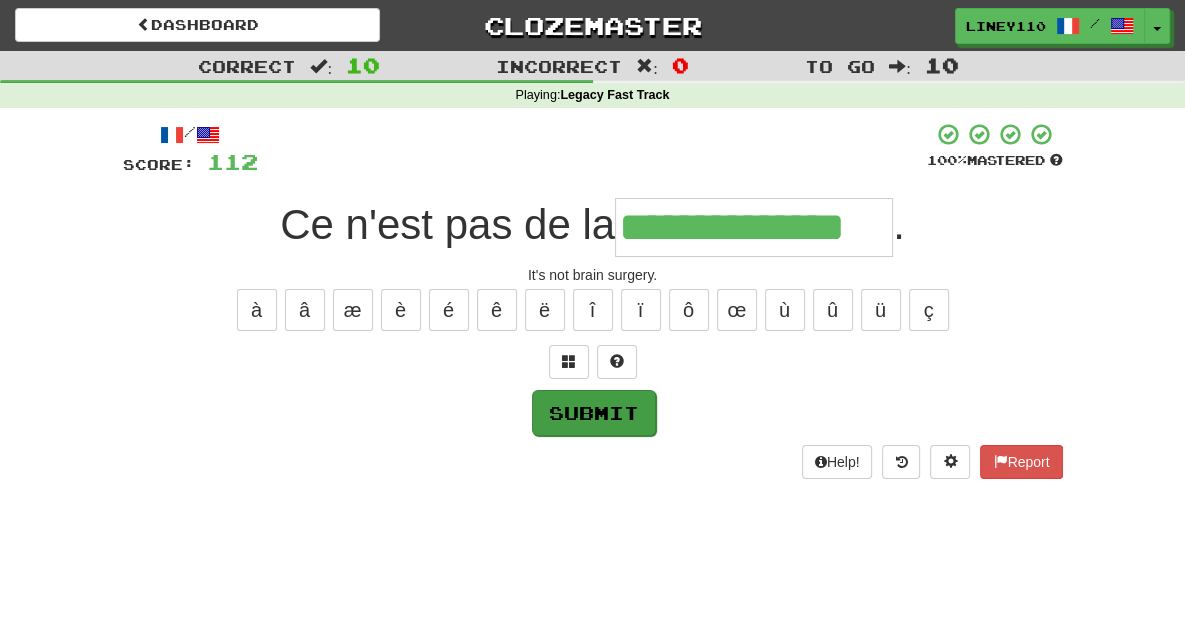 type on "**********" 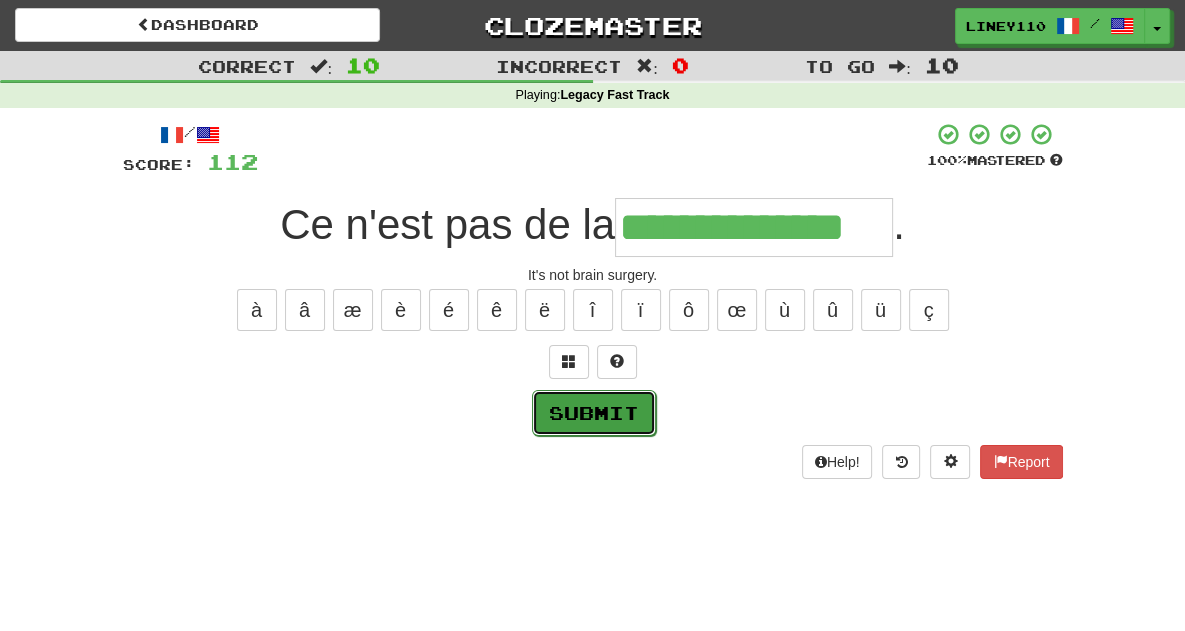 click on "Submit" at bounding box center (594, 413) 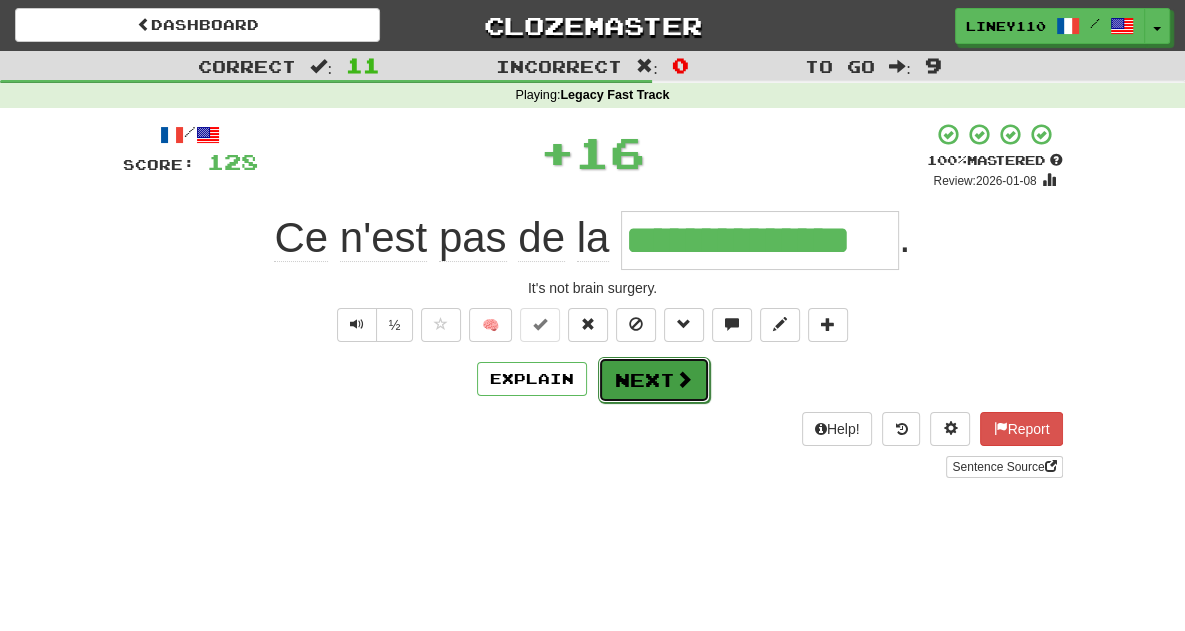 click on "Next" at bounding box center [654, 380] 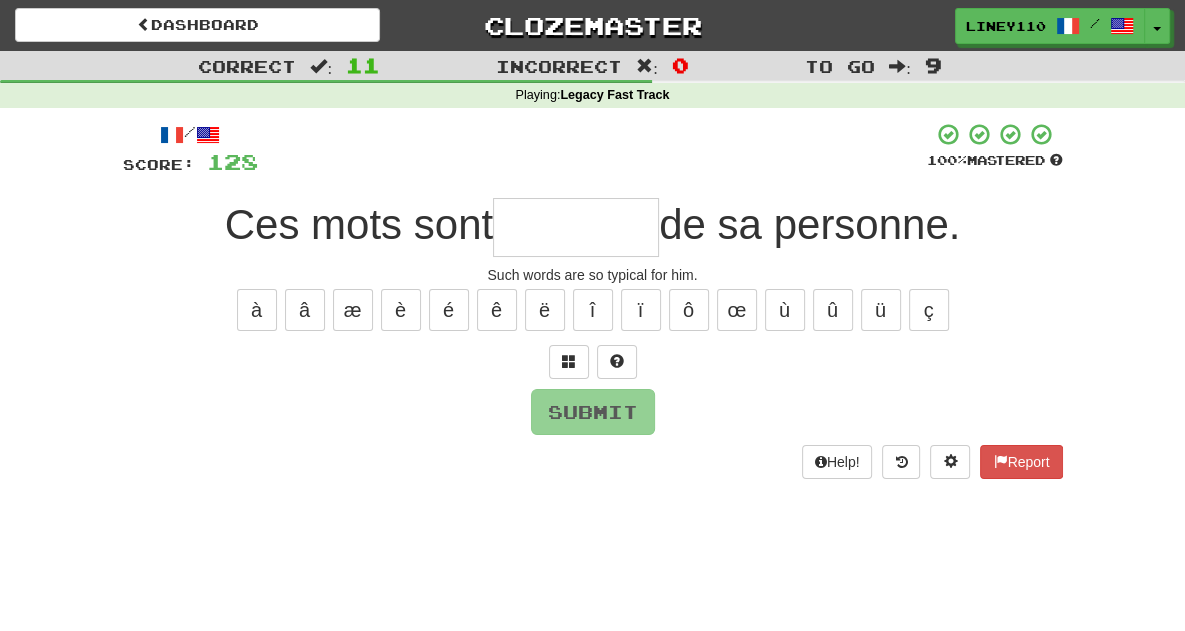 click at bounding box center (576, 227) 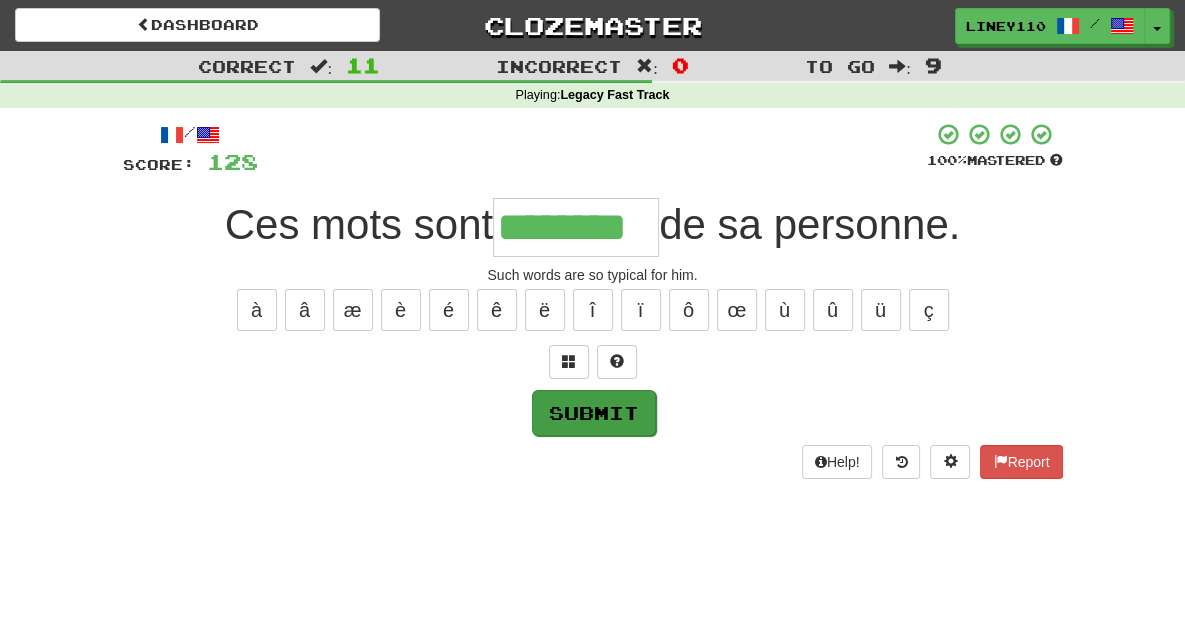 type on "********" 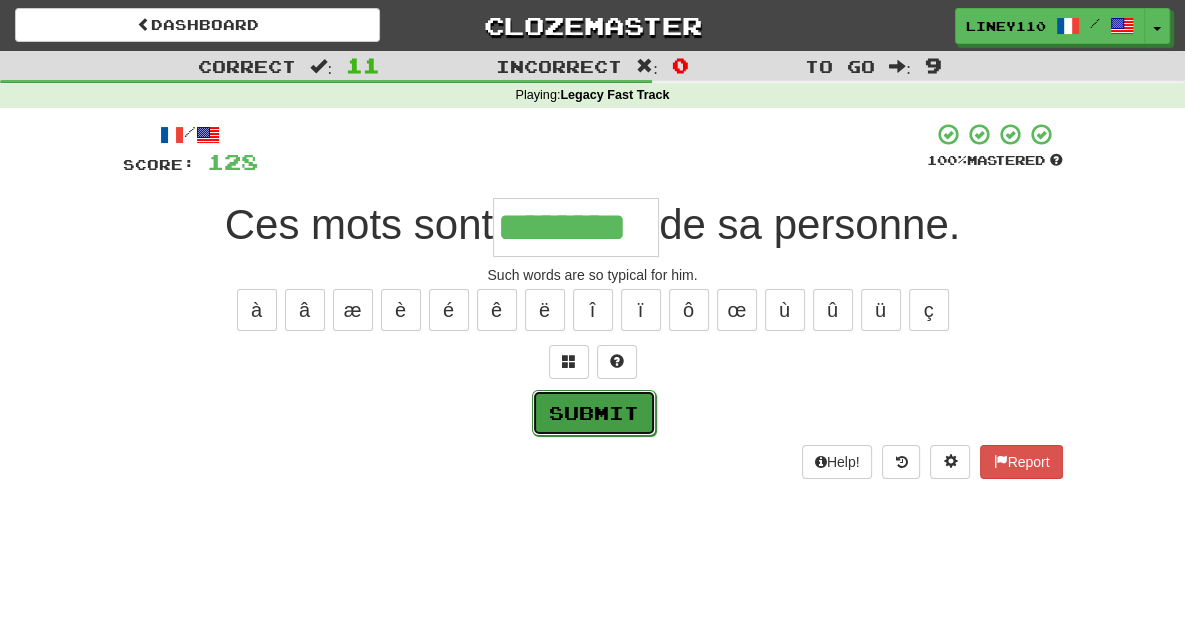 click on "Submit" at bounding box center (594, 413) 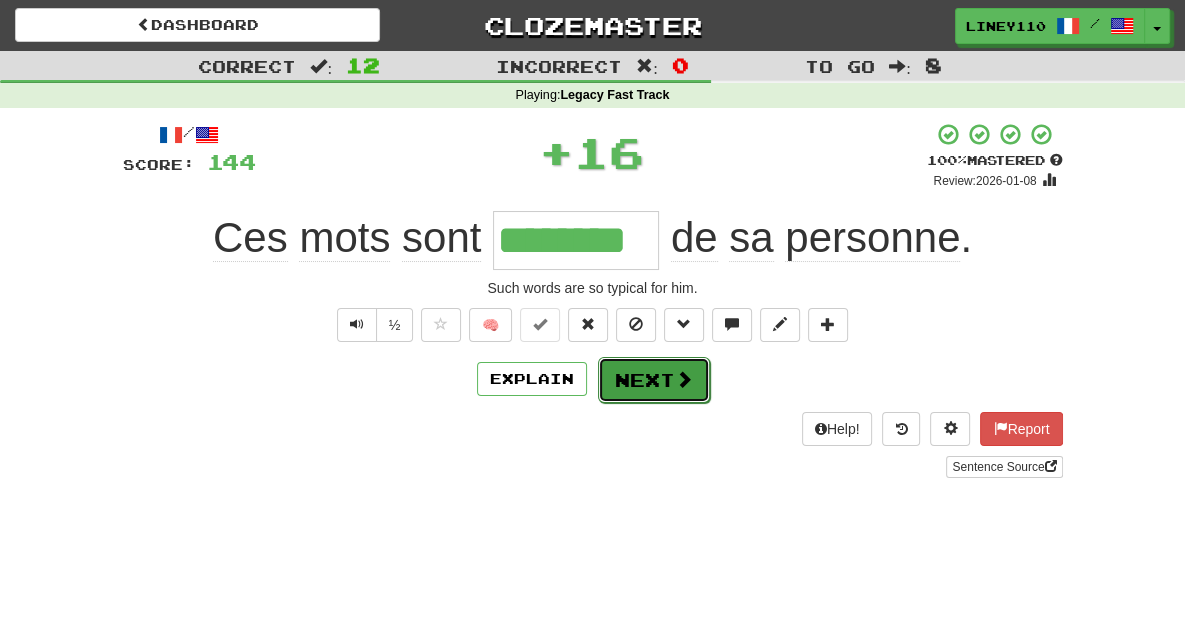 click on "Next" at bounding box center [654, 380] 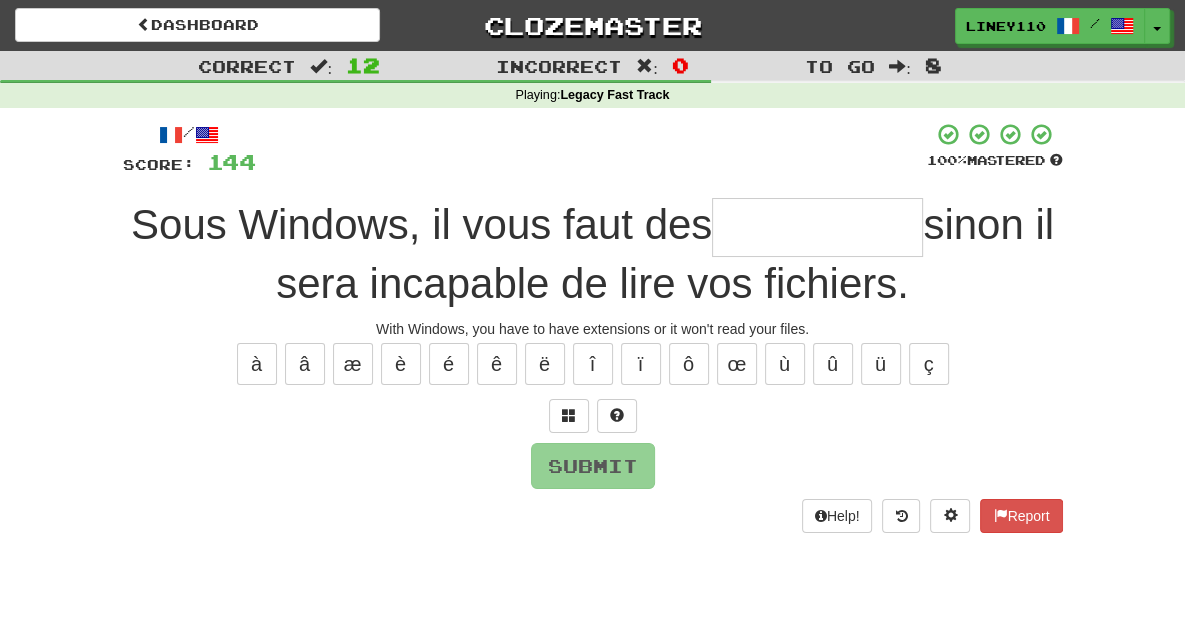 click at bounding box center (817, 227) 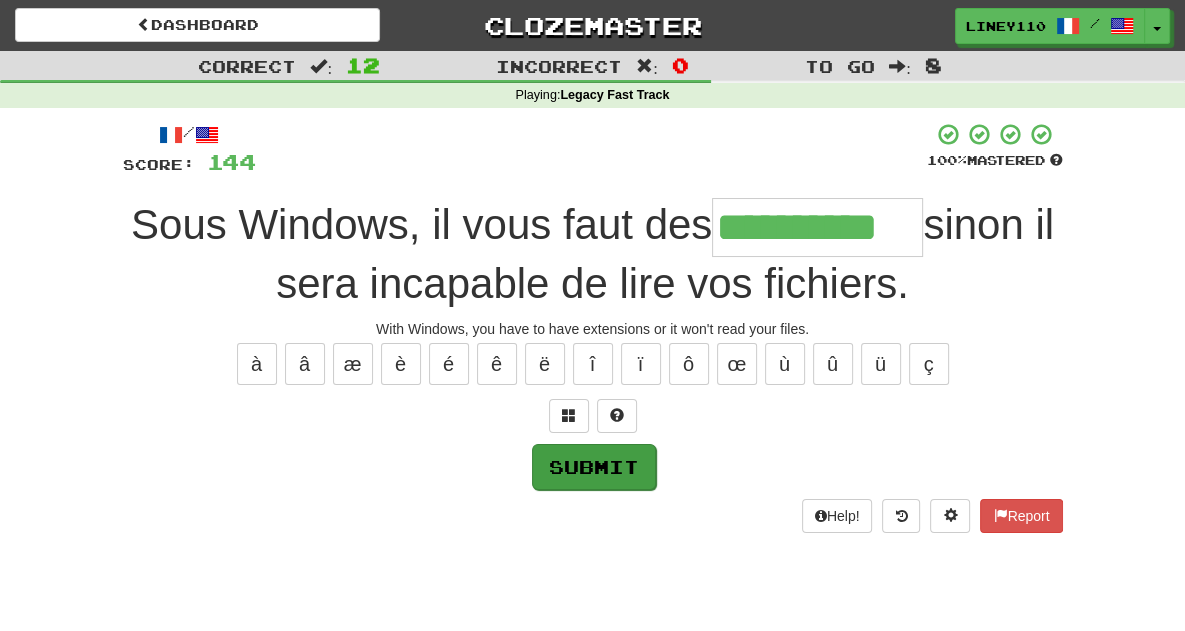 type on "**********" 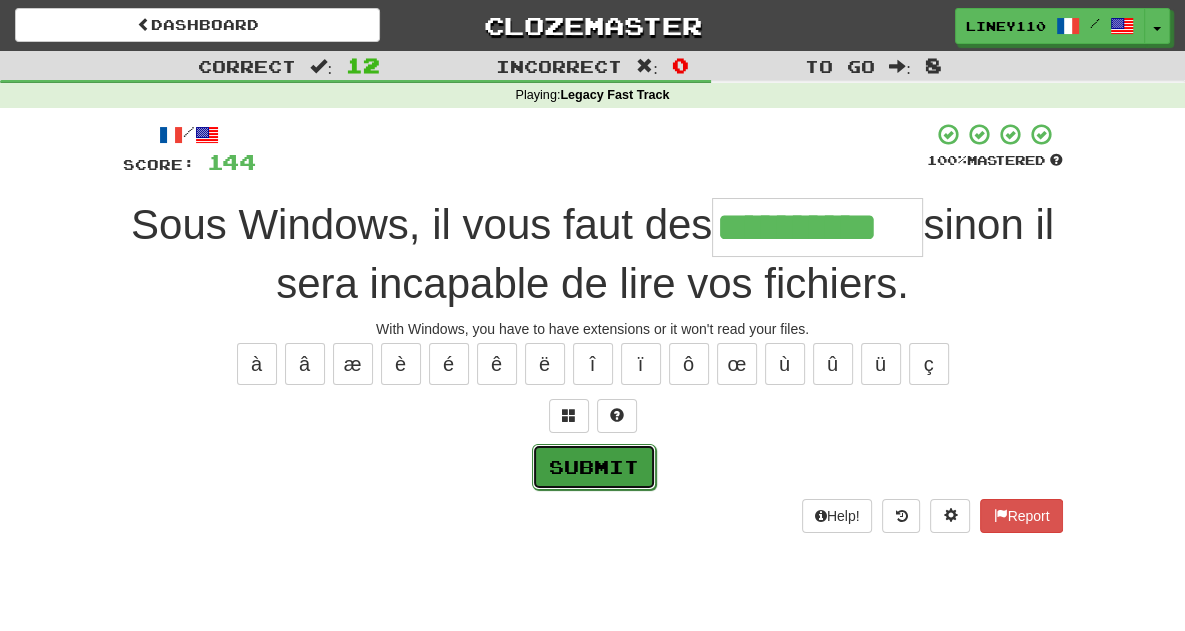 click on "Submit" at bounding box center [594, 467] 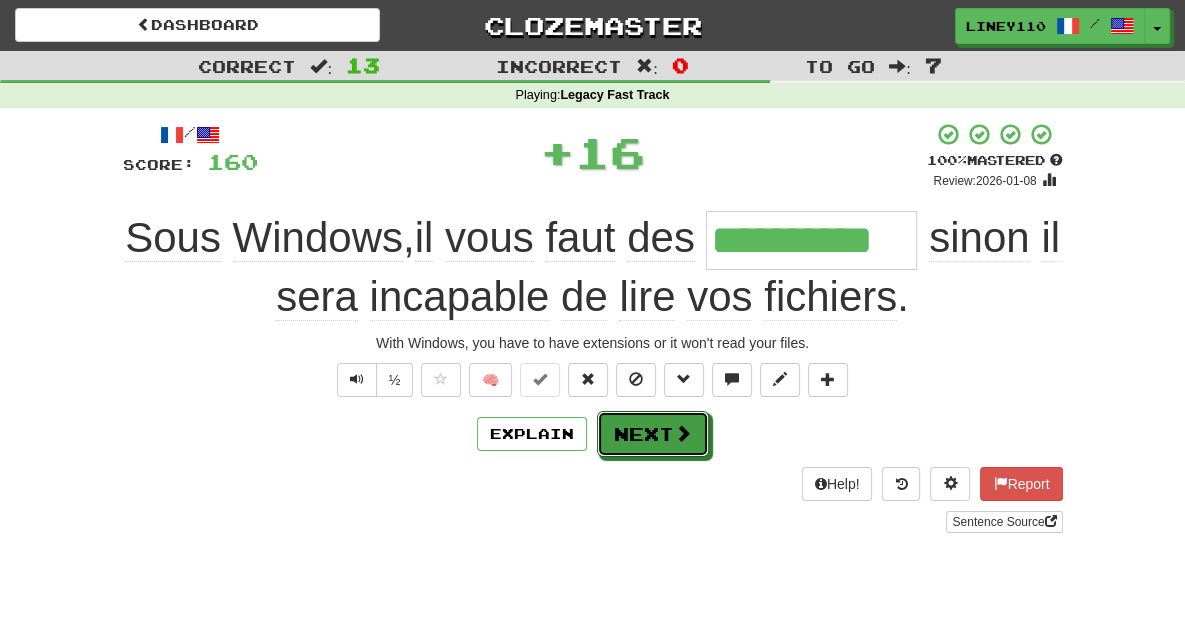 click on "Next" at bounding box center [653, 434] 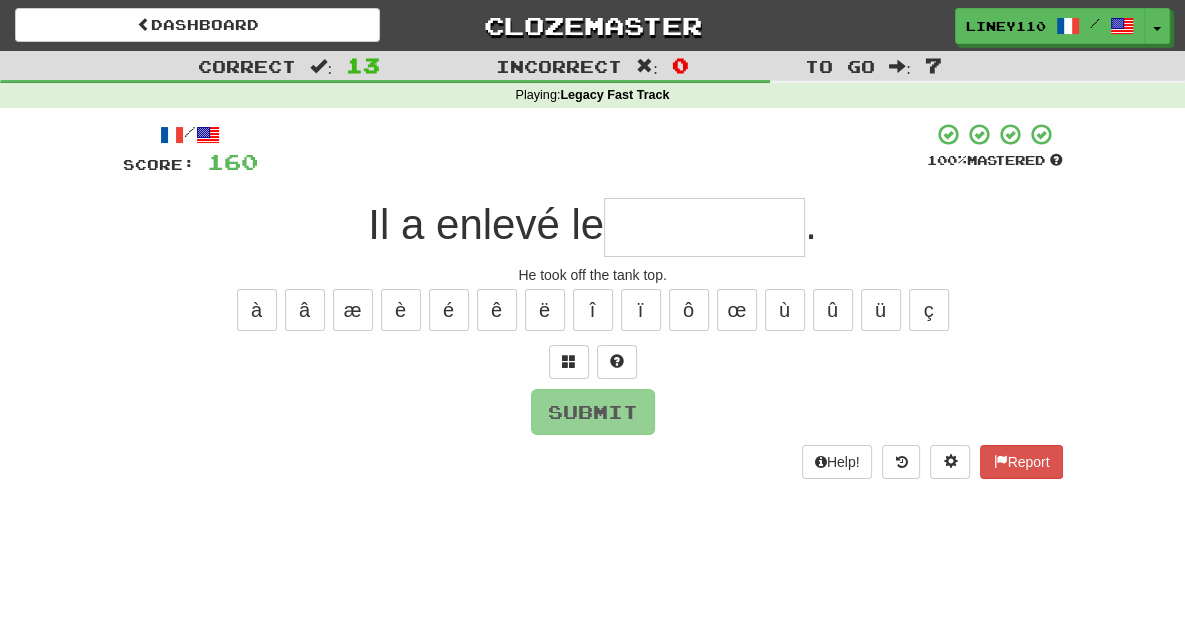 click at bounding box center [704, 227] 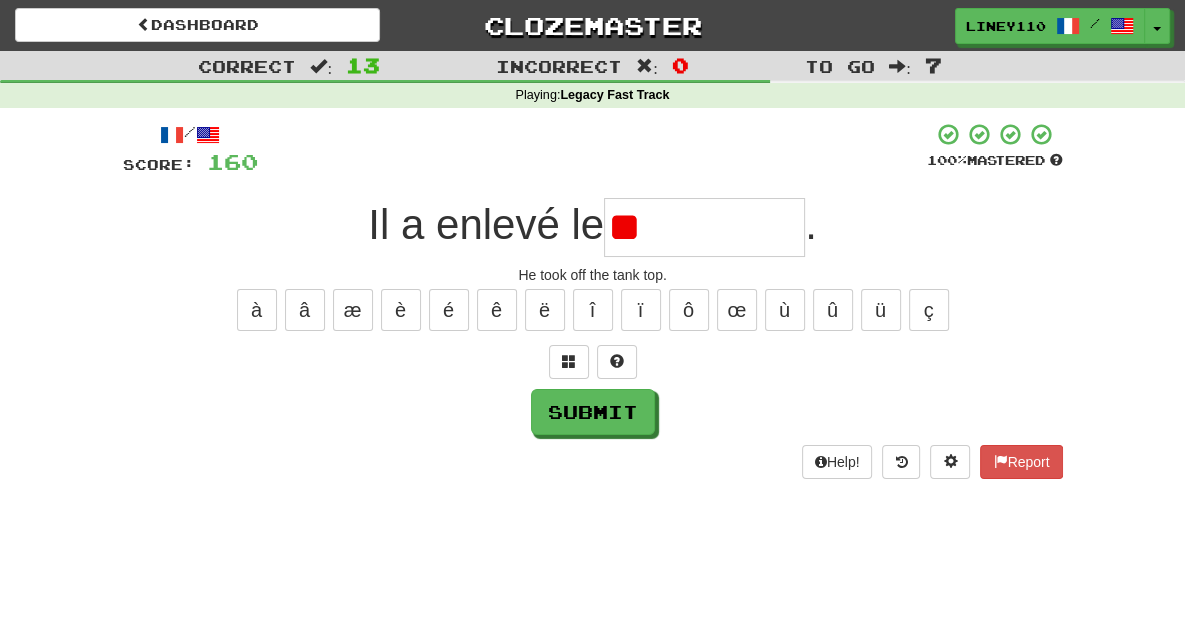type on "*" 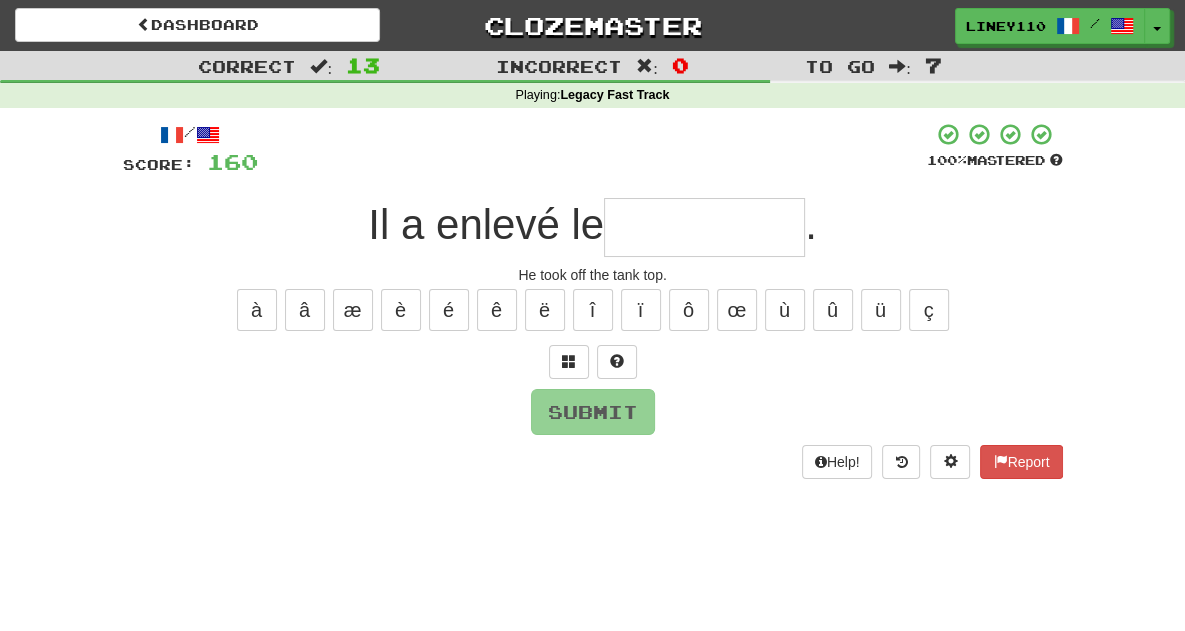 type on "*" 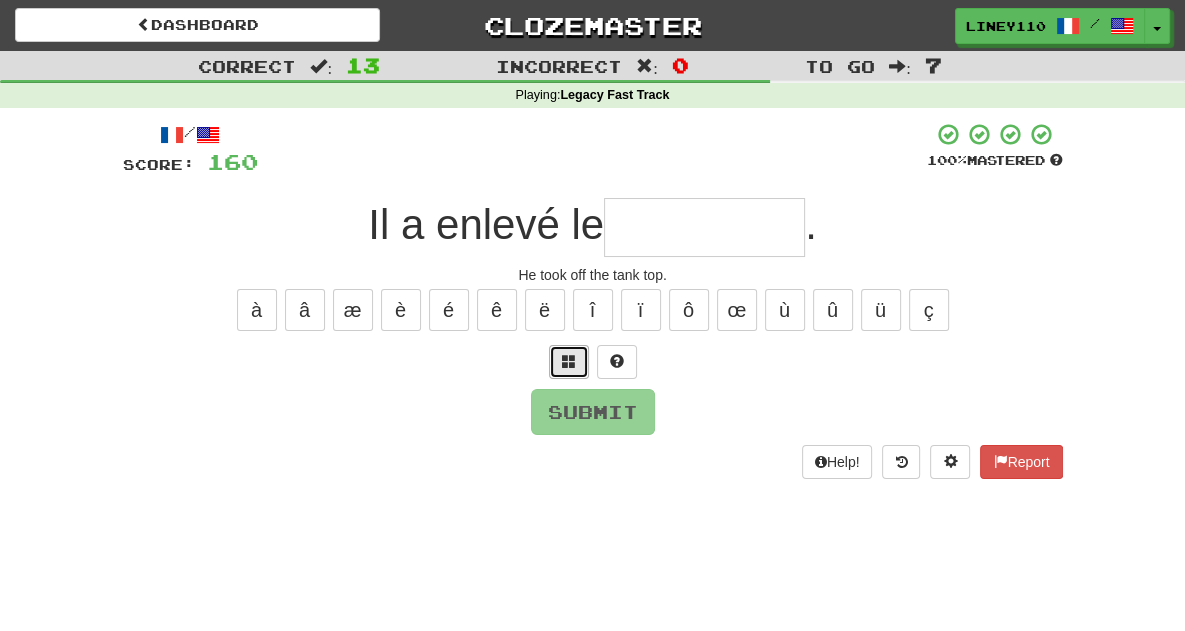 click at bounding box center [569, 361] 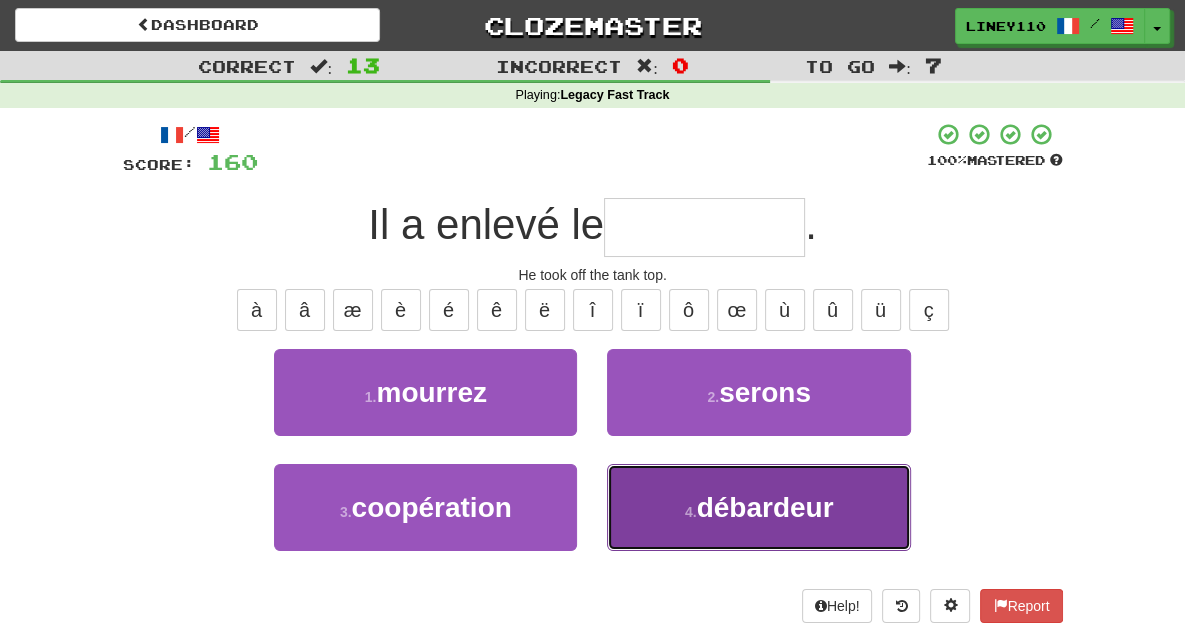 click on "4 ." at bounding box center [691, 512] 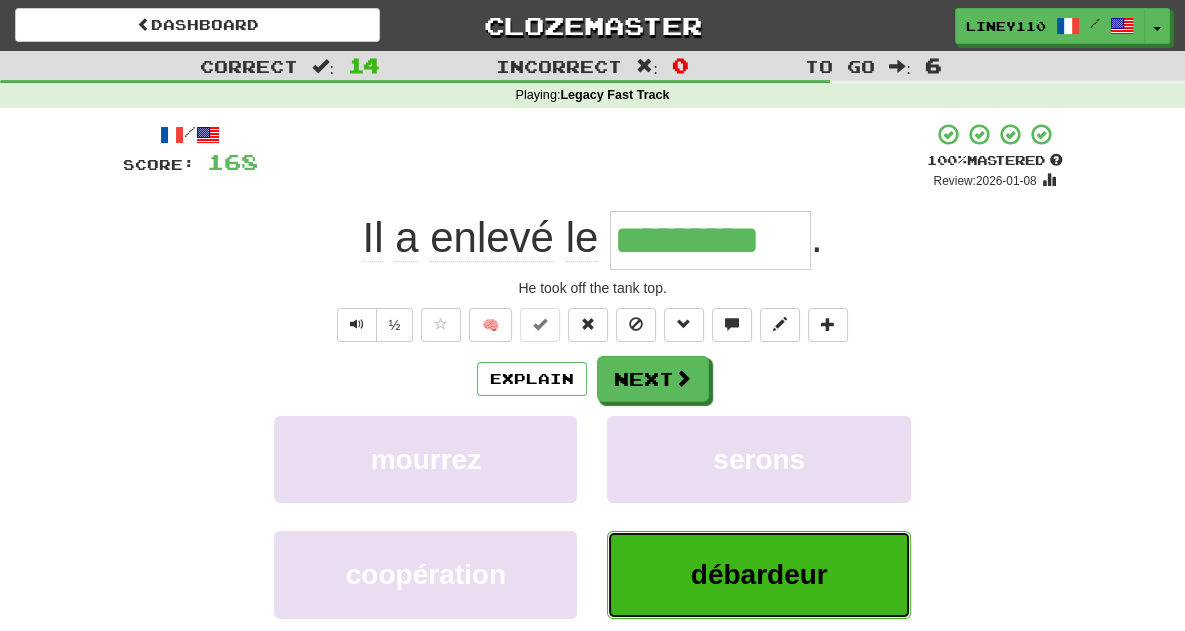 click on "débardeur" at bounding box center (759, 574) 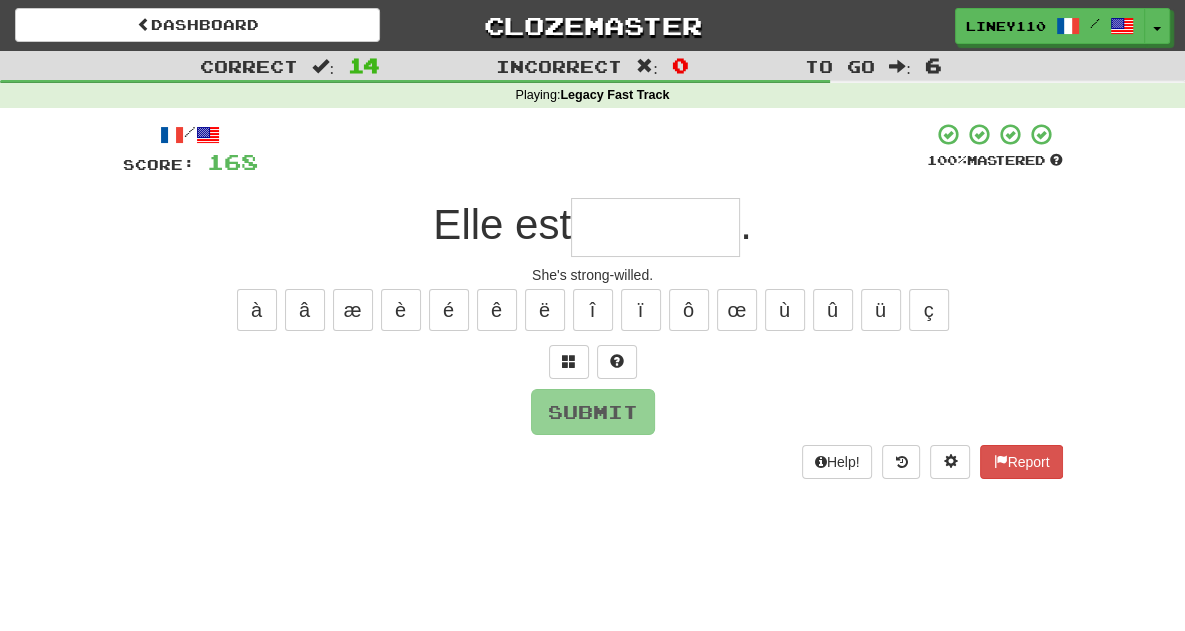 click at bounding box center (655, 227) 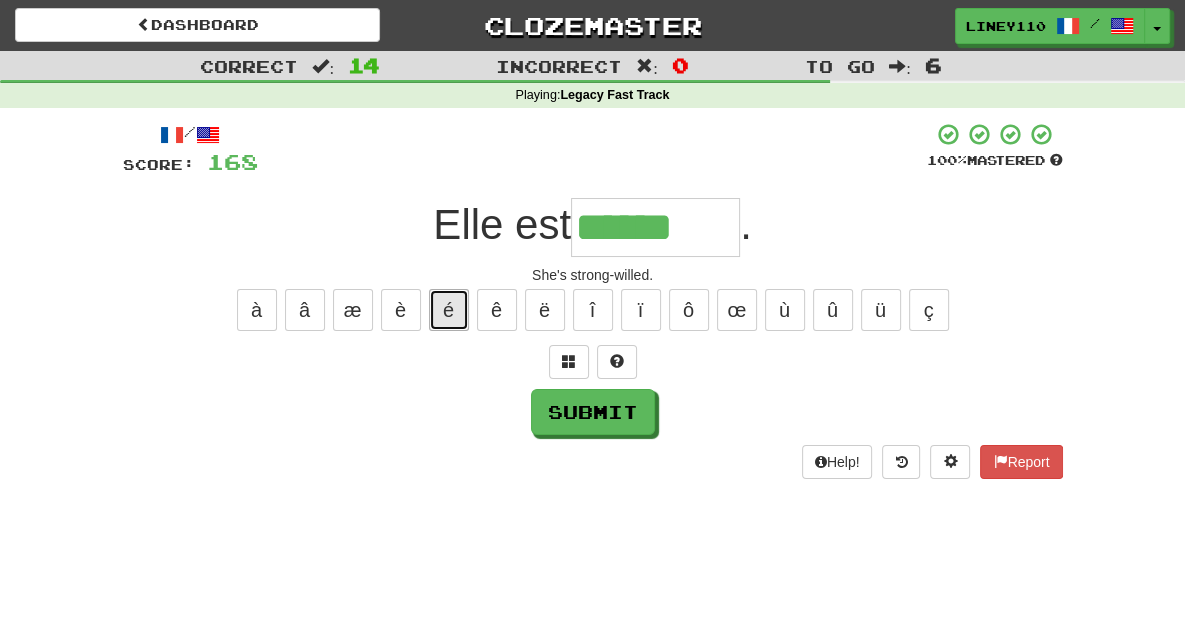 click on "é" at bounding box center [449, 310] 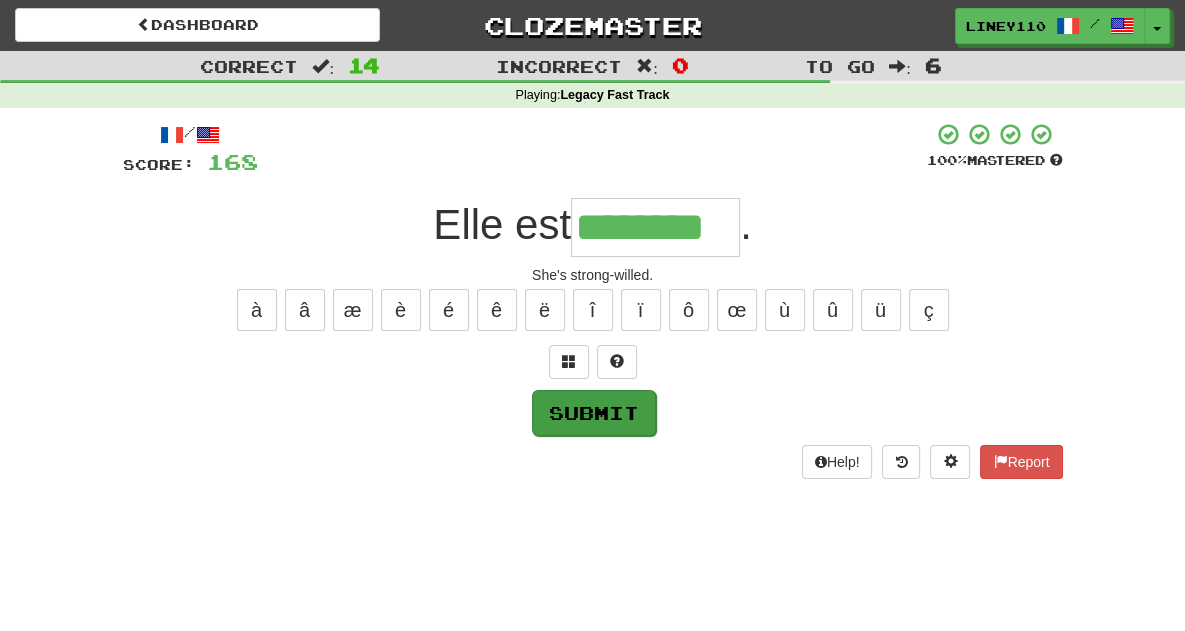 type on "********" 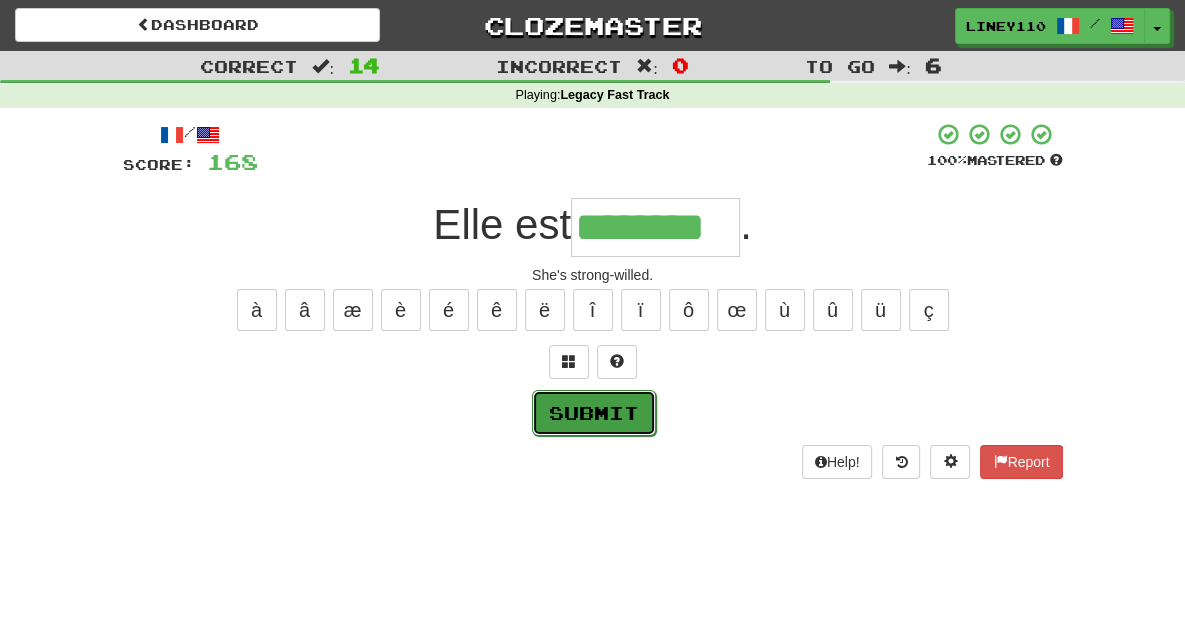 click on "Submit" at bounding box center (594, 413) 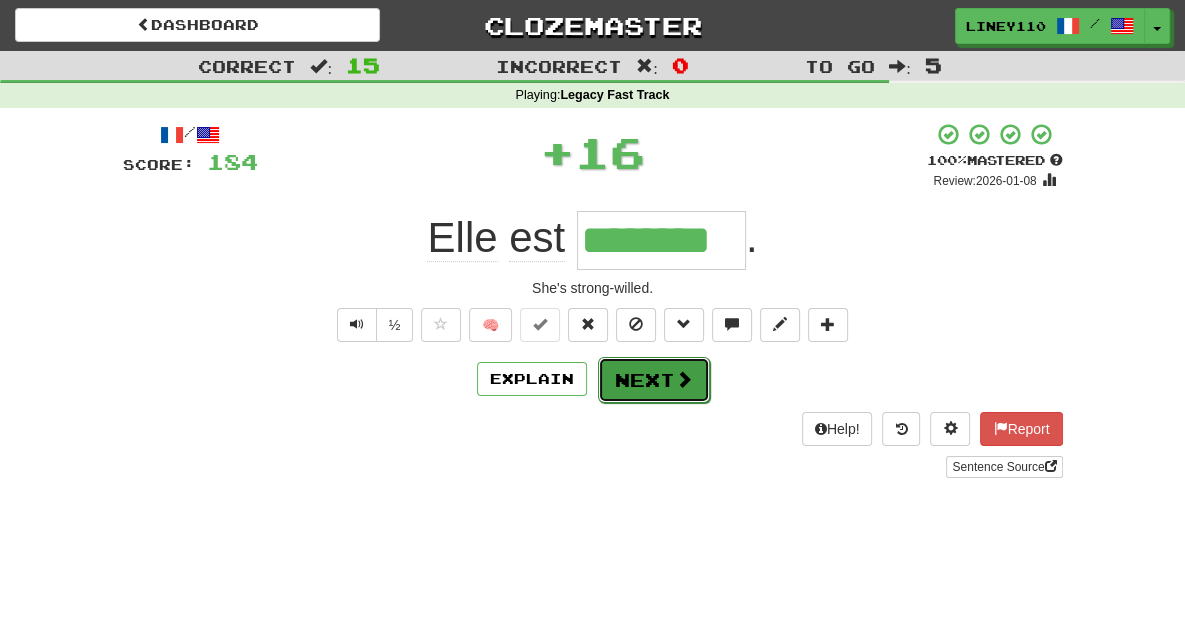 click on "Next" at bounding box center (654, 380) 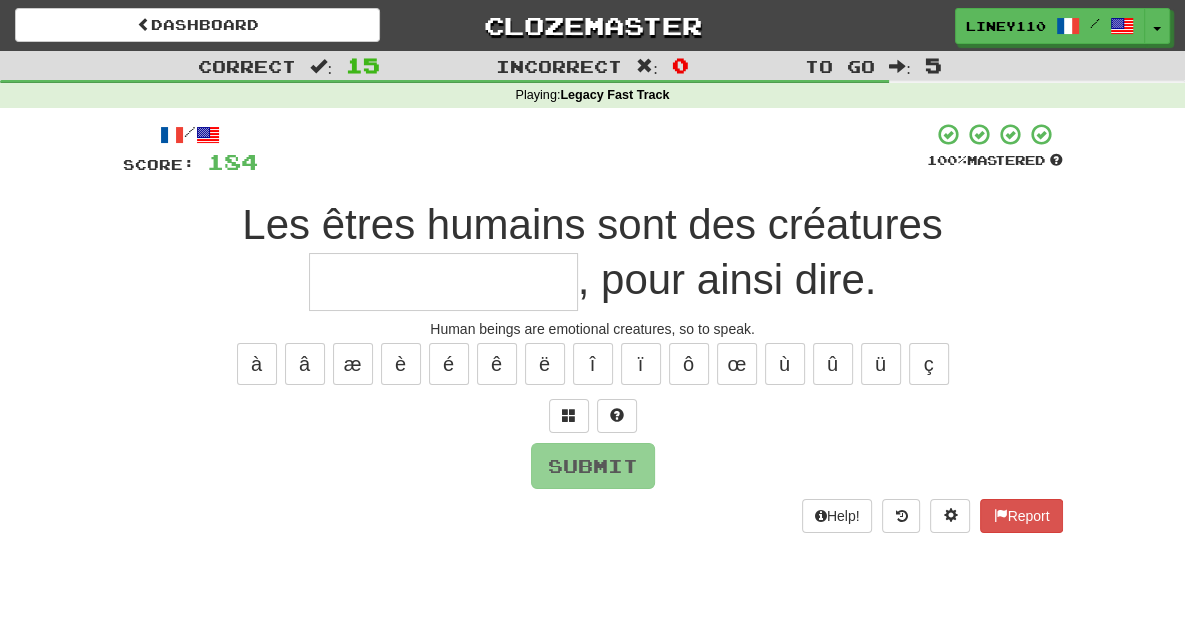 click at bounding box center [443, 282] 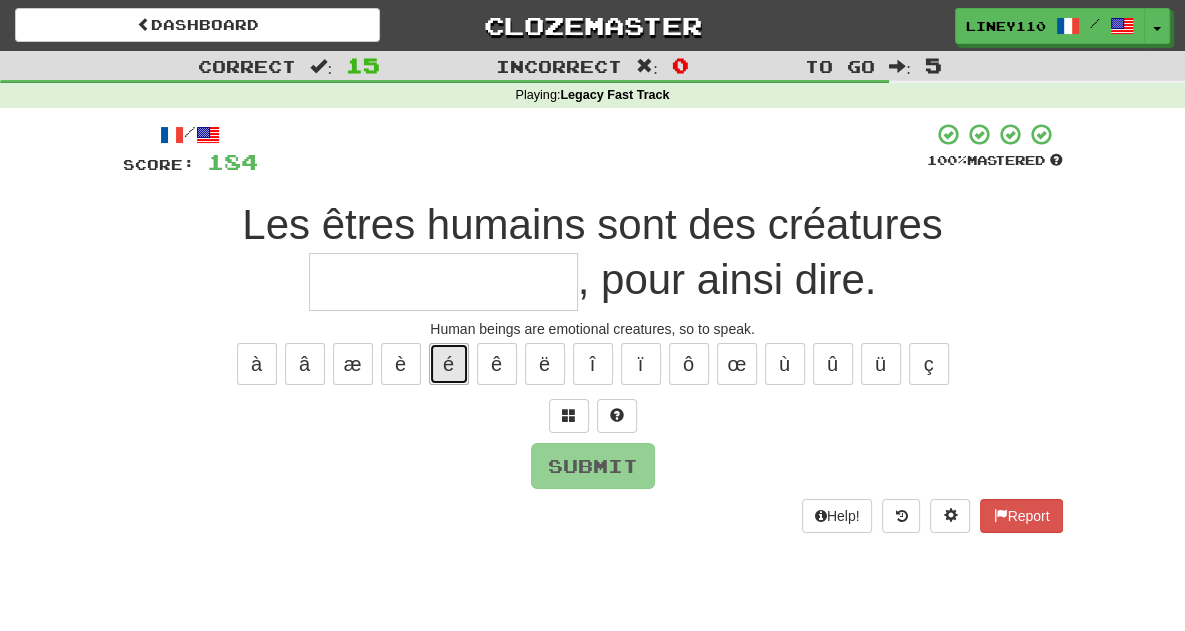 click on "é" at bounding box center [449, 364] 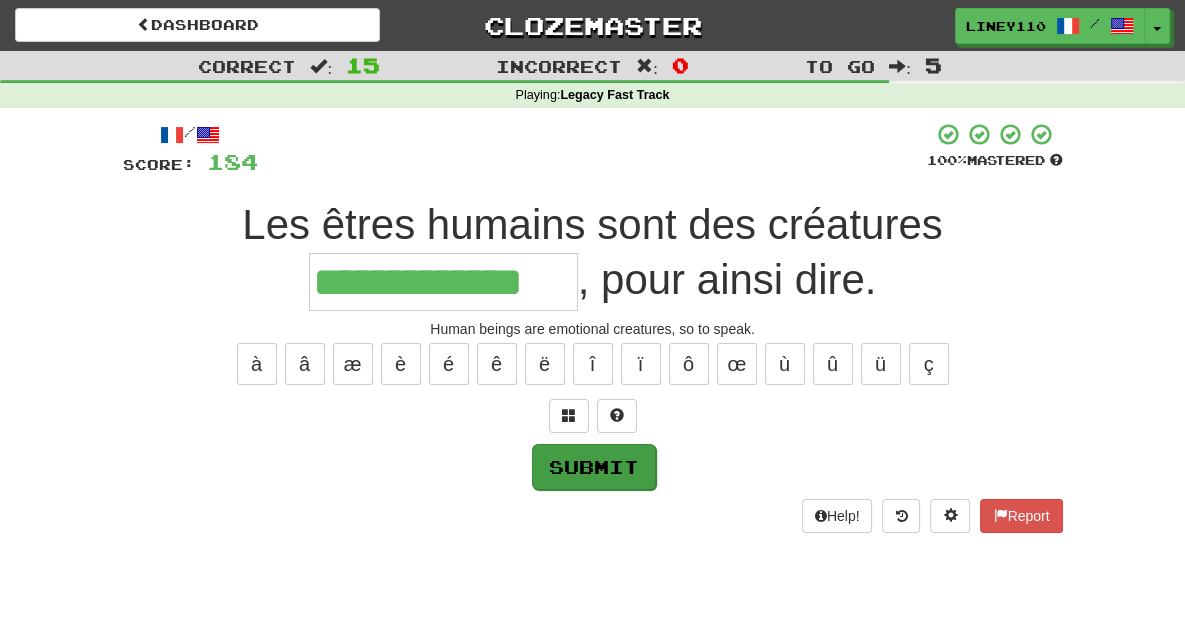 type on "**********" 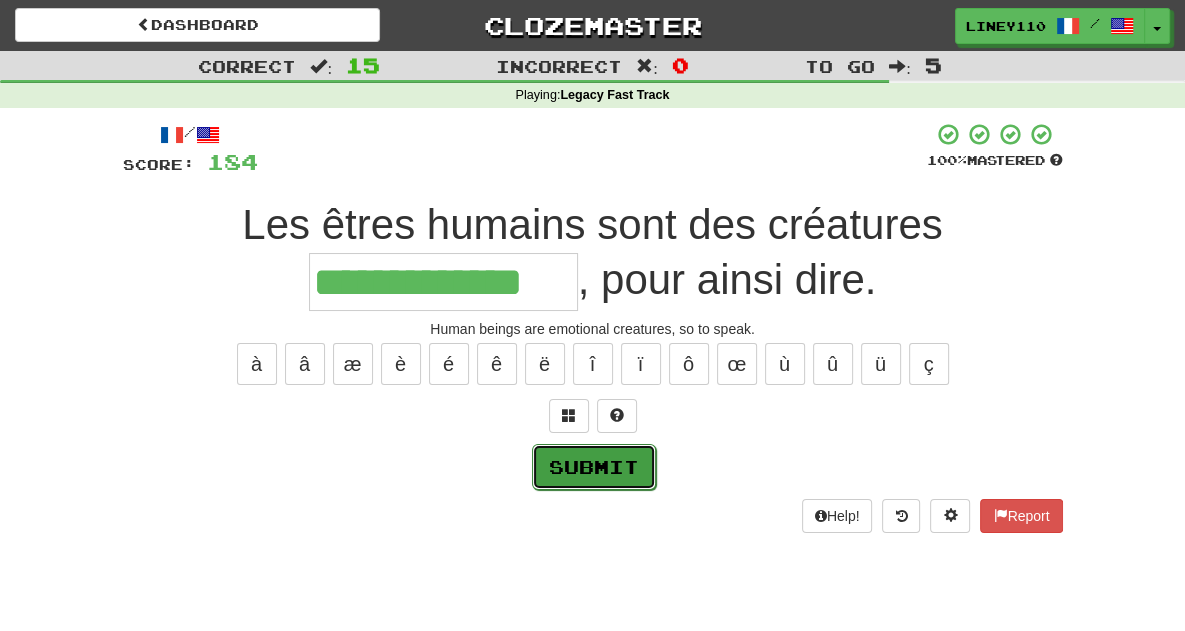 click on "Submit" at bounding box center [594, 467] 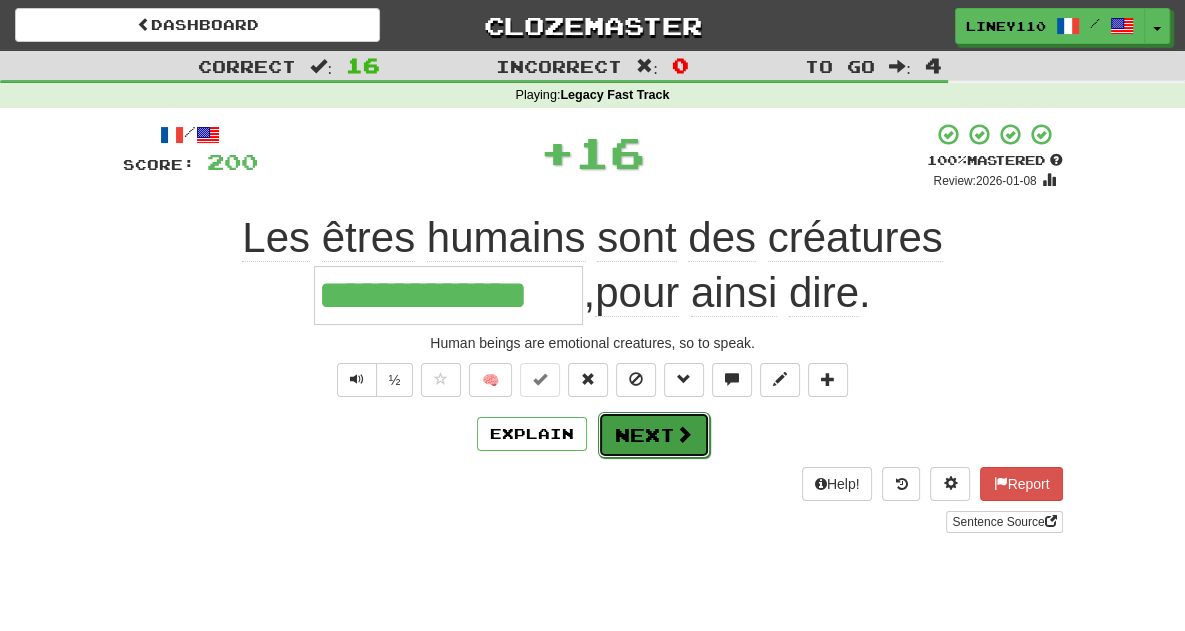 click on "Next" at bounding box center (654, 435) 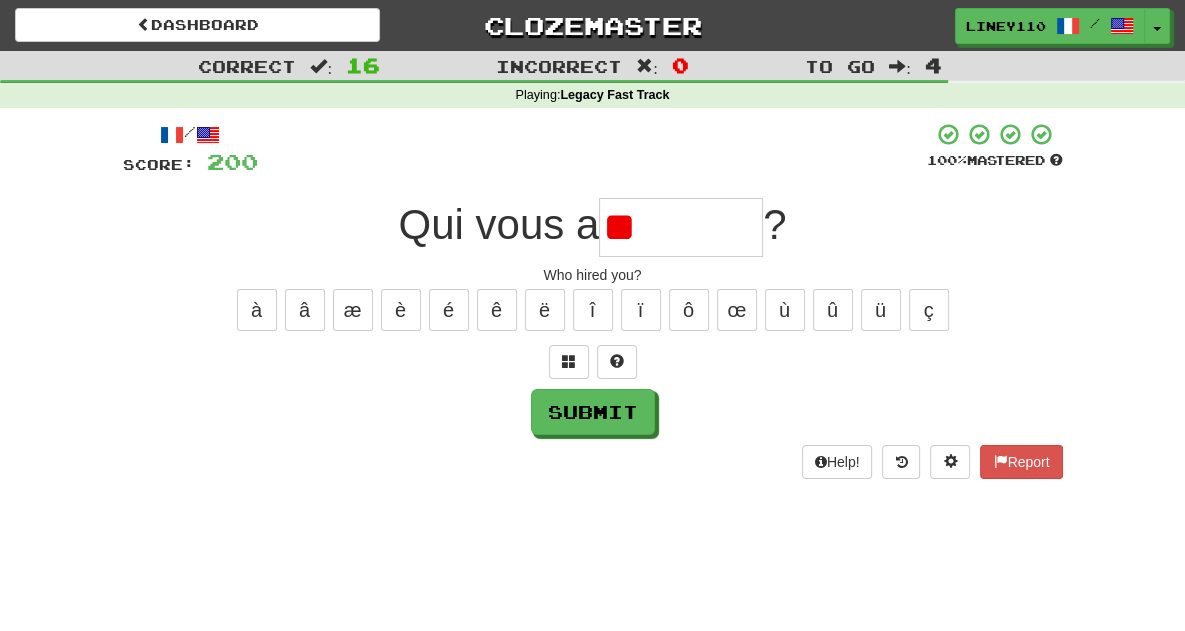type on "*" 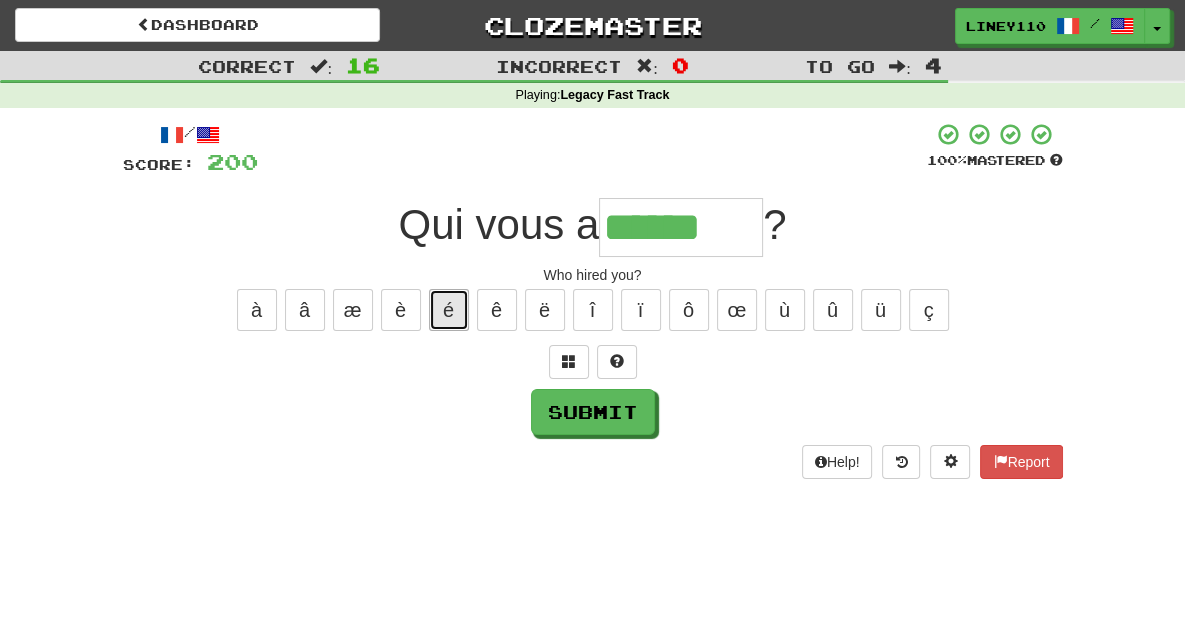 click on "é" at bounding box center [449, 310] 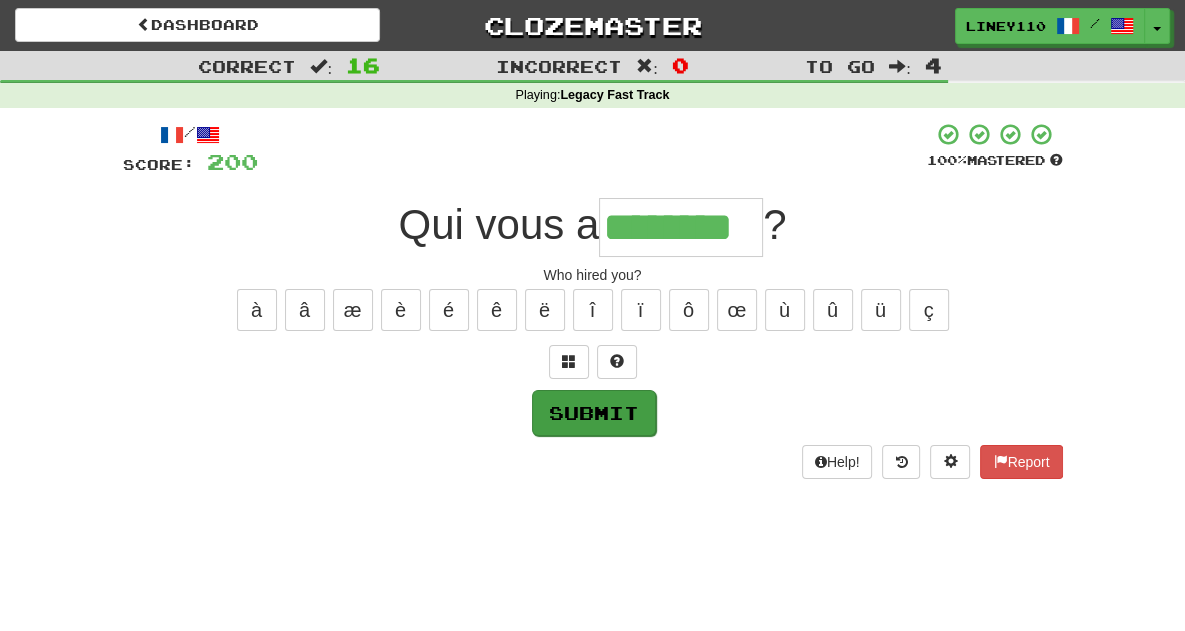 type on "********" 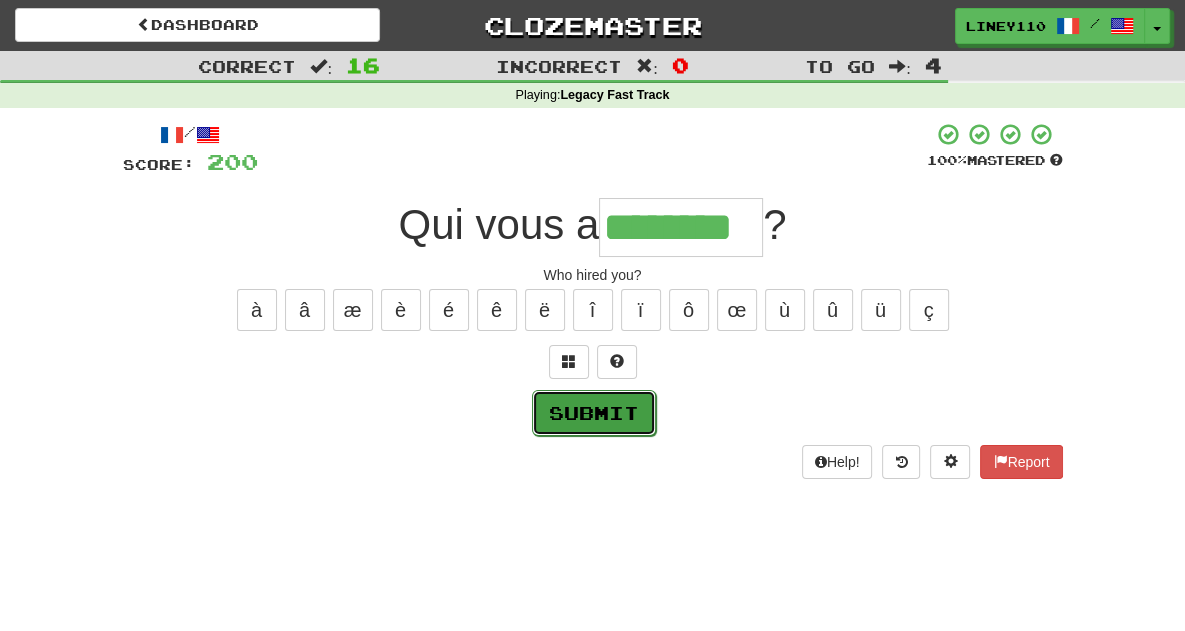 click on "Submit" at bounding box center (594, 413) 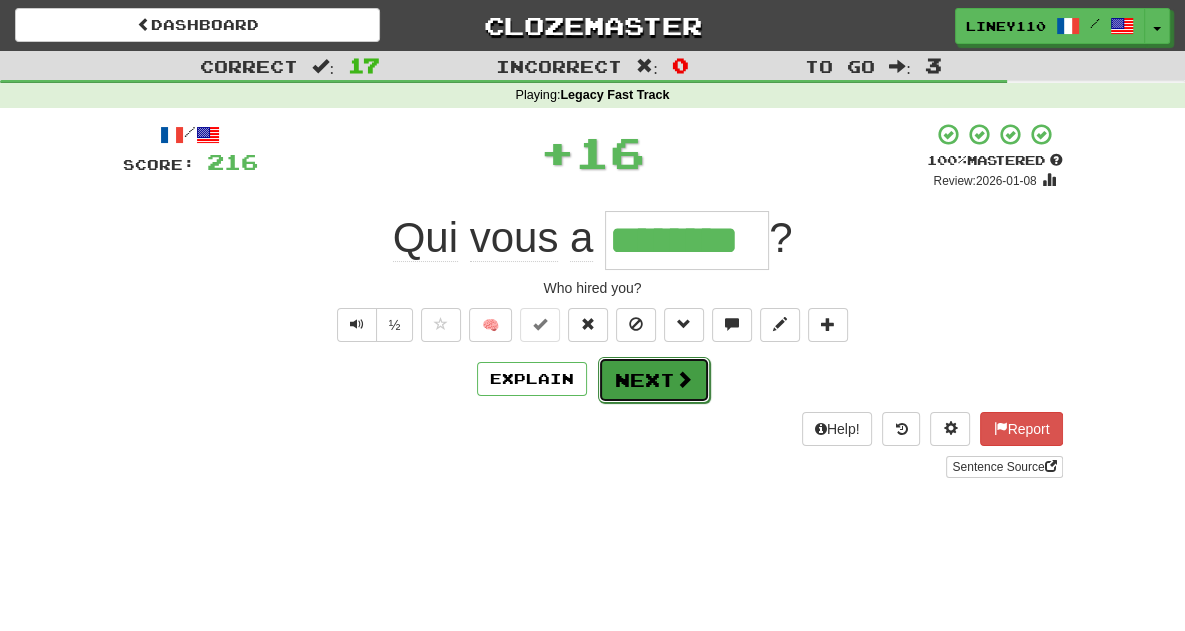click on "Next" at bounding box center [654, 380] 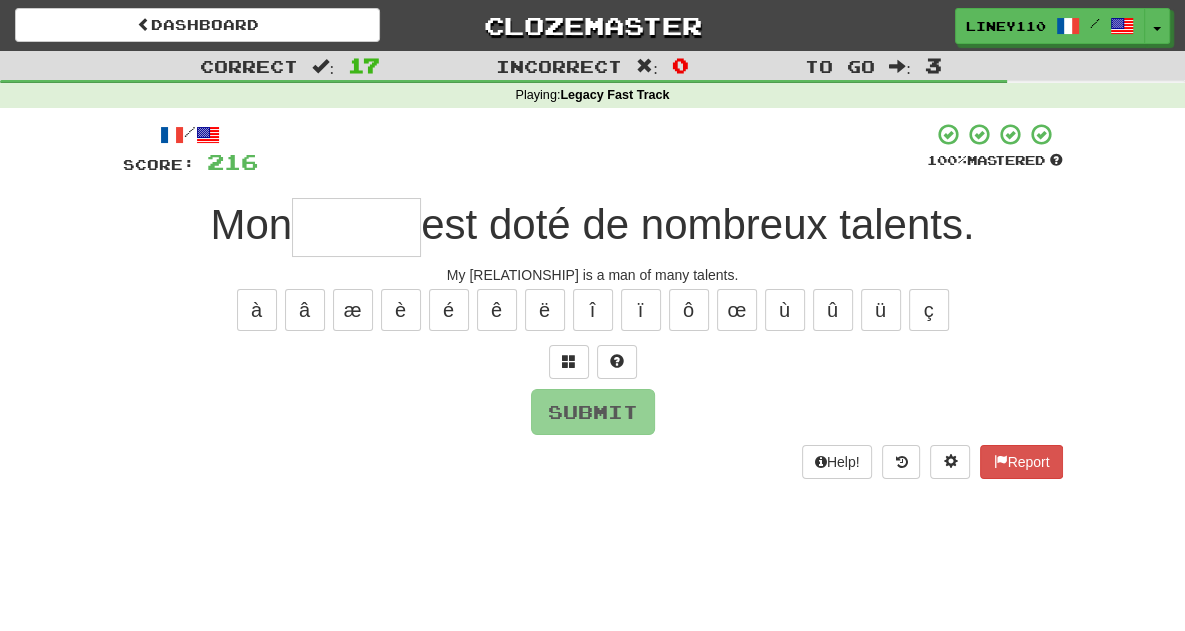 click at bounding box center [356, 227] 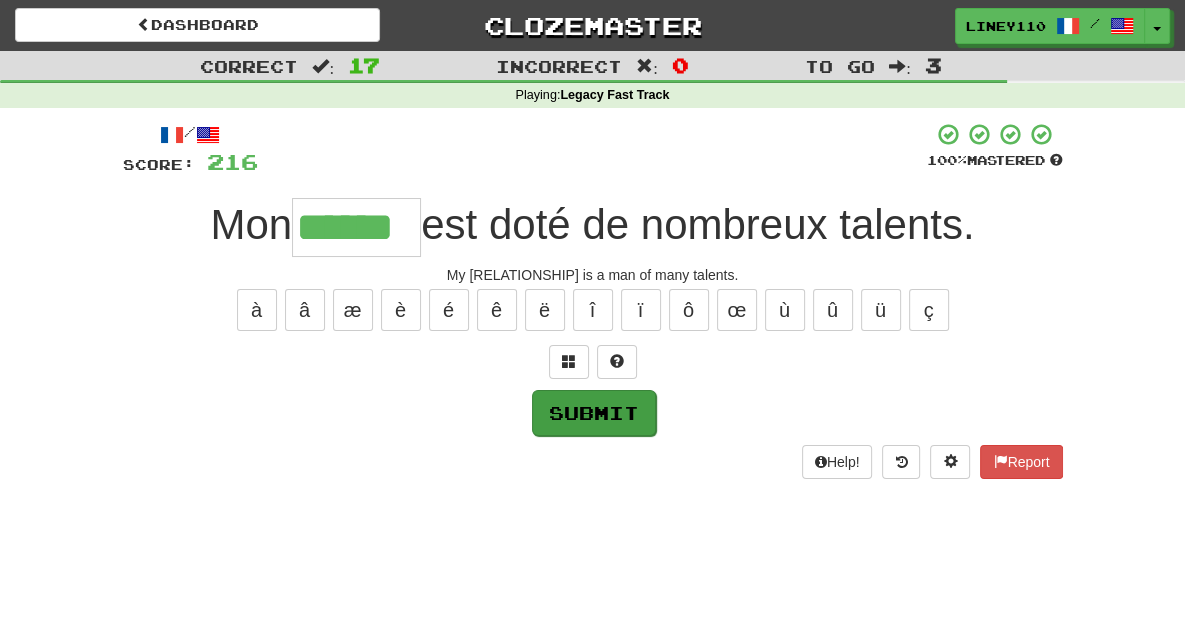 type on "******" 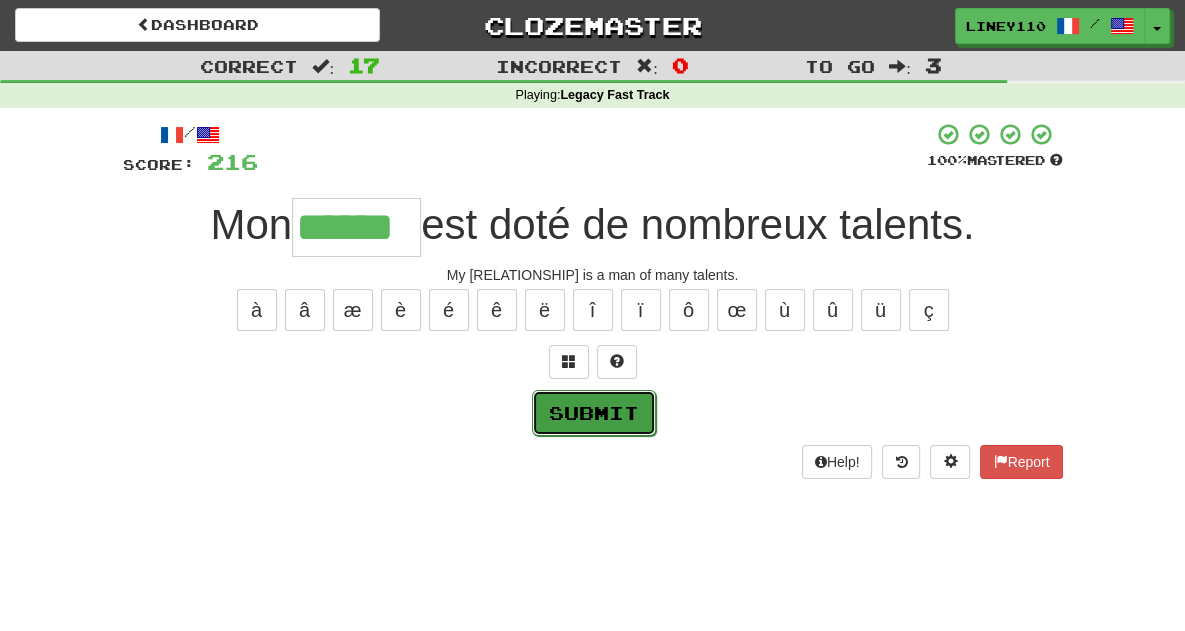 click on "Submit" at bounding box center (594, 413) 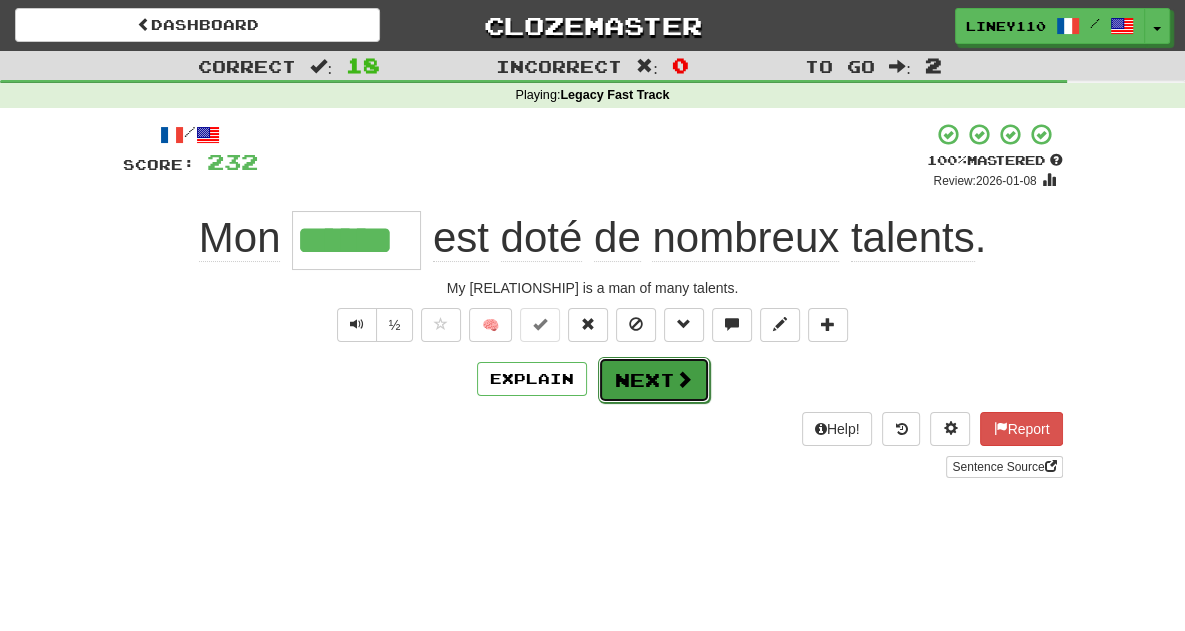 click on "Next" at bounding box center [654, 380] 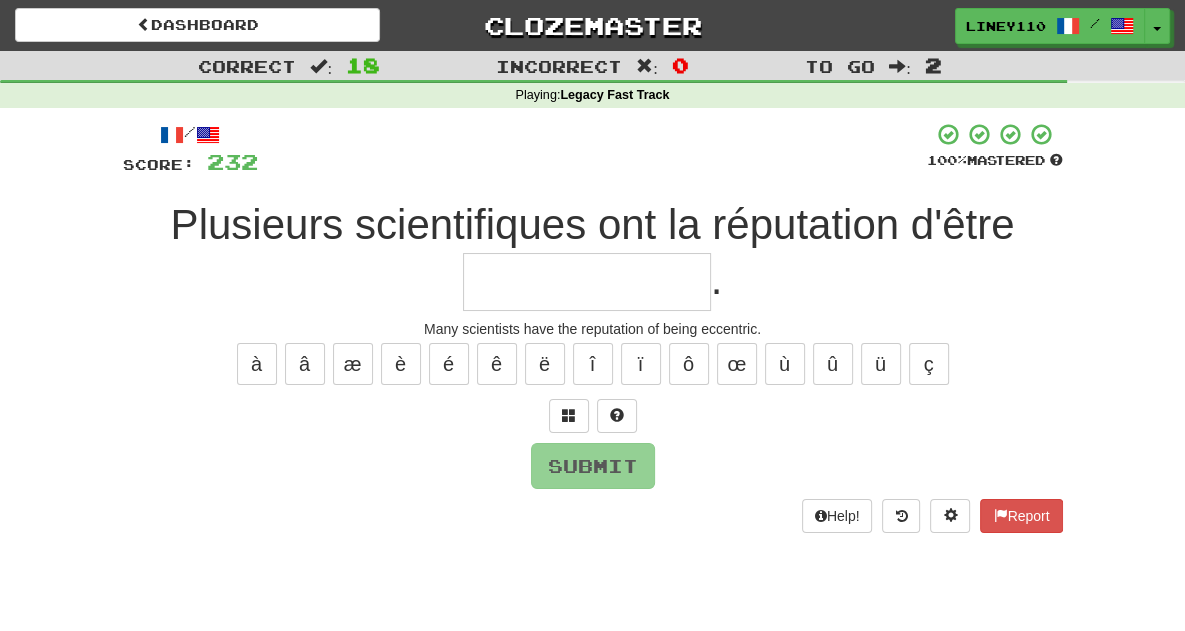 click at bounding box center (587, 282) 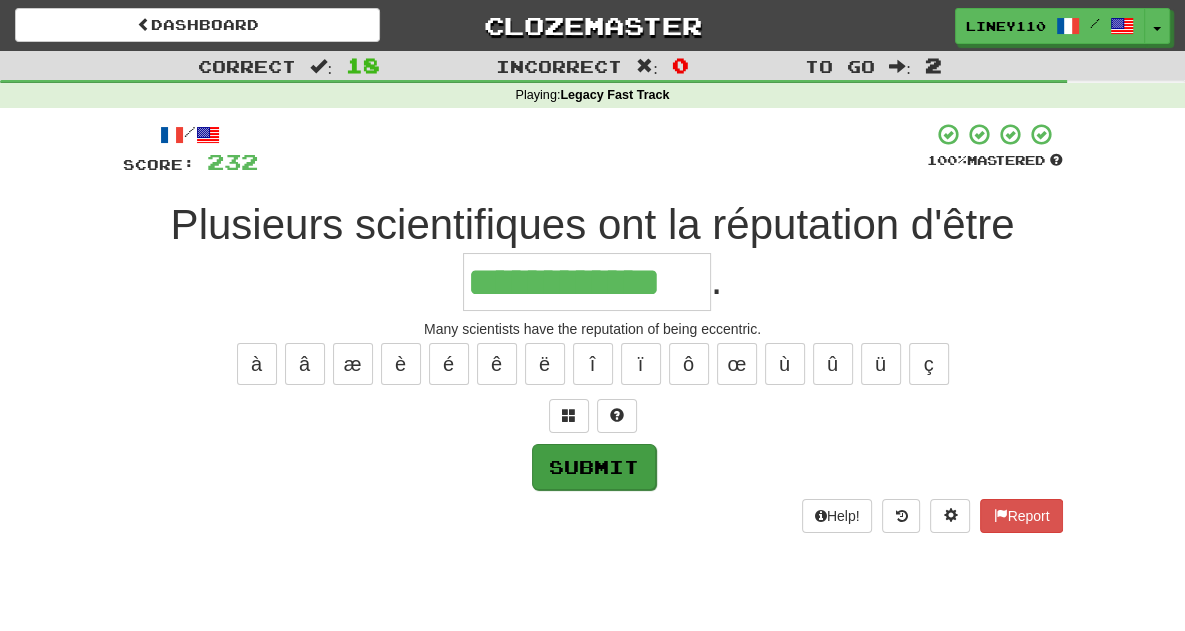 type on "**********" 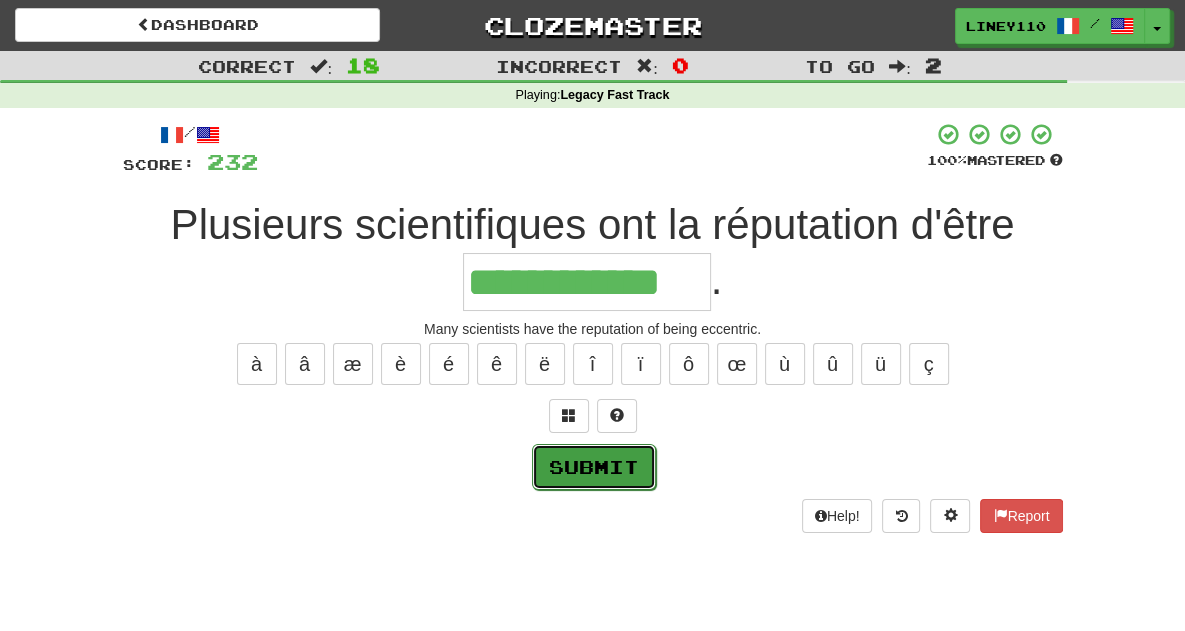 click on "Submit" at bounding box center (594, 467) 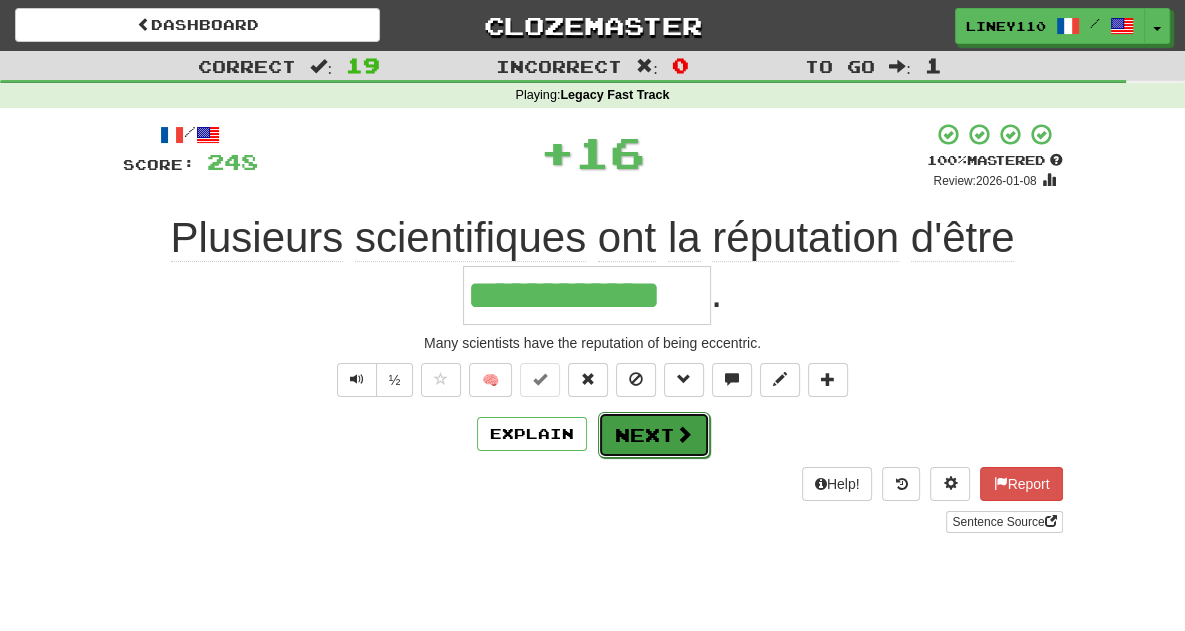 click on "Next" at bounding box center [654, 435] 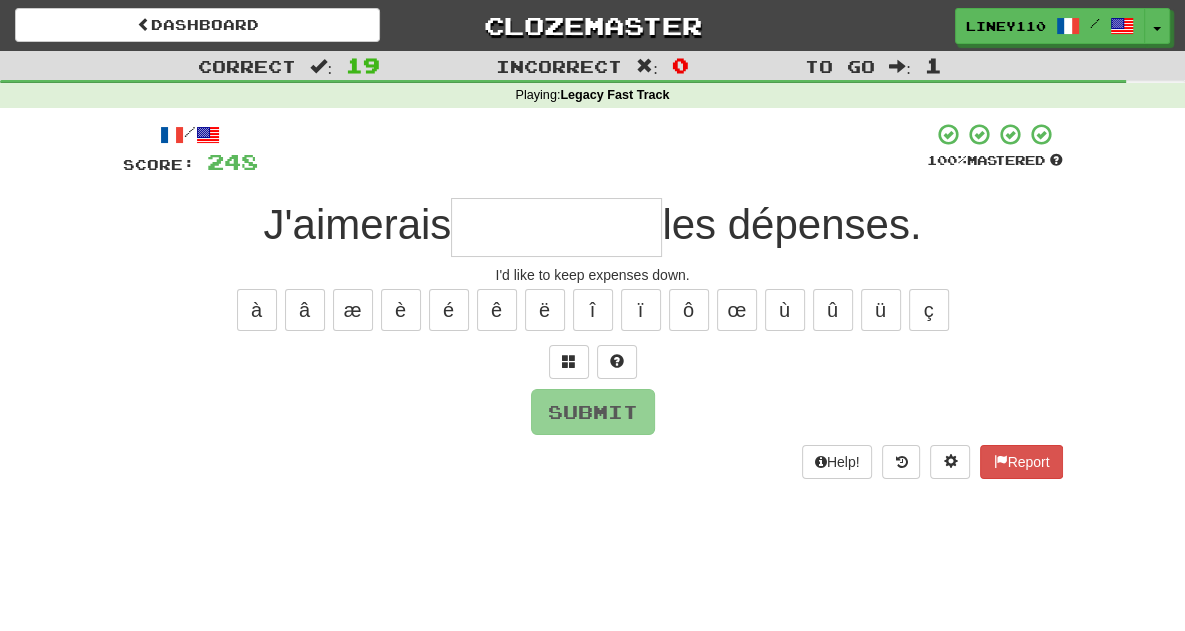 click at bounding box center (556, 227) 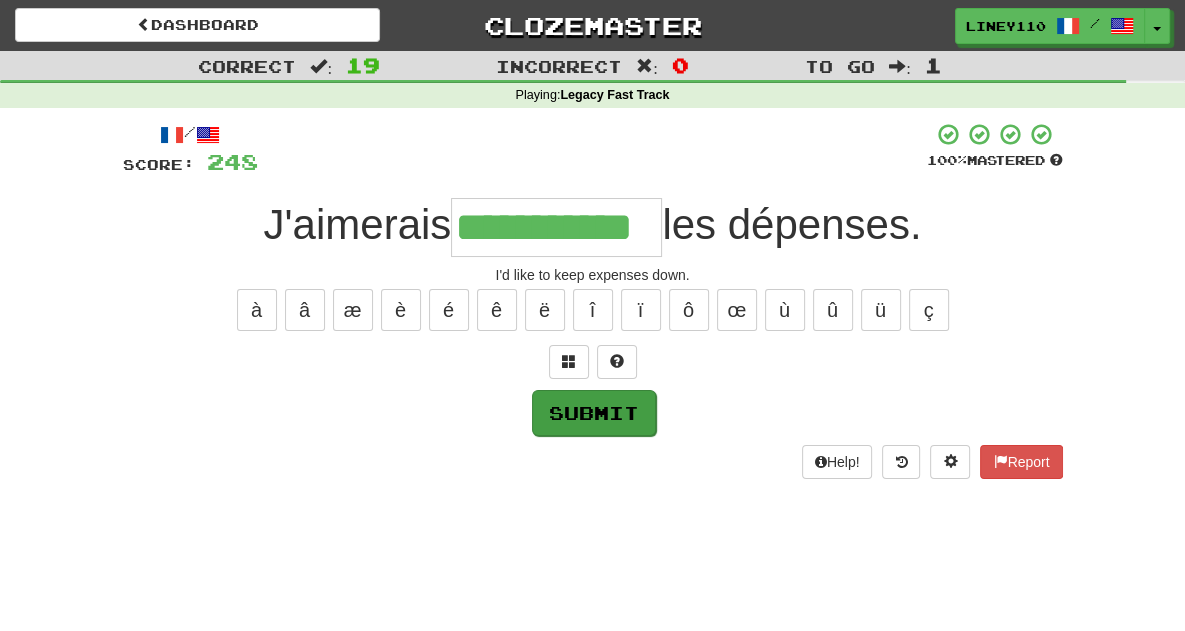 type on "**********" 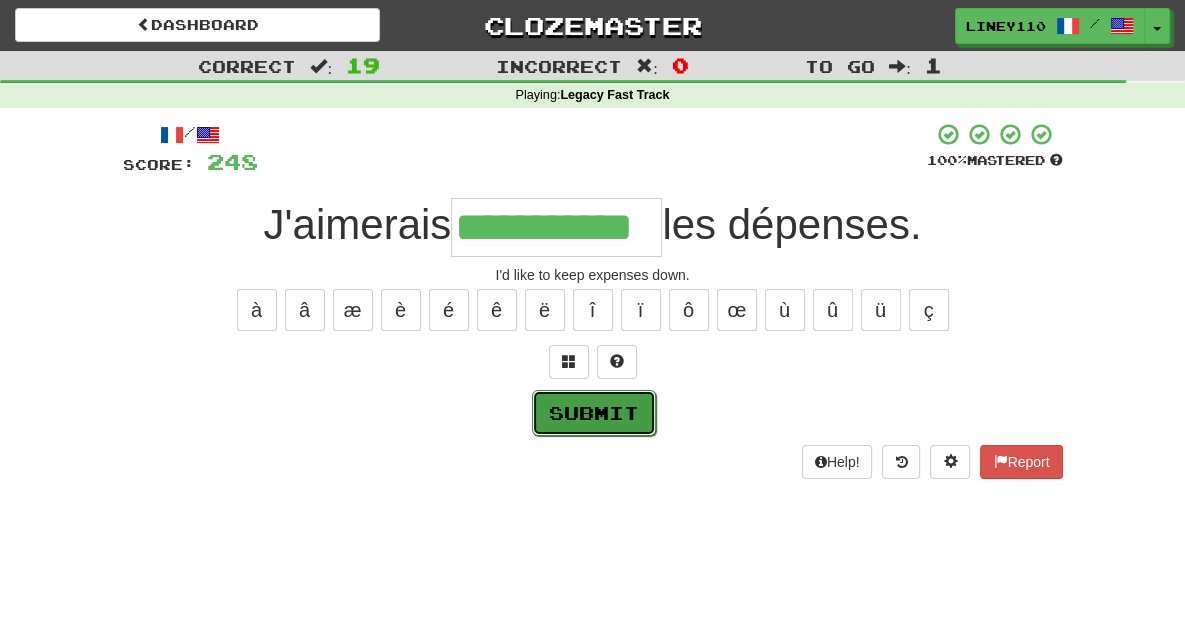 click on "Submit" at bounding box center [594, 413] 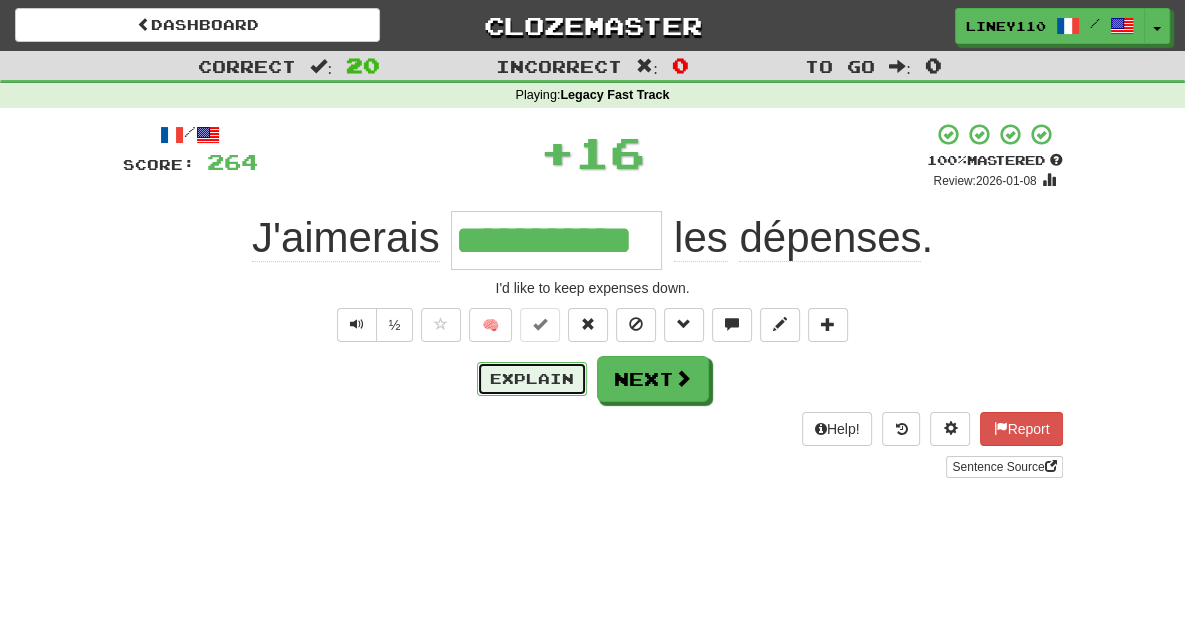 click on "Explain" at bounding box center [532, 379] 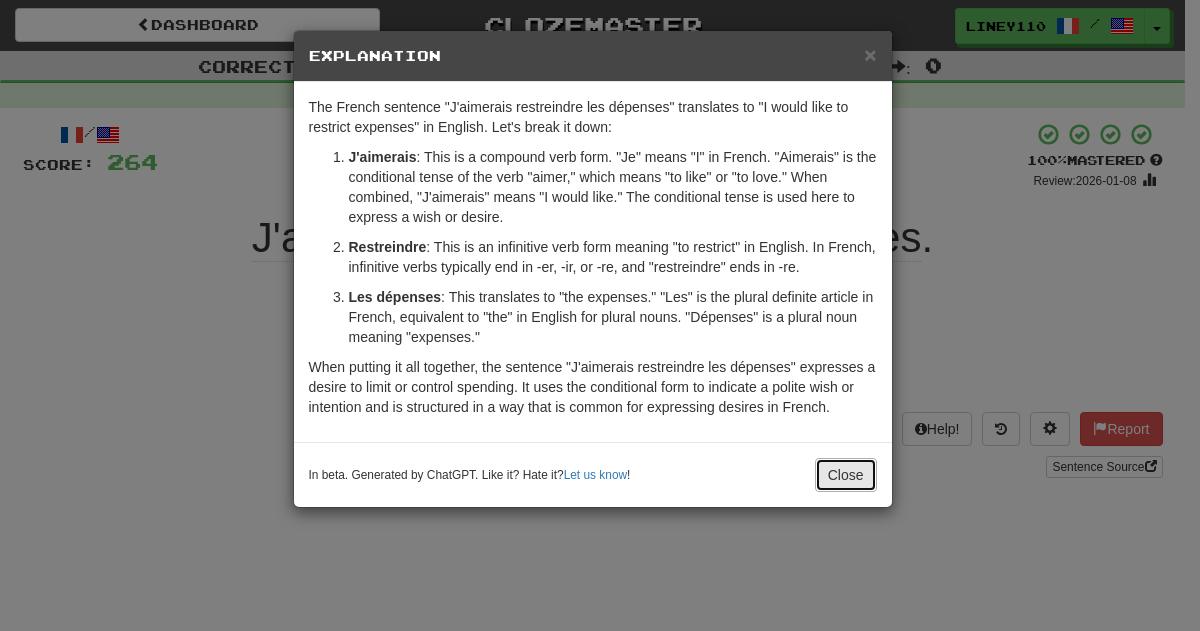 click on "Close" at bounding box center (846, 475) 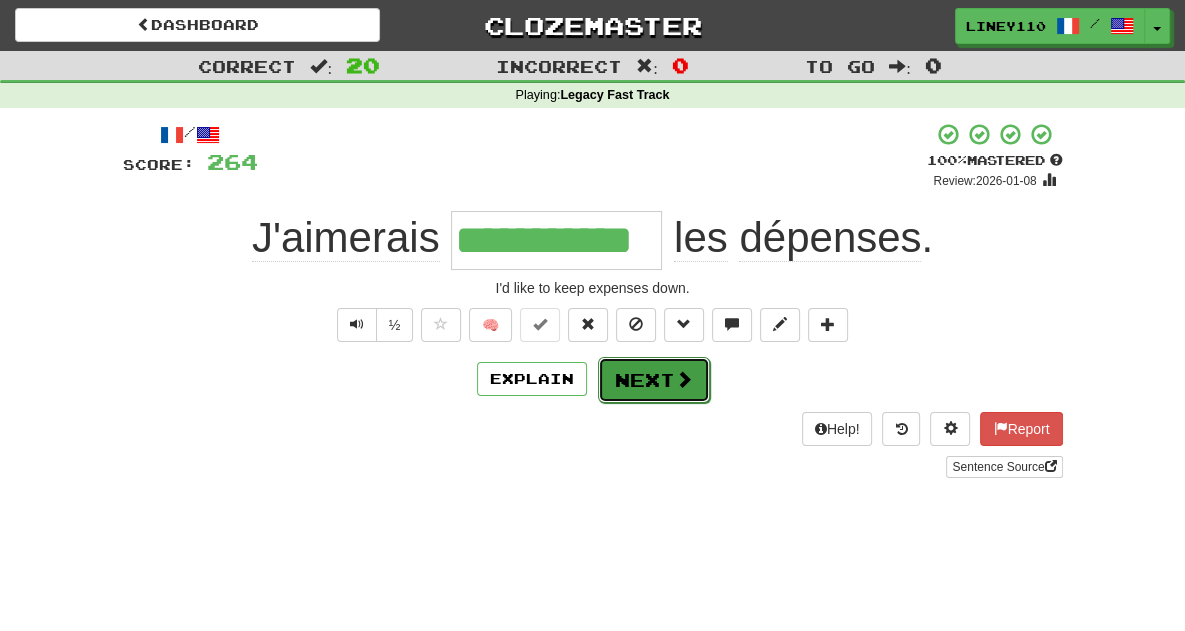 click on "Next" at bounding box center [654, 380] 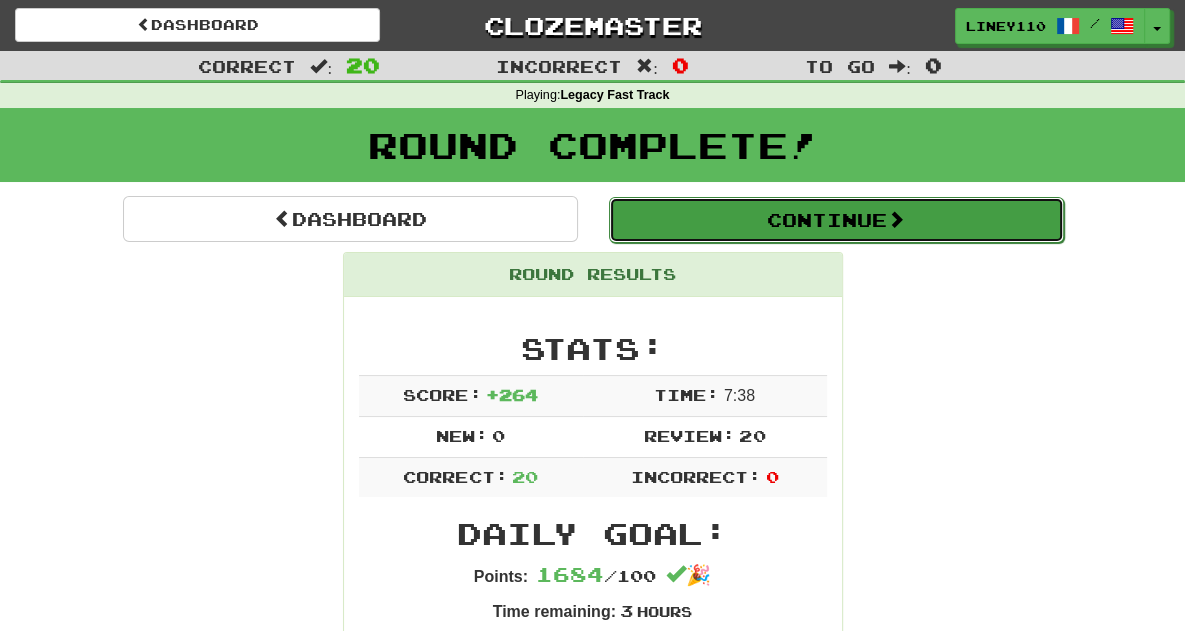 click on "Continue" at bounding box center [836, 220] 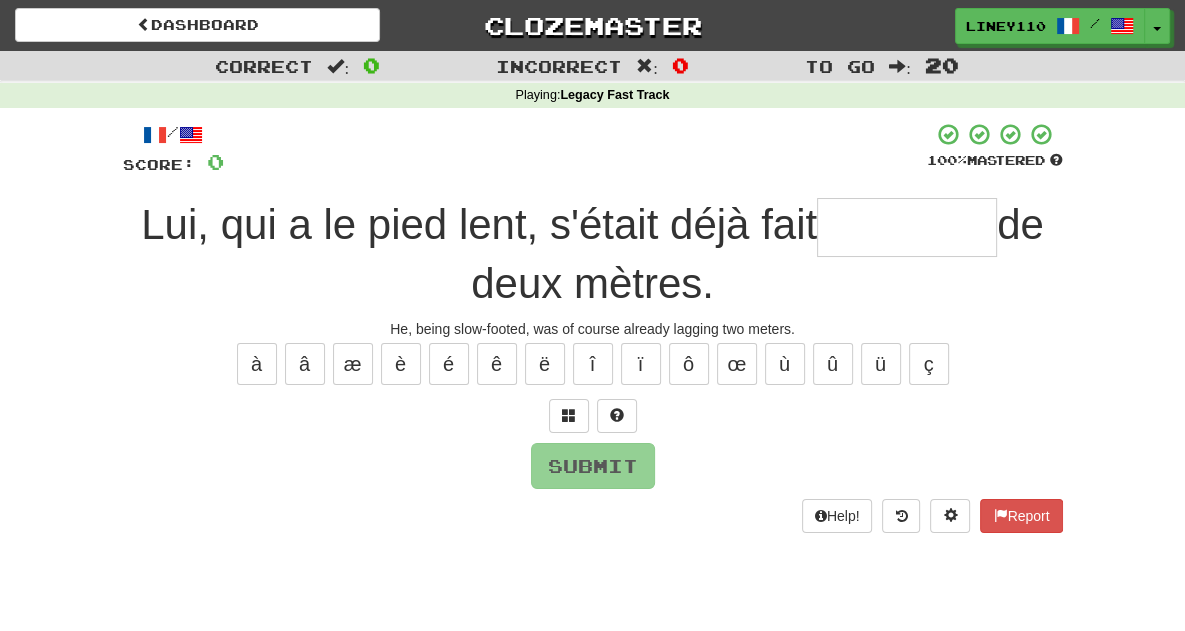 click at bounding box center (907, 227) 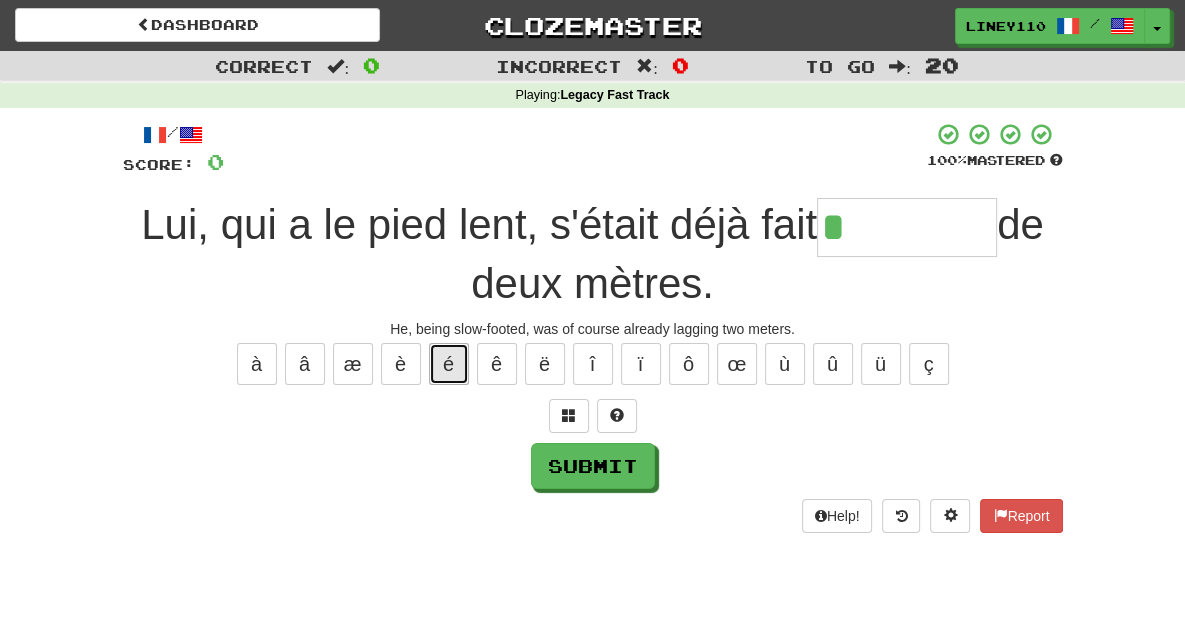 click on "é" at bounding box center (449, 364) 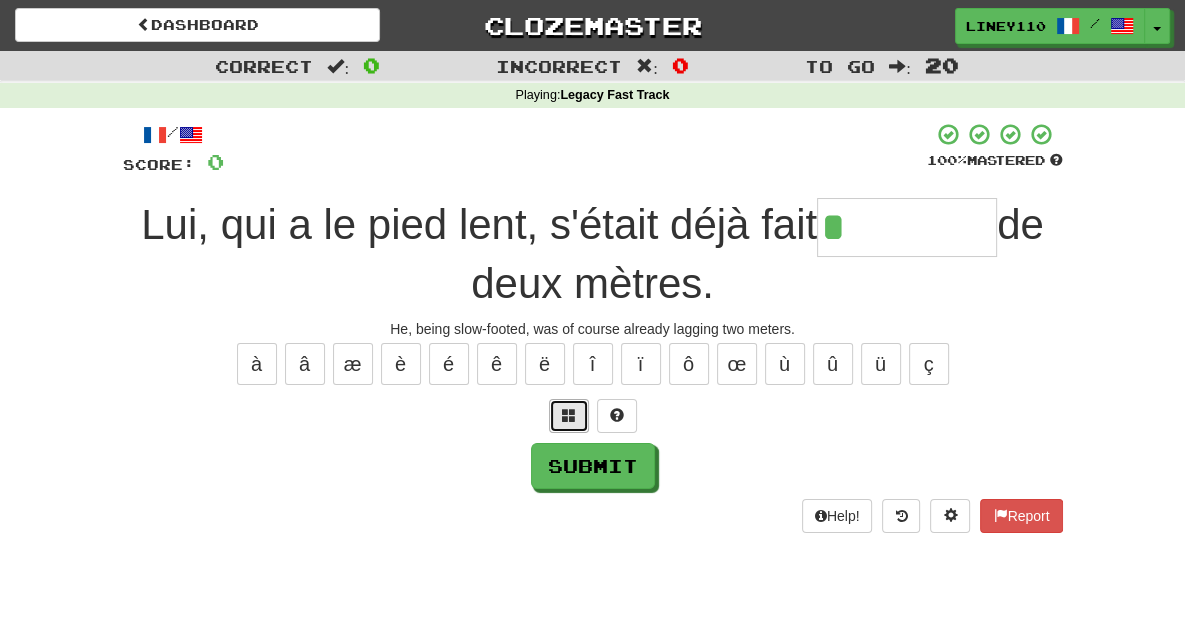 click at bounding box center (569, 415) 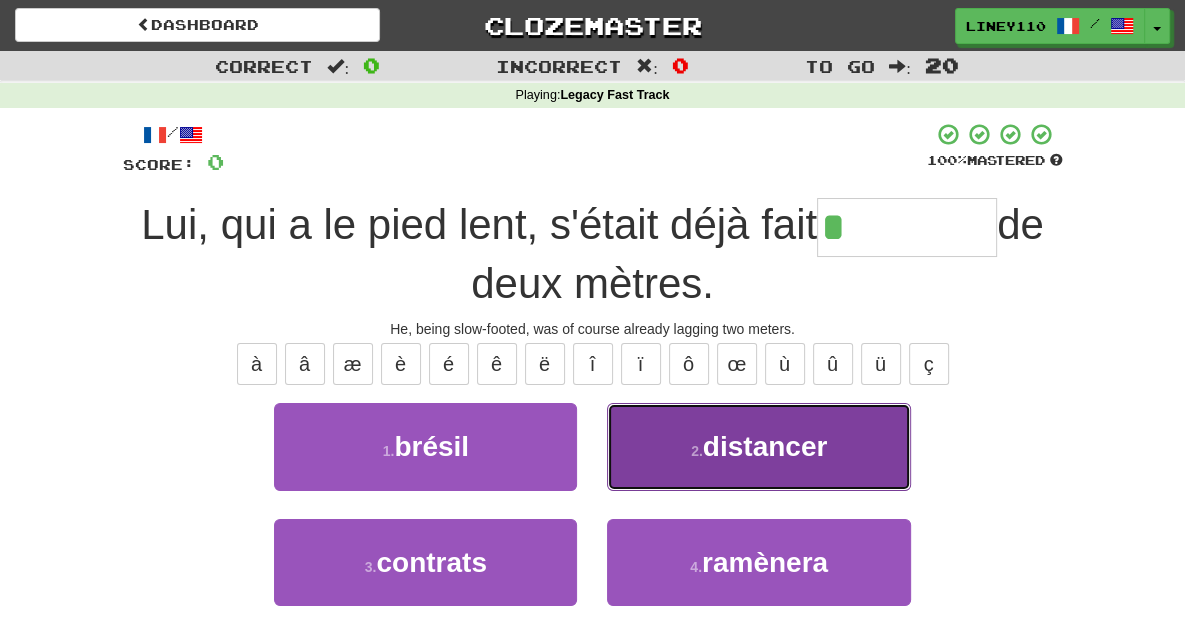 click on "2 . distancer" at bounding box center [758, 446] 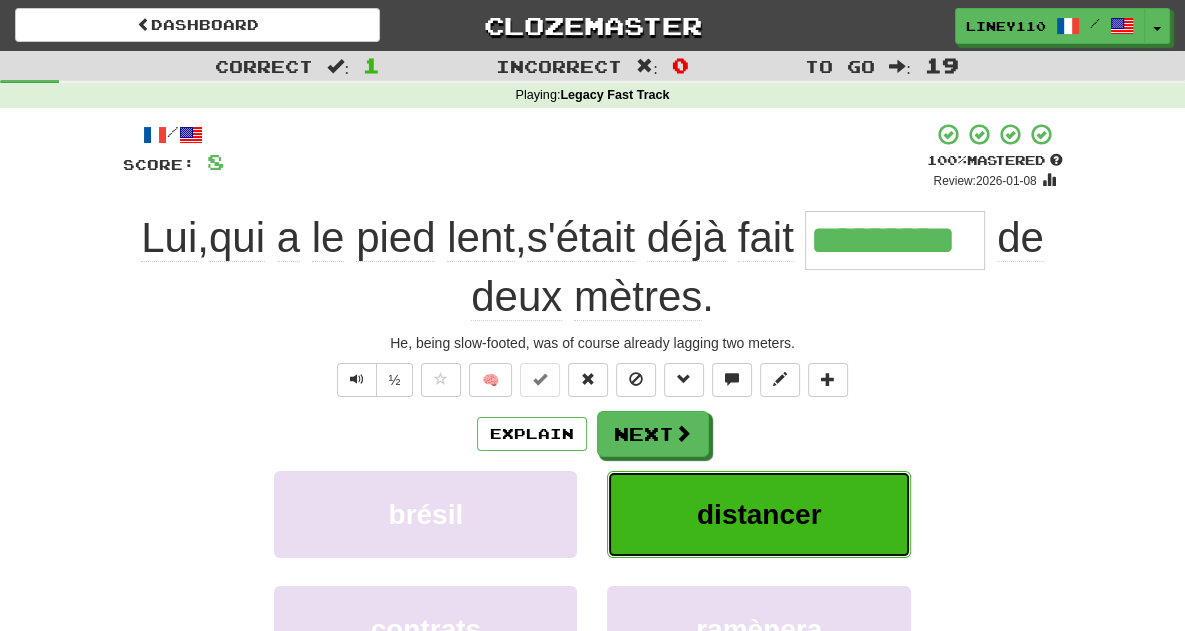 click on "distancer" at bounding box center [759, 514] 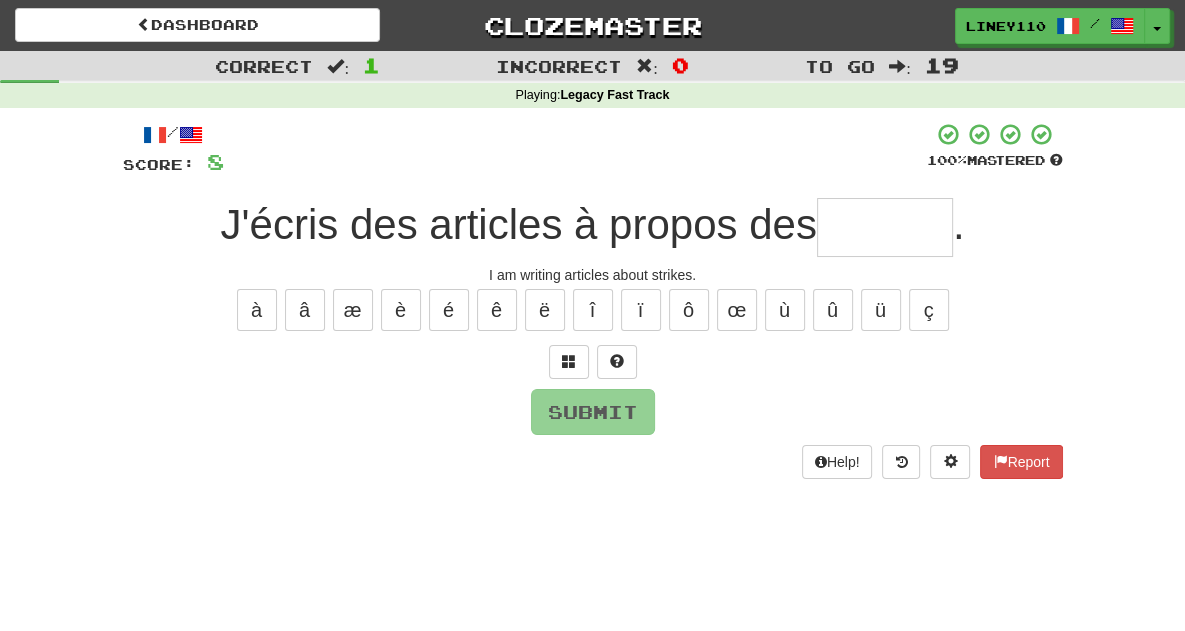 click at bounding box center [885, 227] 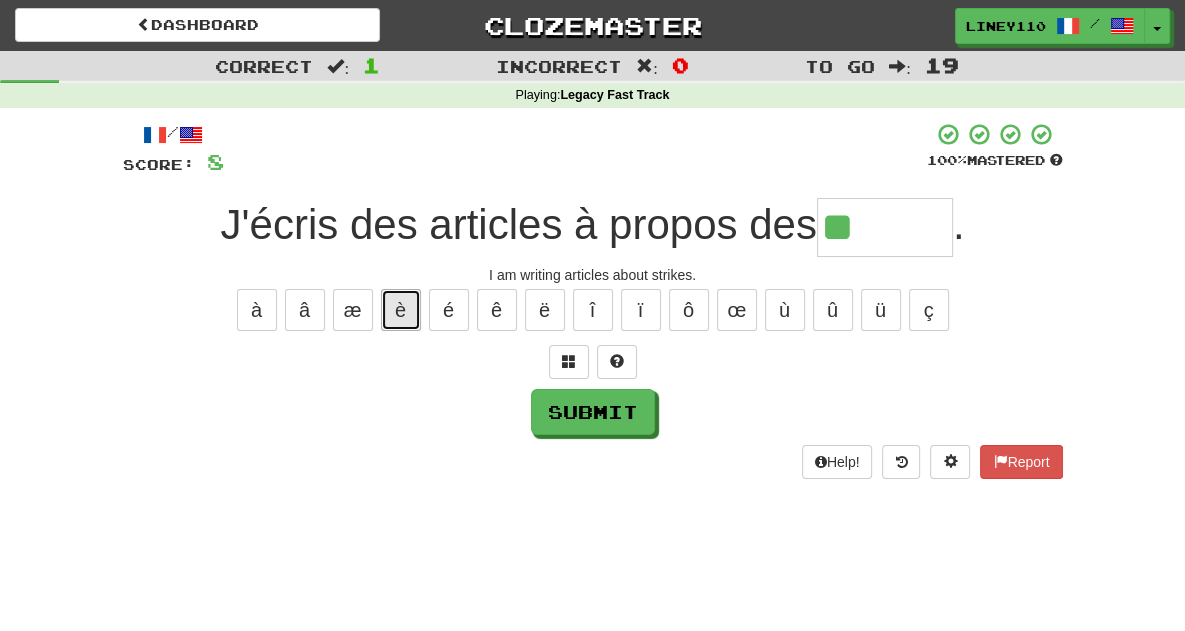 click on "è" at bounding box center [401, 310] 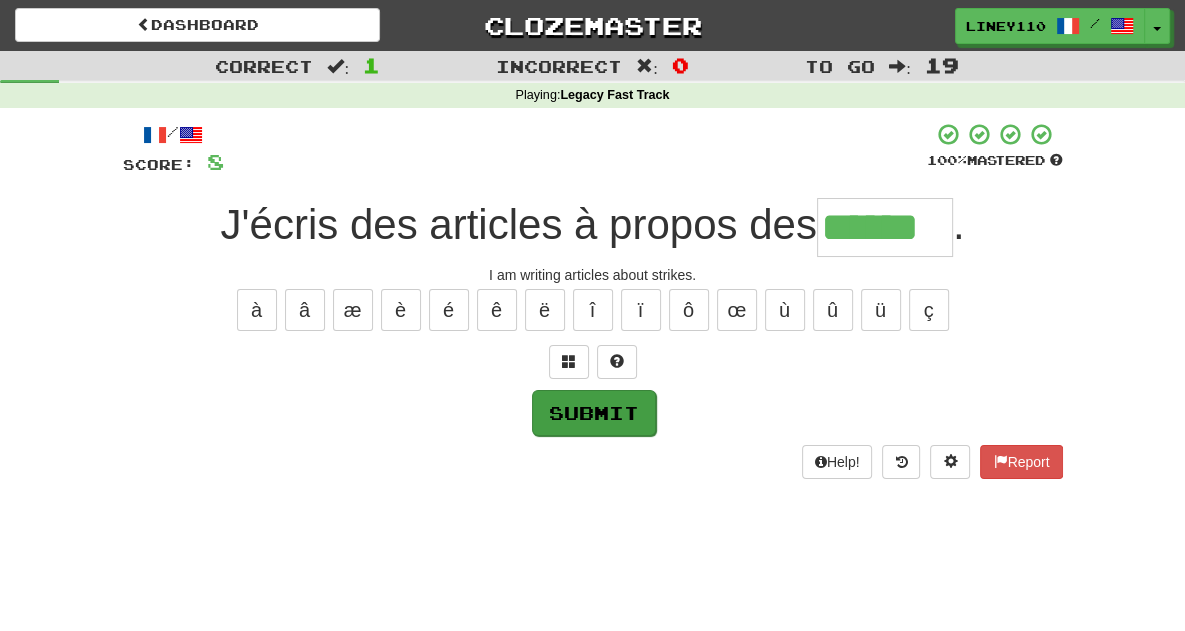 type on "******" 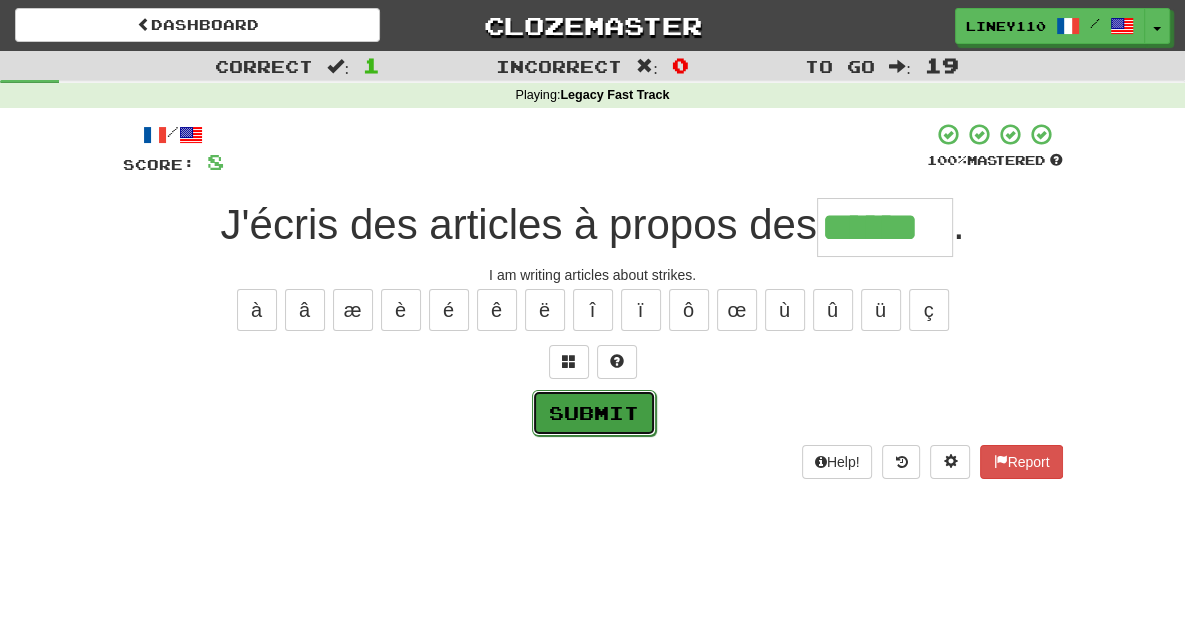 click on "Submit" at bounding box center [594, 413] 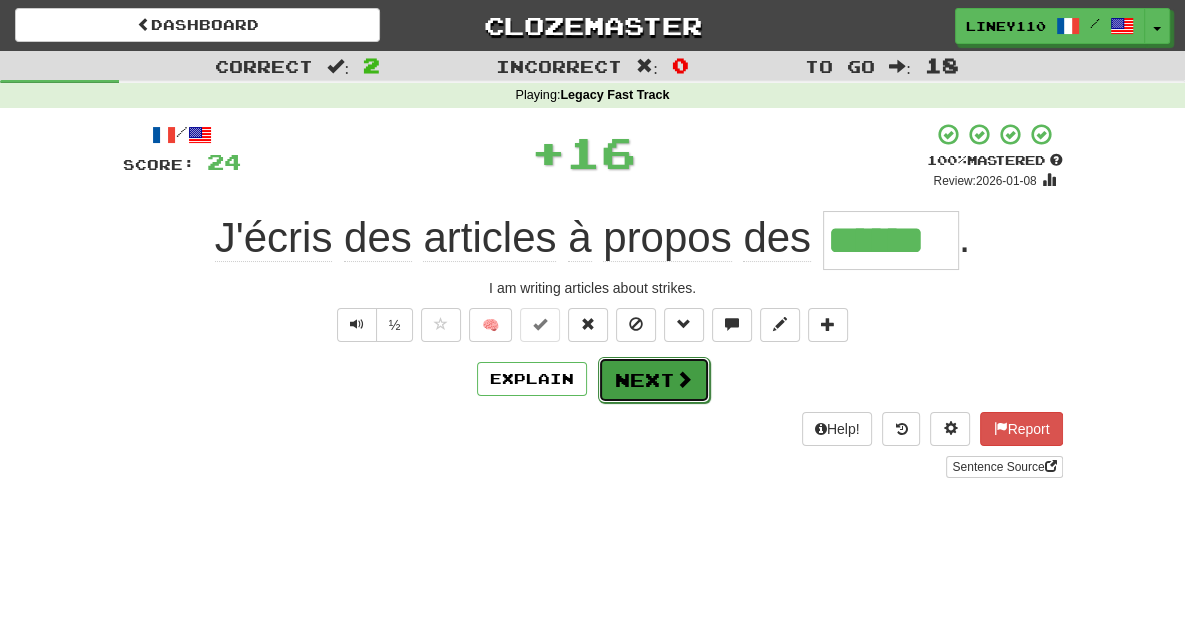 click on "Next" at bounding box center (654, 380) 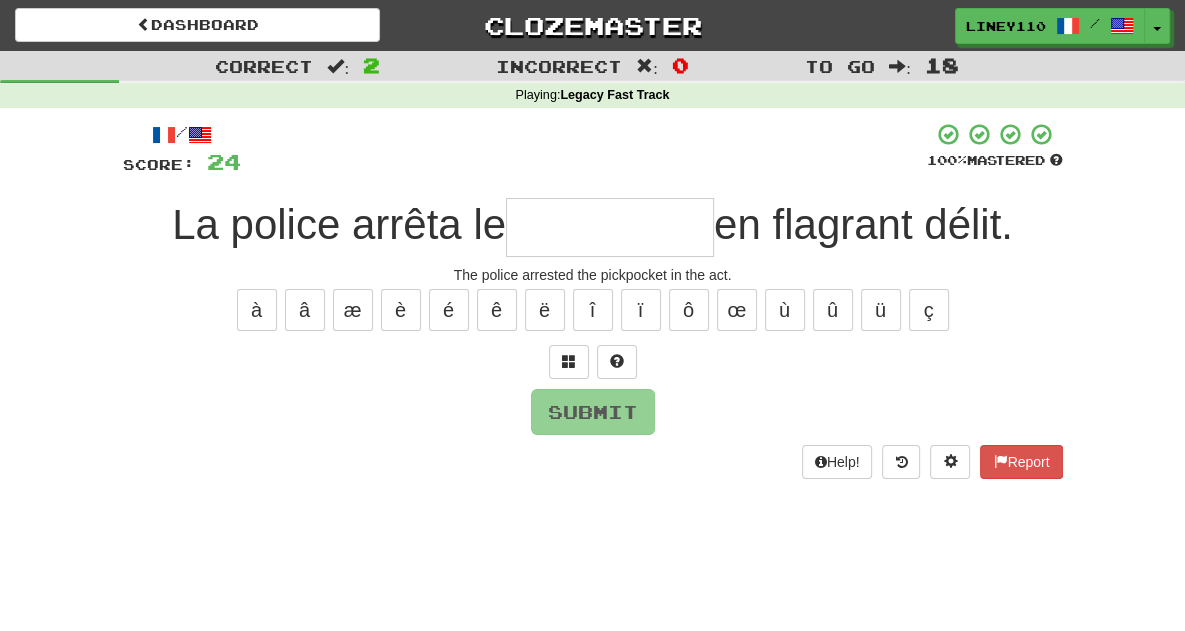 click at bounding box center (610, 227) 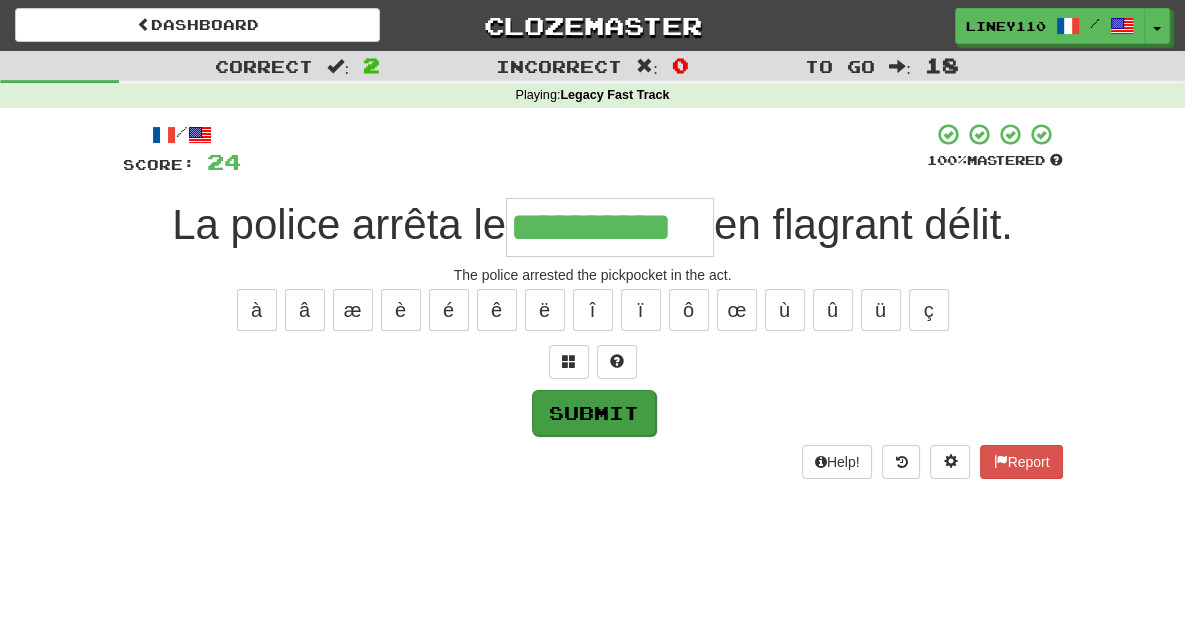 type on "**********" 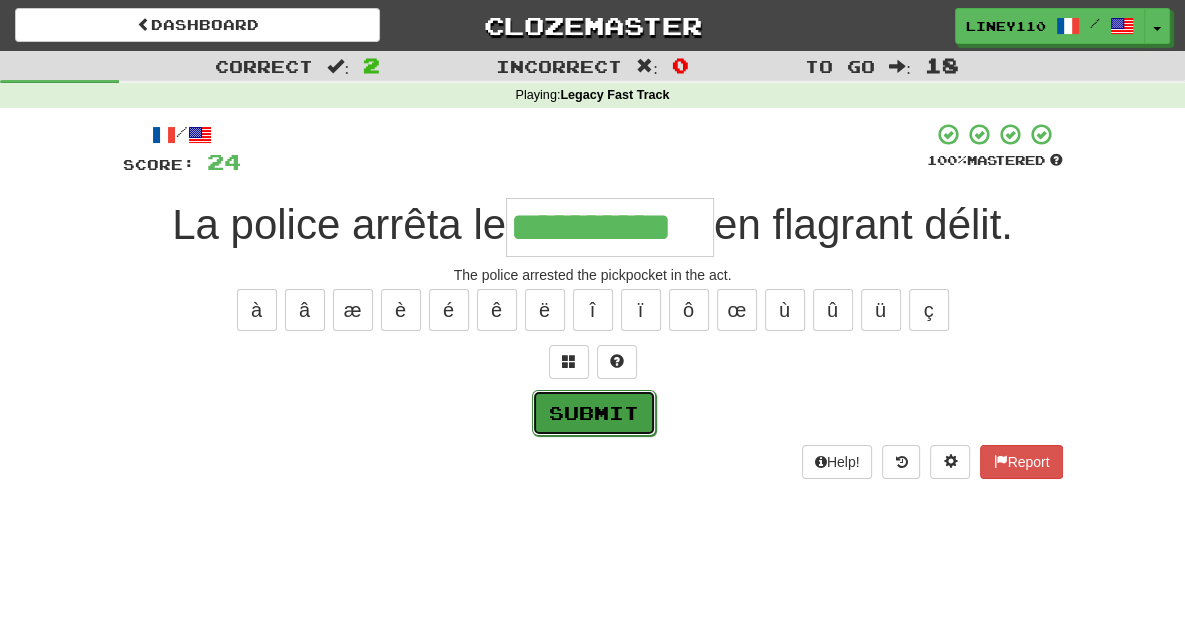 click on "Submit" at bounding box center [594, 413] 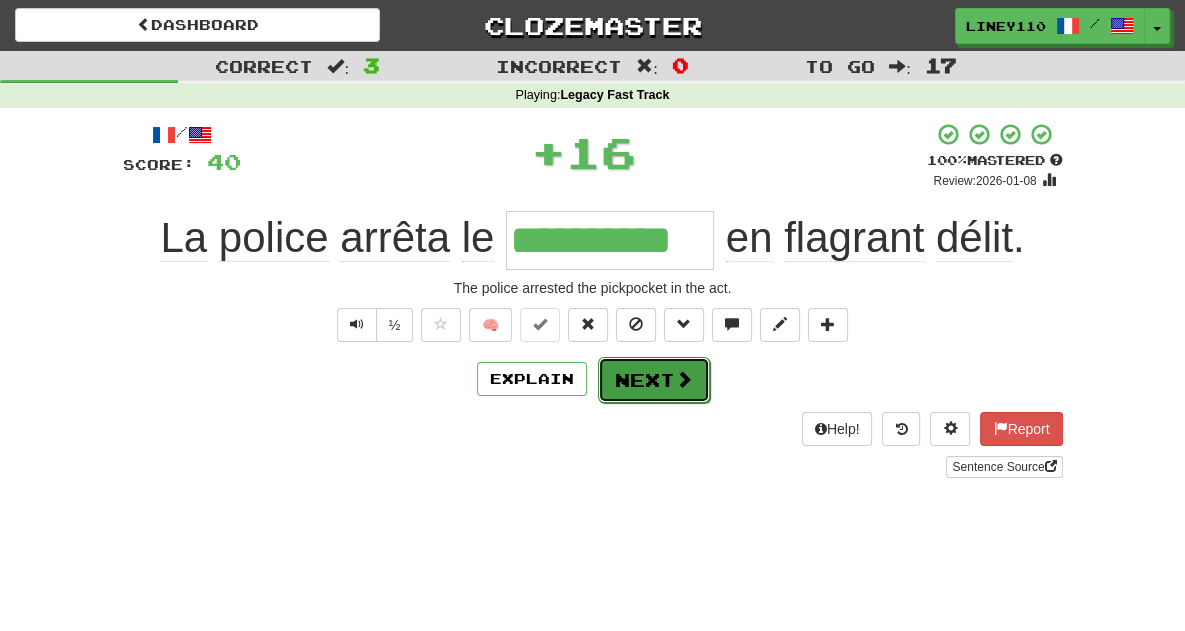 click on "Next" at bounding box center (654, 380) 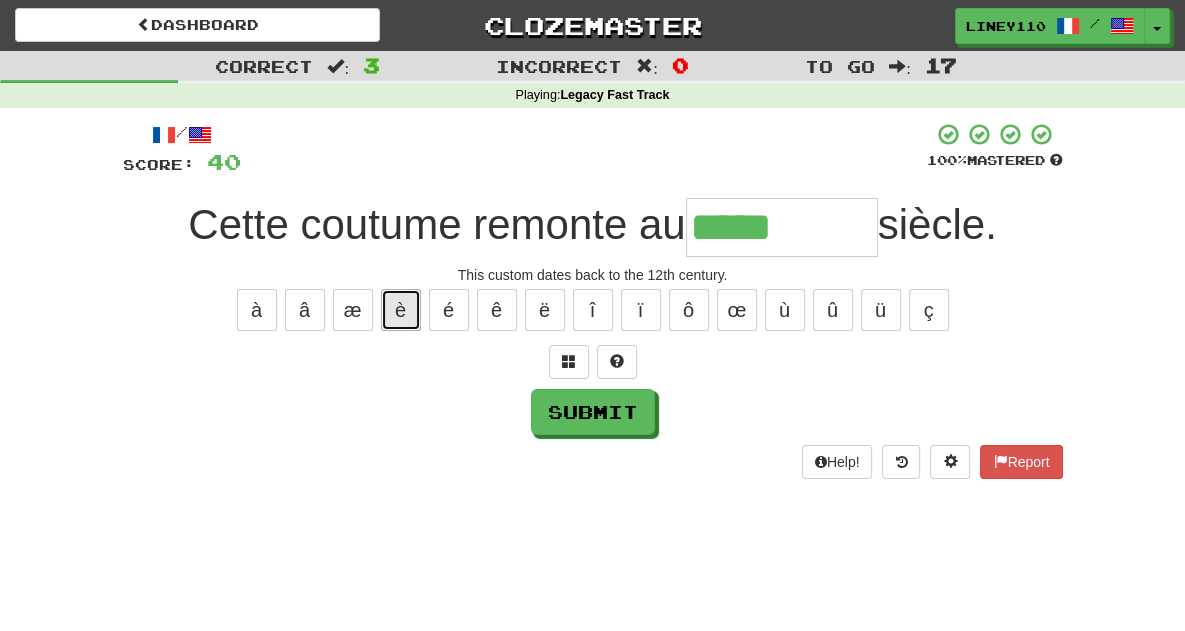 click on "è" at bounding box center (401, 310) 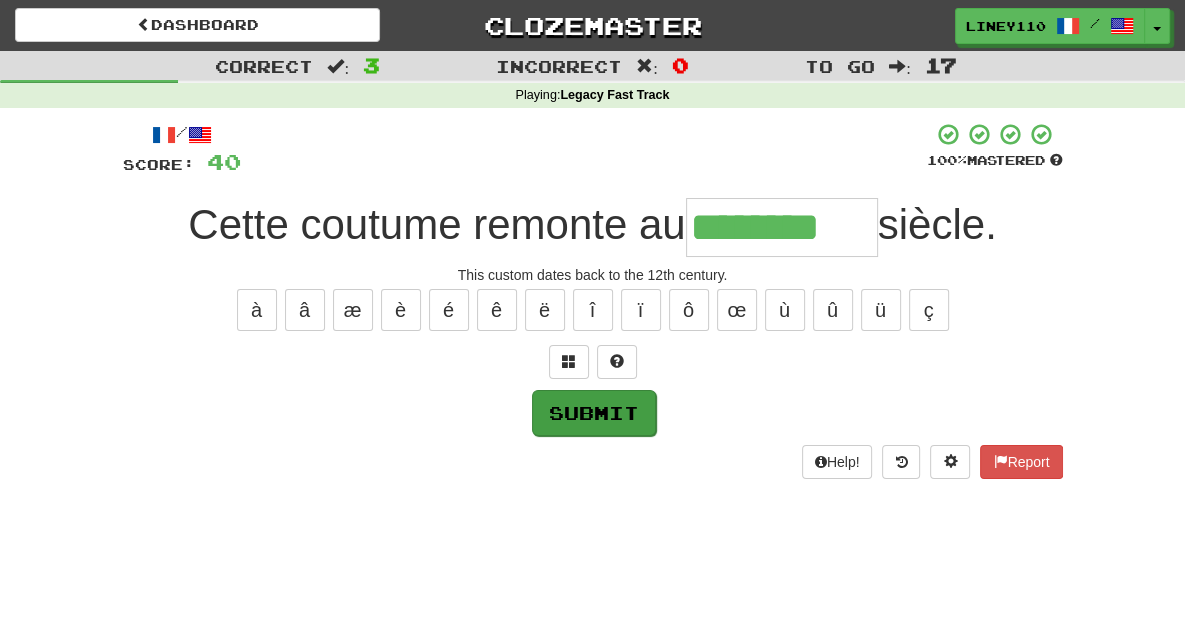 type on "********" 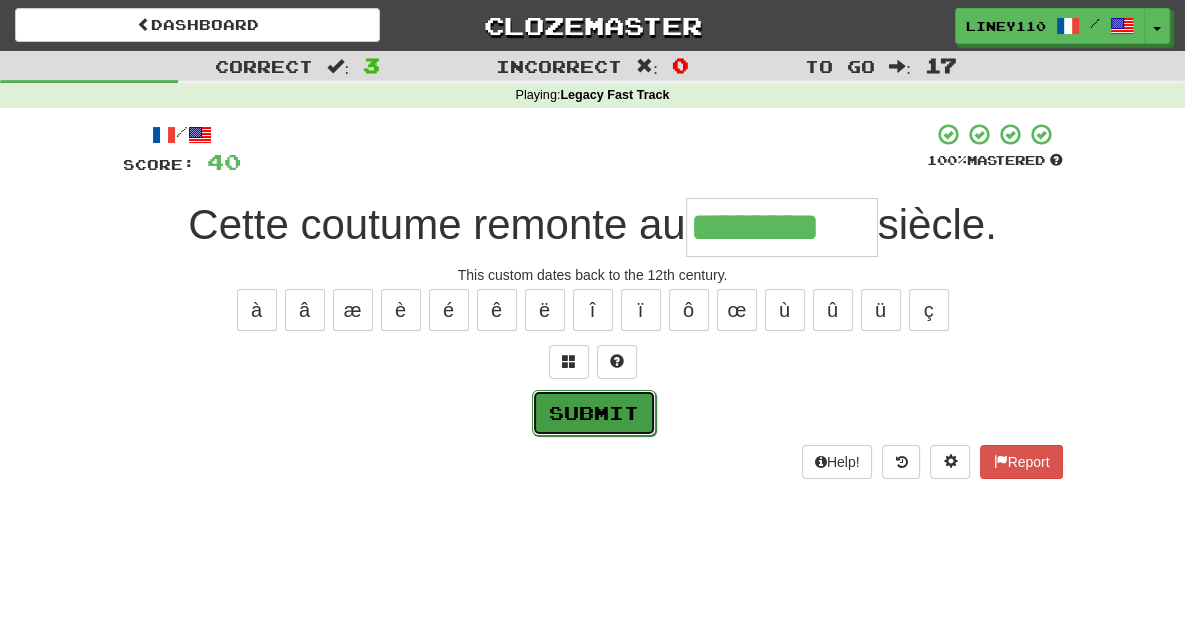 click on "Submit" at bounding box center (594, 413) 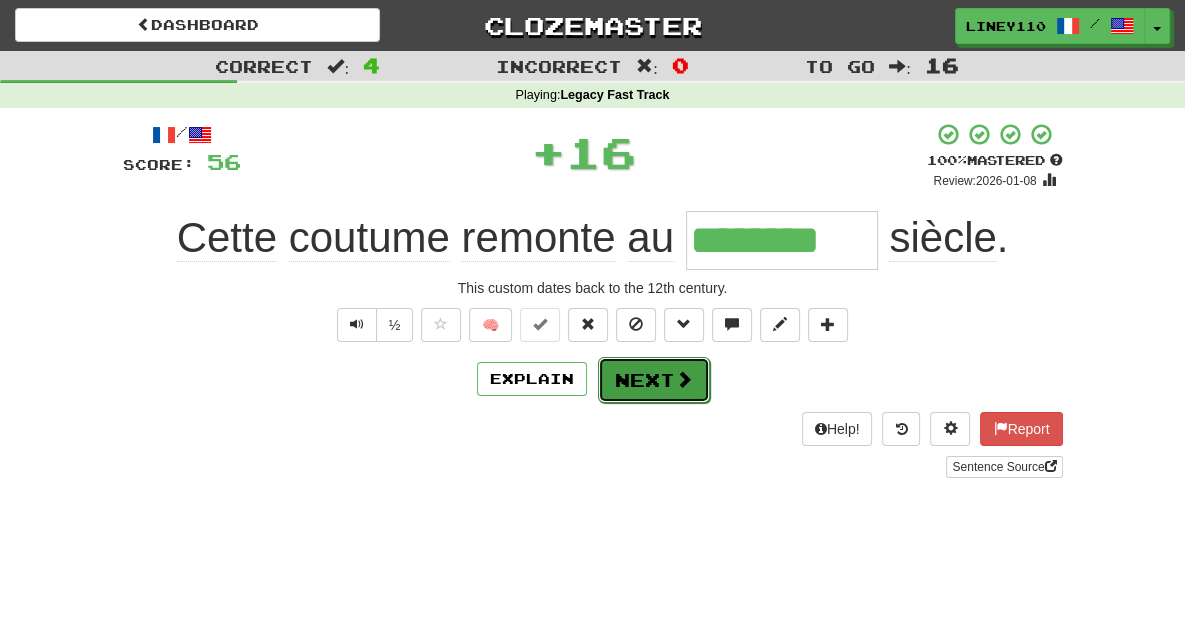click on "Next" at bounding box center [654, 380] 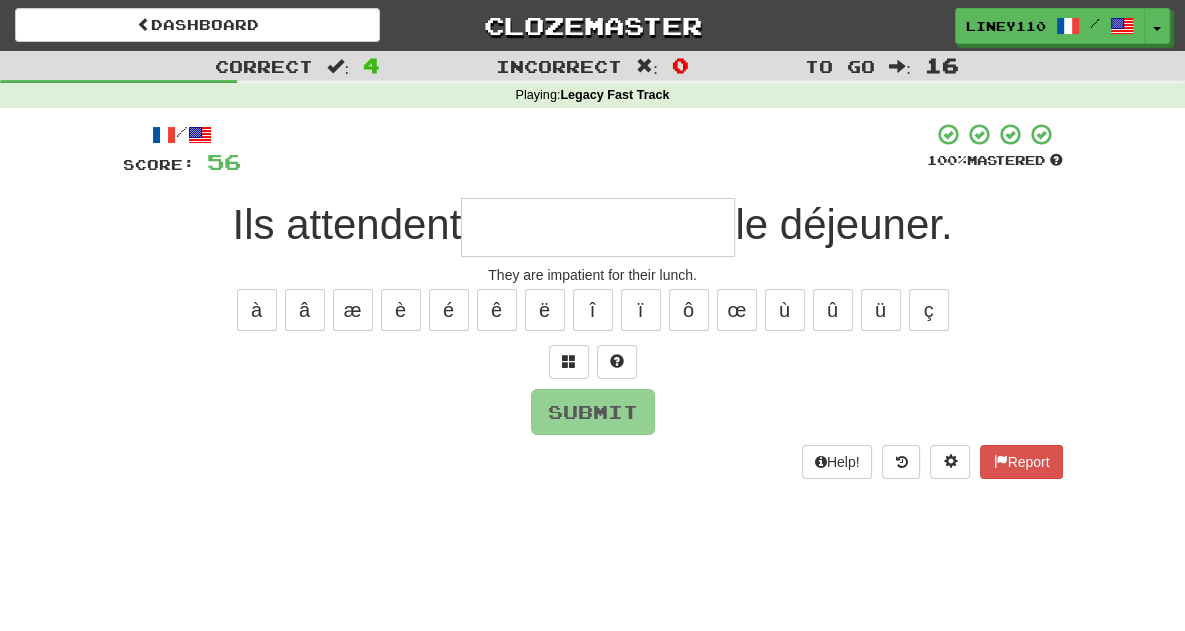 click at bounding box center [598, 227] 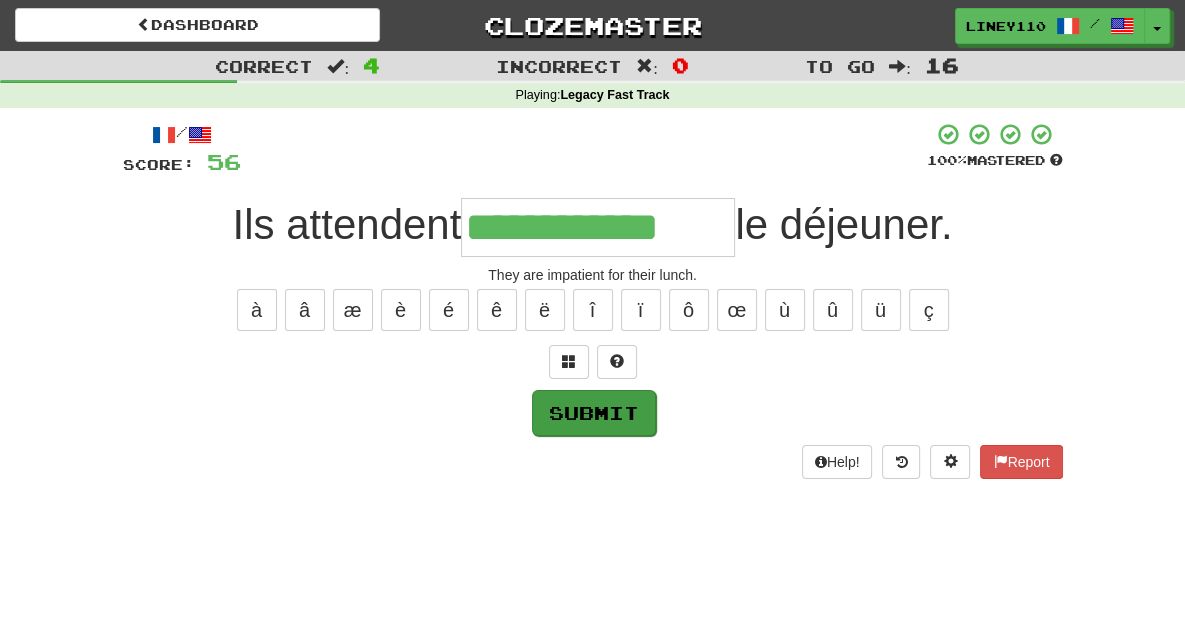 type on "**********" 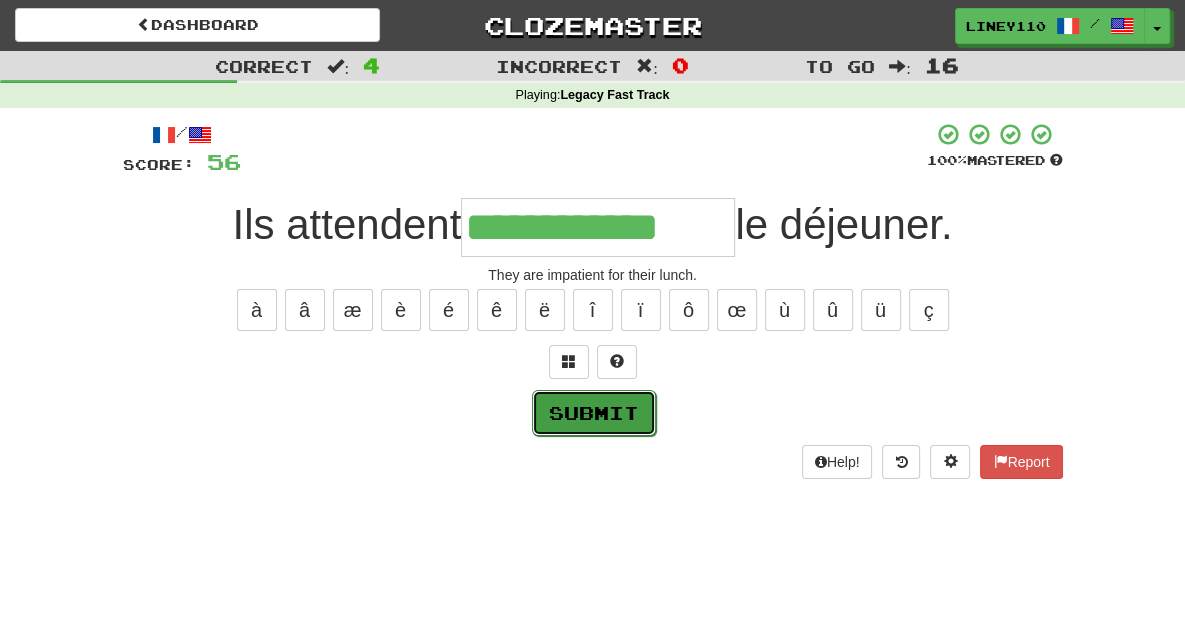 click on "Submit" at bounding box center [594, 413] 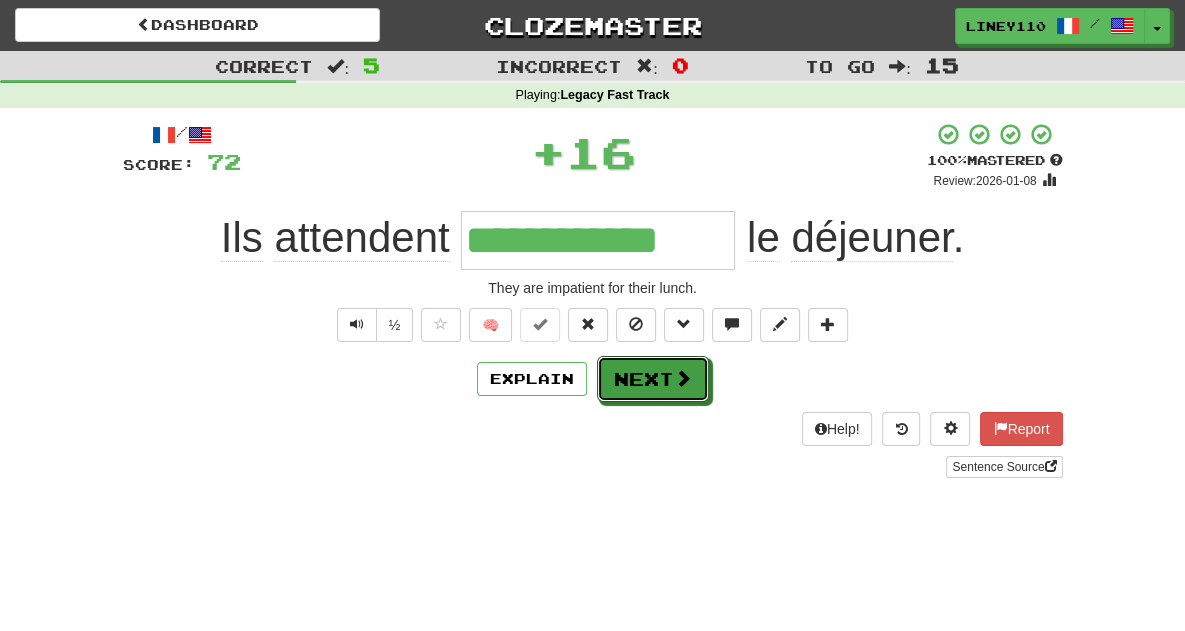 click on "Next" at bounding box center [653, 379] 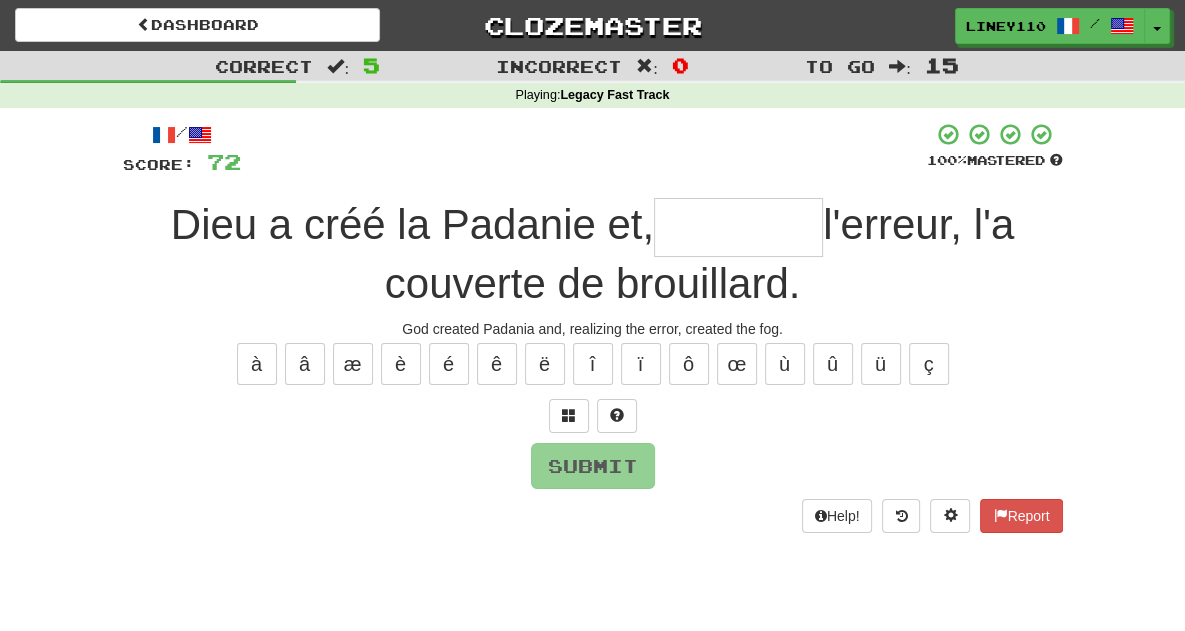 click at bounding box center (738, 227) 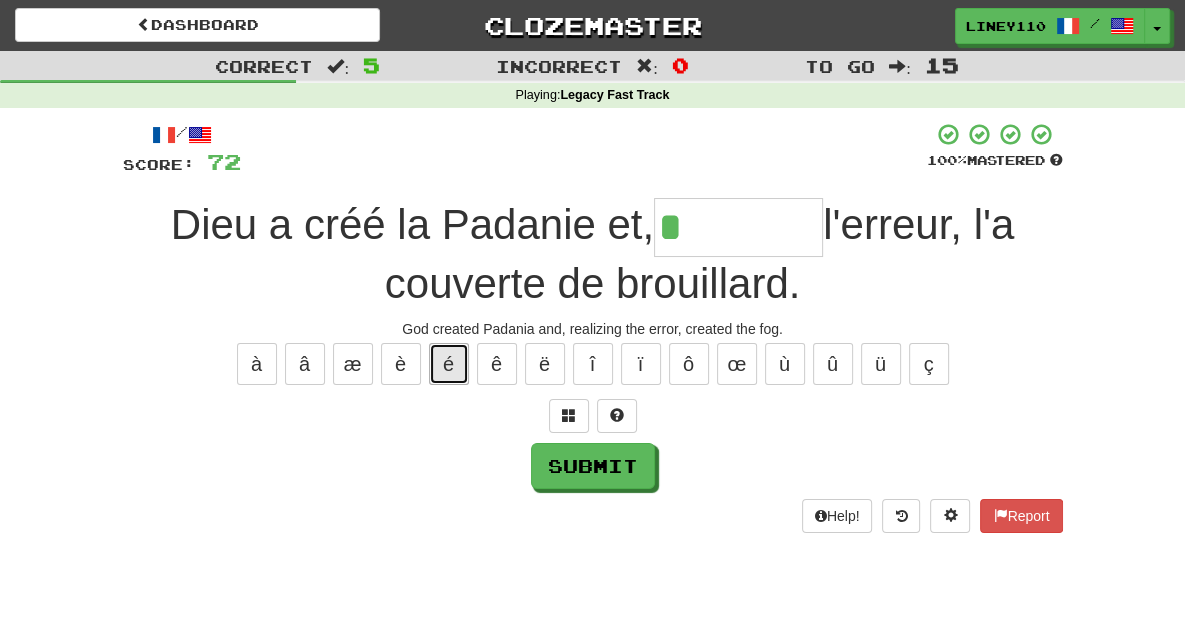 click on "é" at bounding box center (449, 364) 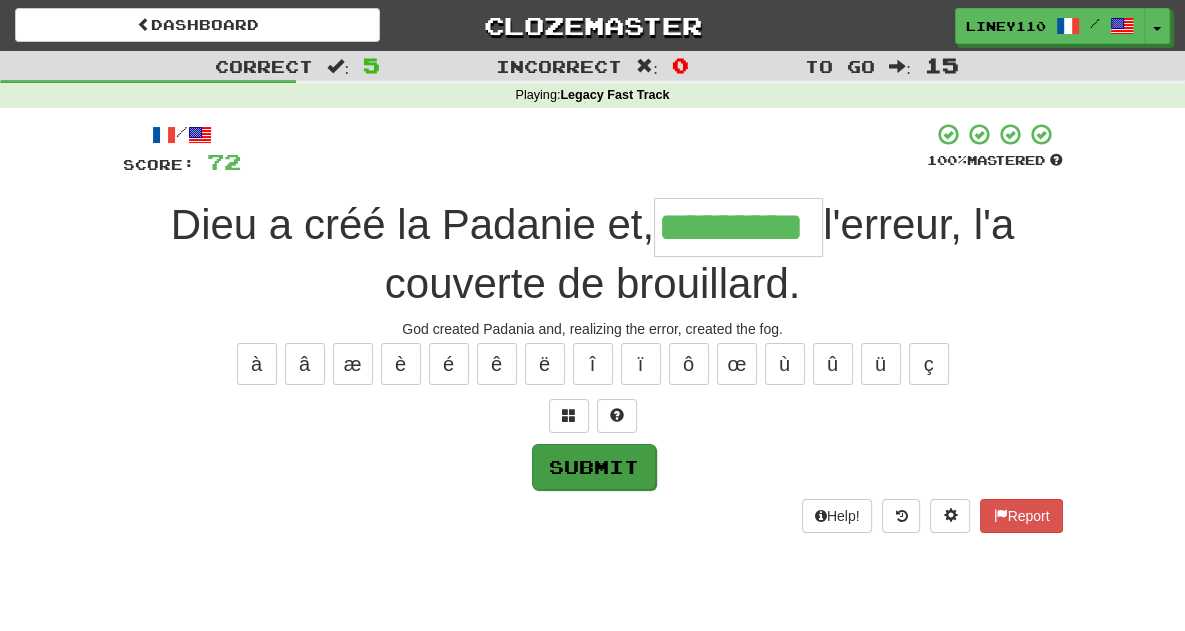 type on "*********" 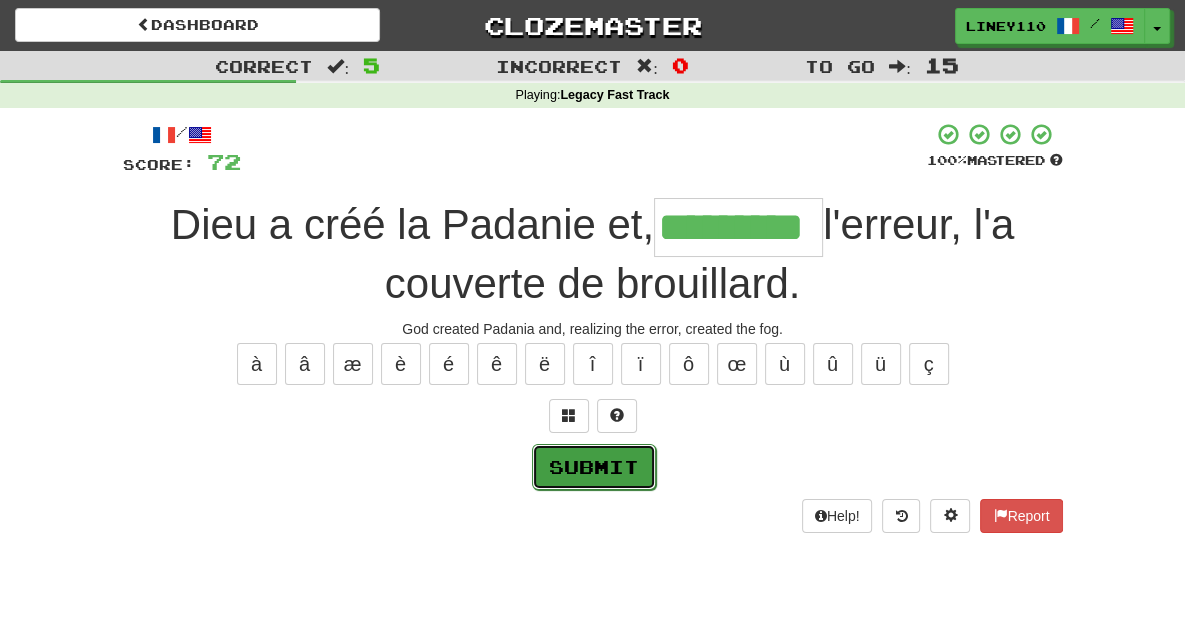 click on "Submit" at bounding box center [594, 467] 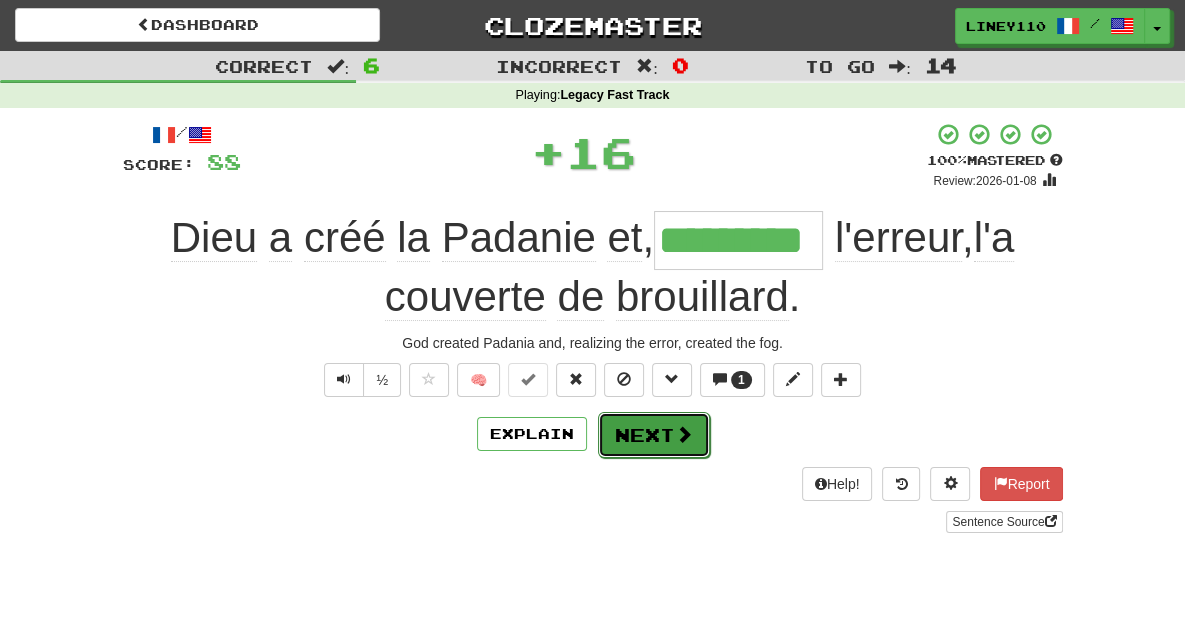 click on "Next" at bounding box center (654, 435) 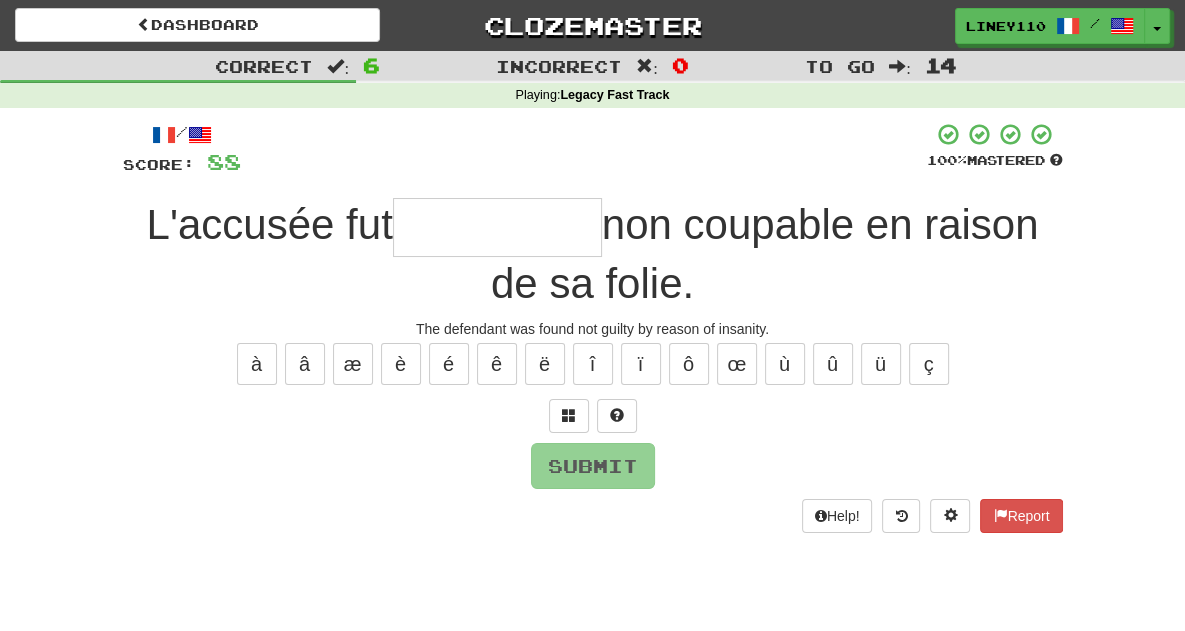 click at bounding box center (497, 227) 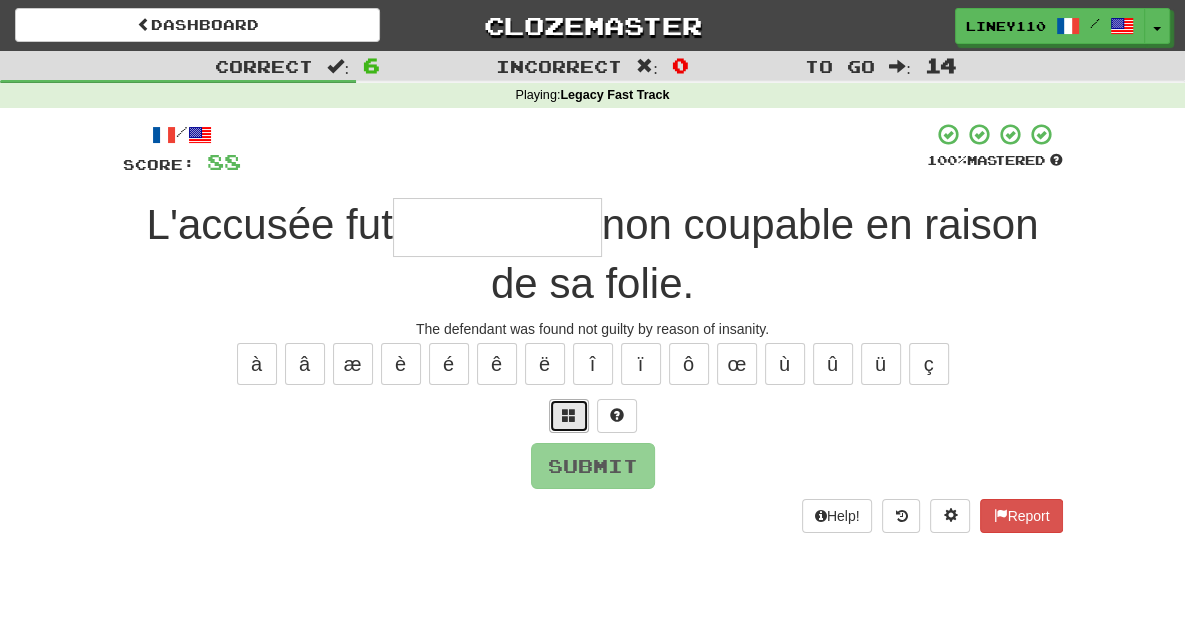 click at bounding box center (569, 415) 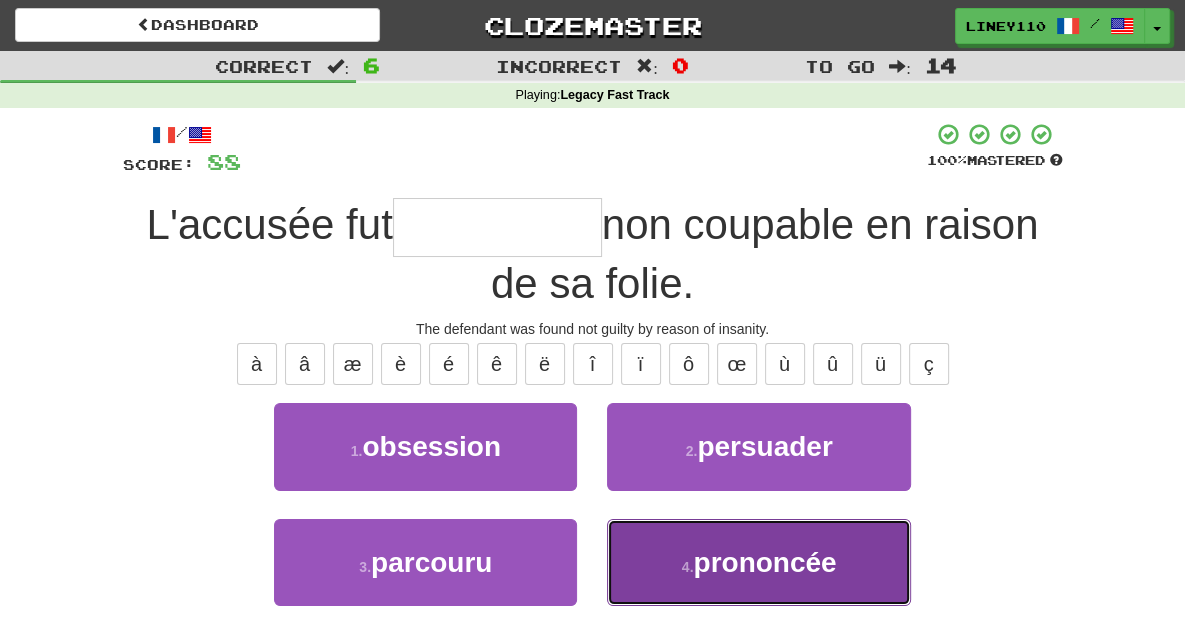 click on "prononcée" at bounding box center [764, 562] 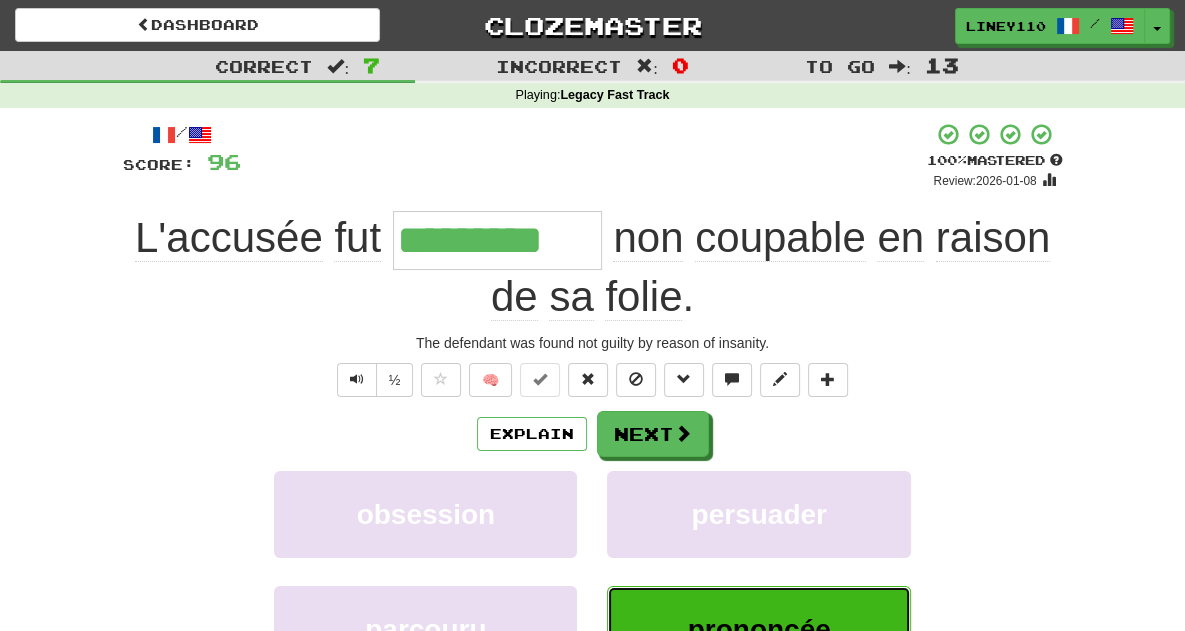 click on "prononcée" at bounding box center (759, 629) 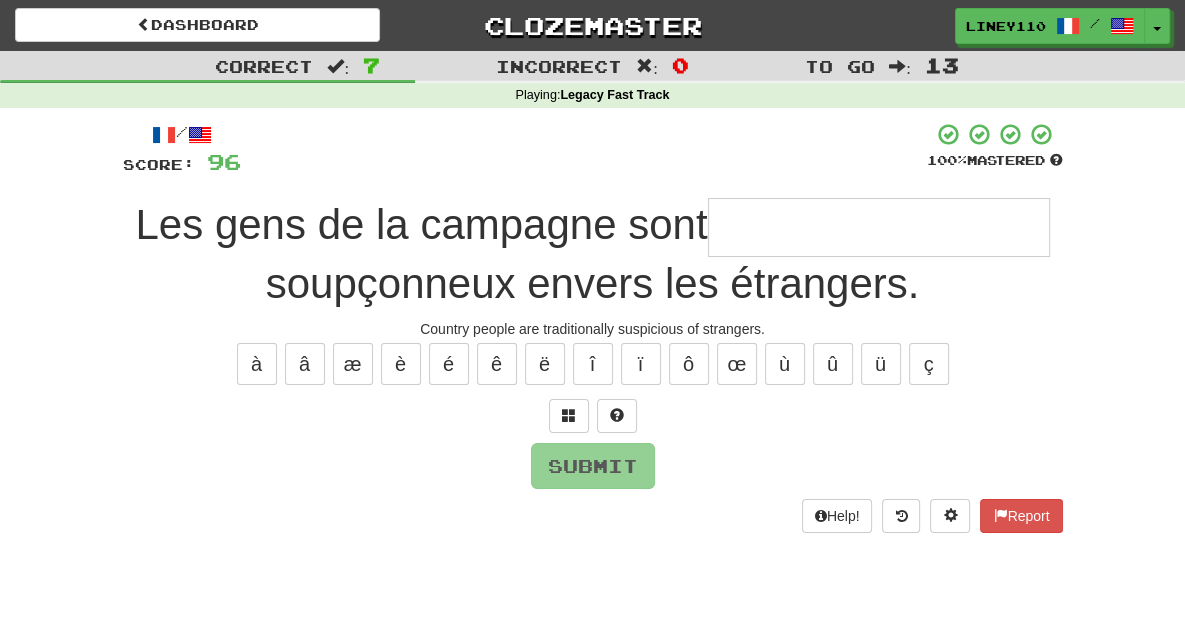 click at bounding box center (879, 227) 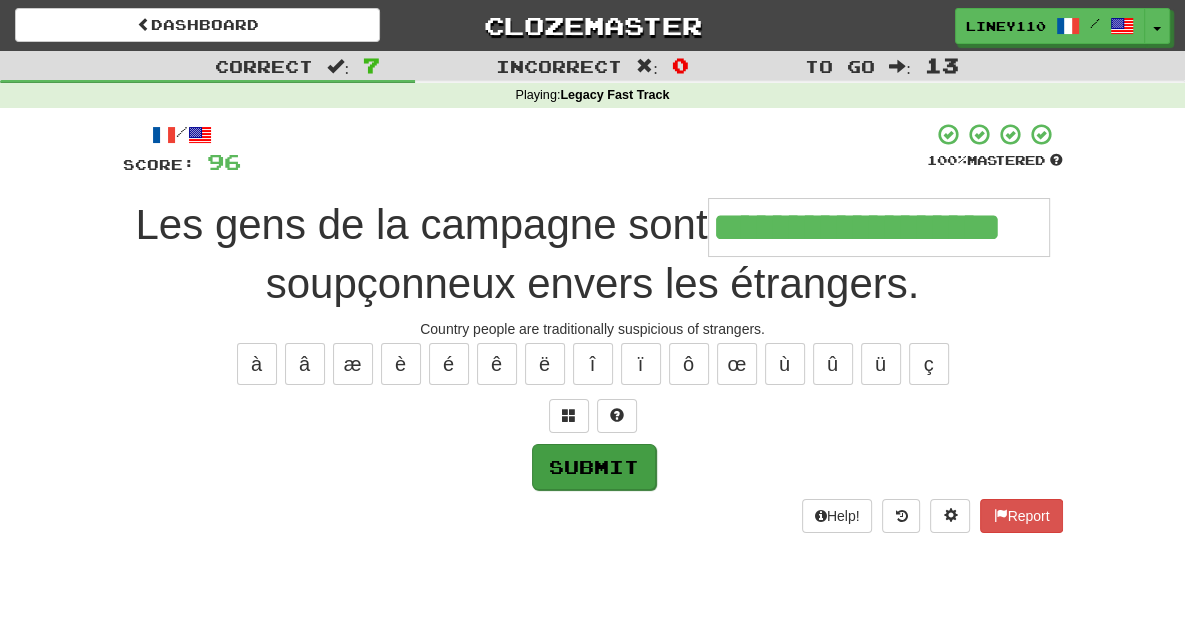 type on "**********" 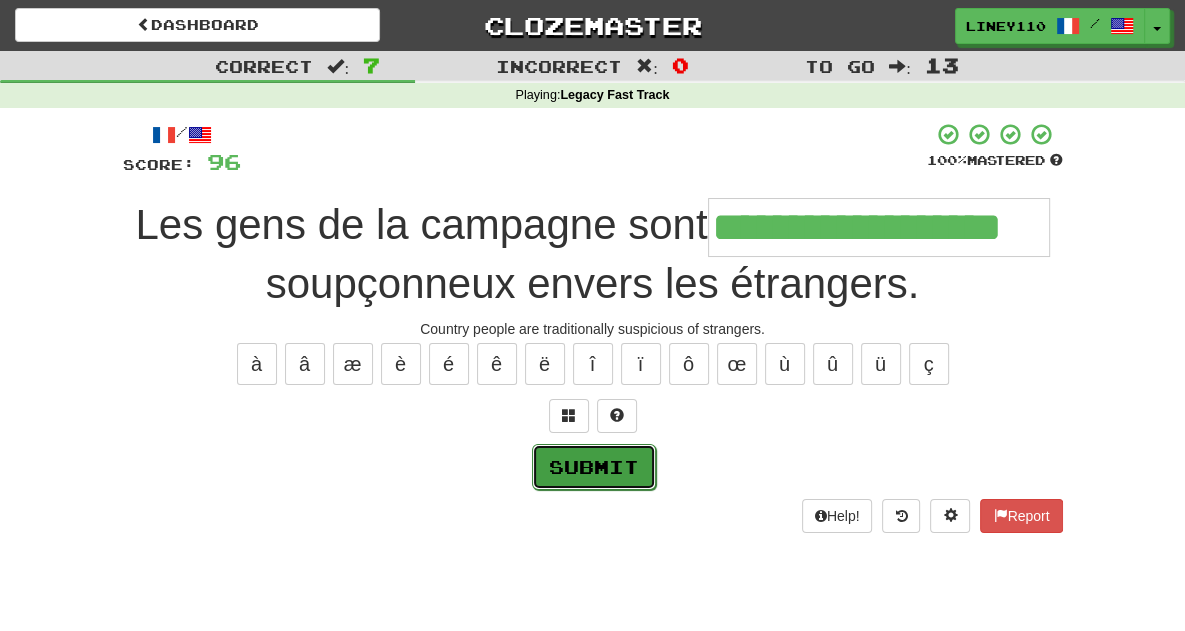 click on "Submit" at bounding box center [594, 467] 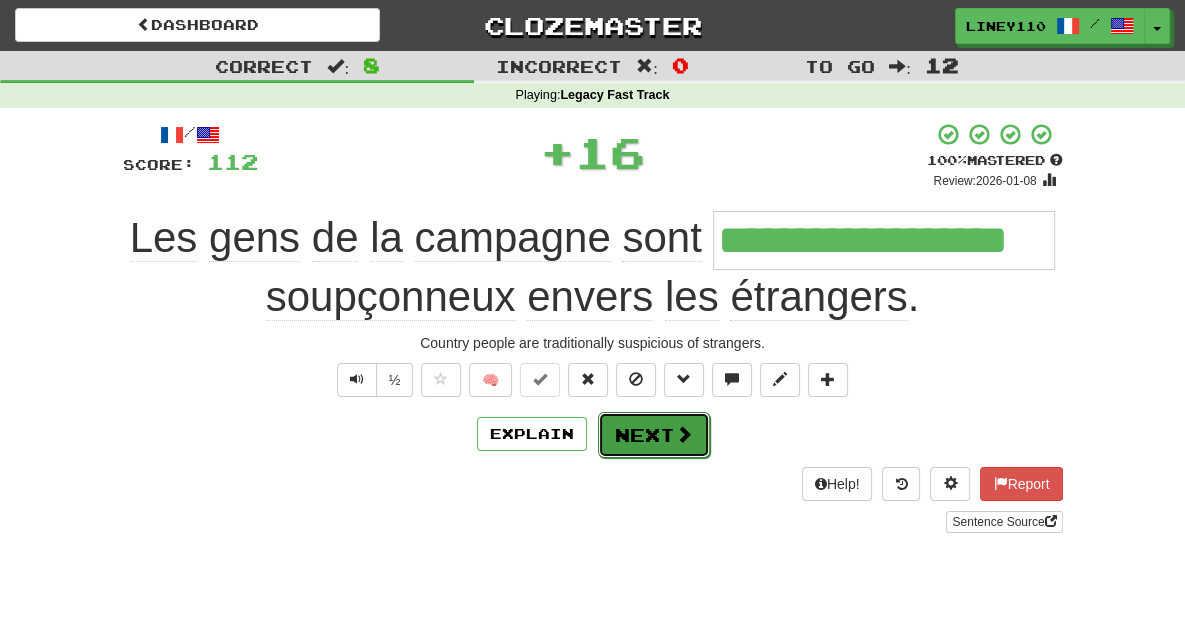 click on "Next" at bounding box center [654, 435] 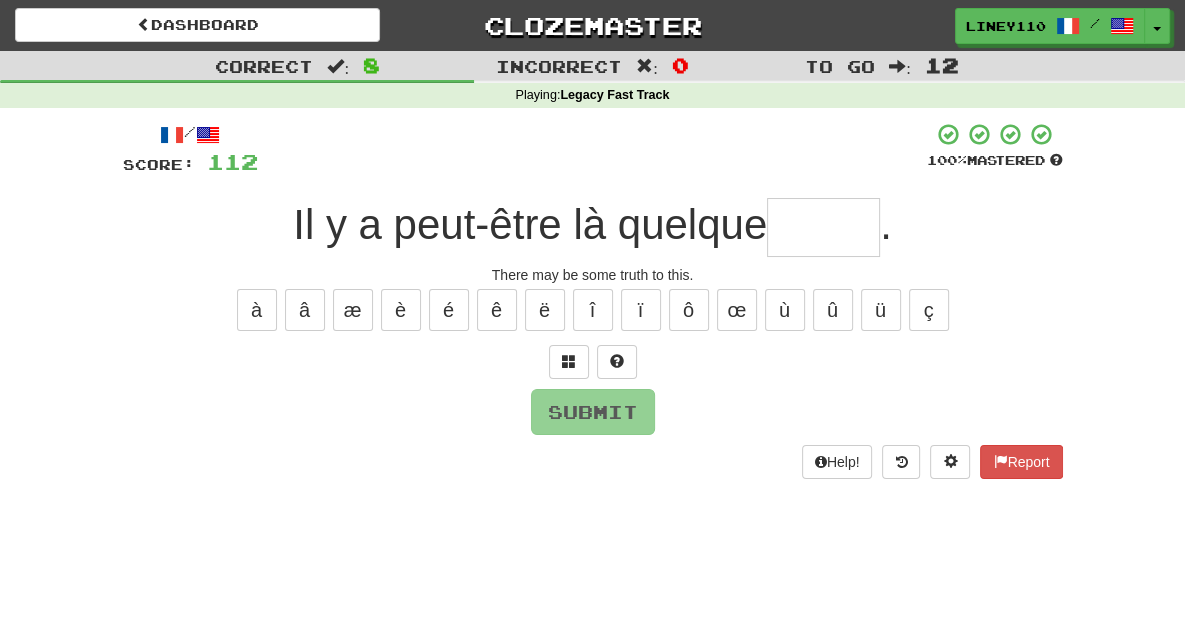 click at bounding box center (823, 227) 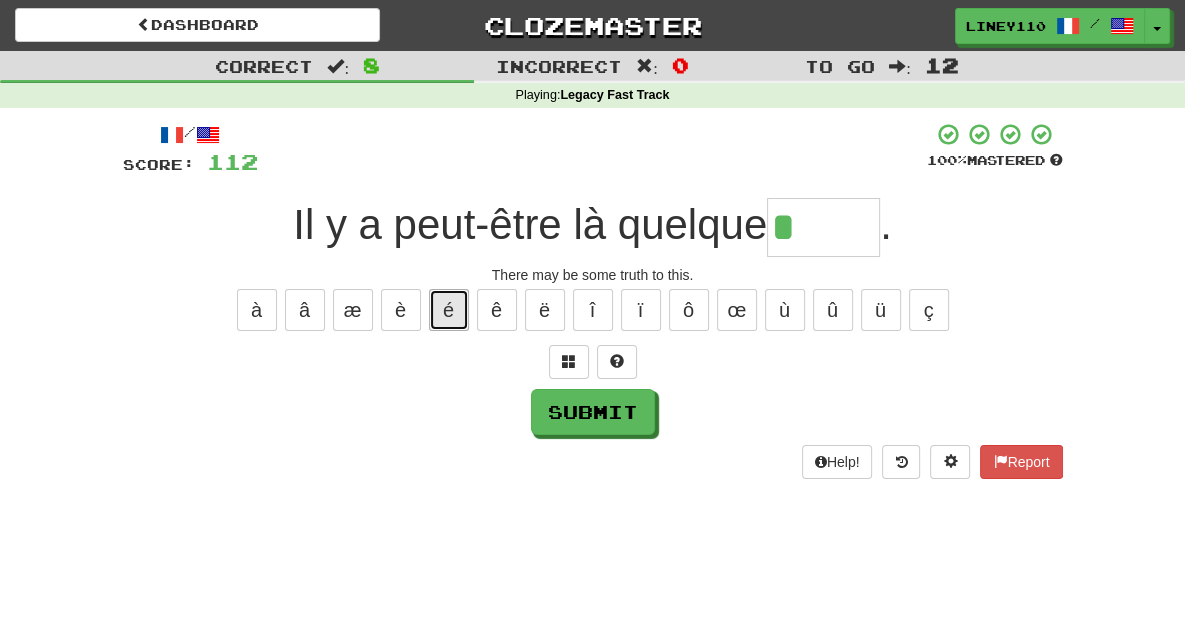 click on "é" at bounding box center [449, 310] 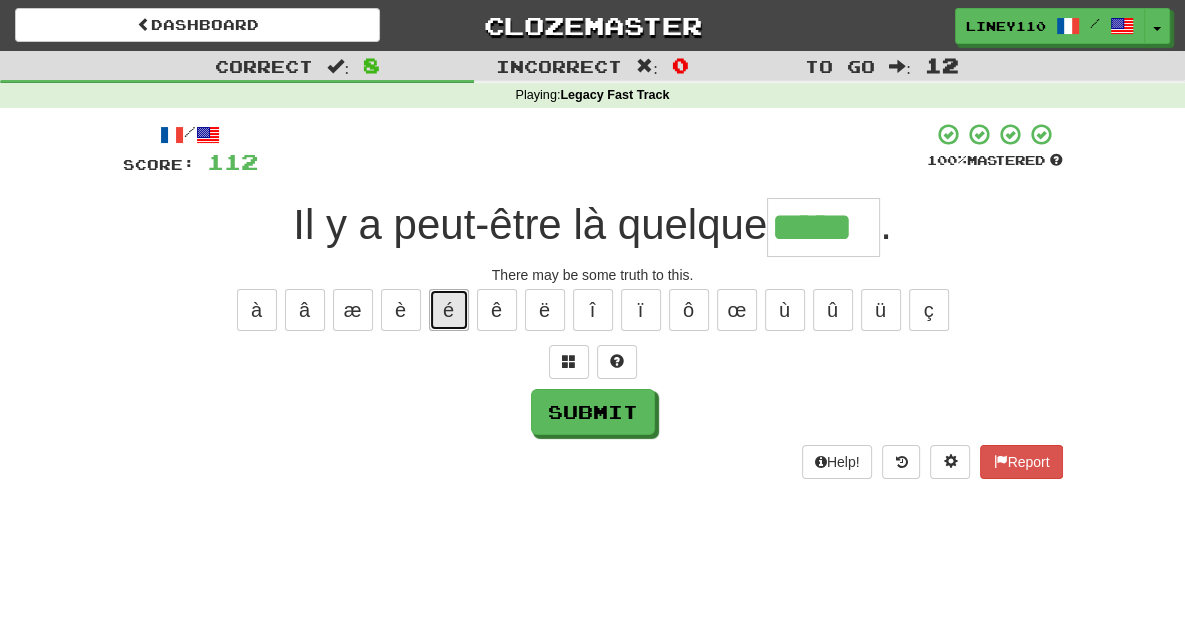 click on "é" at bounding box center (449, 310) 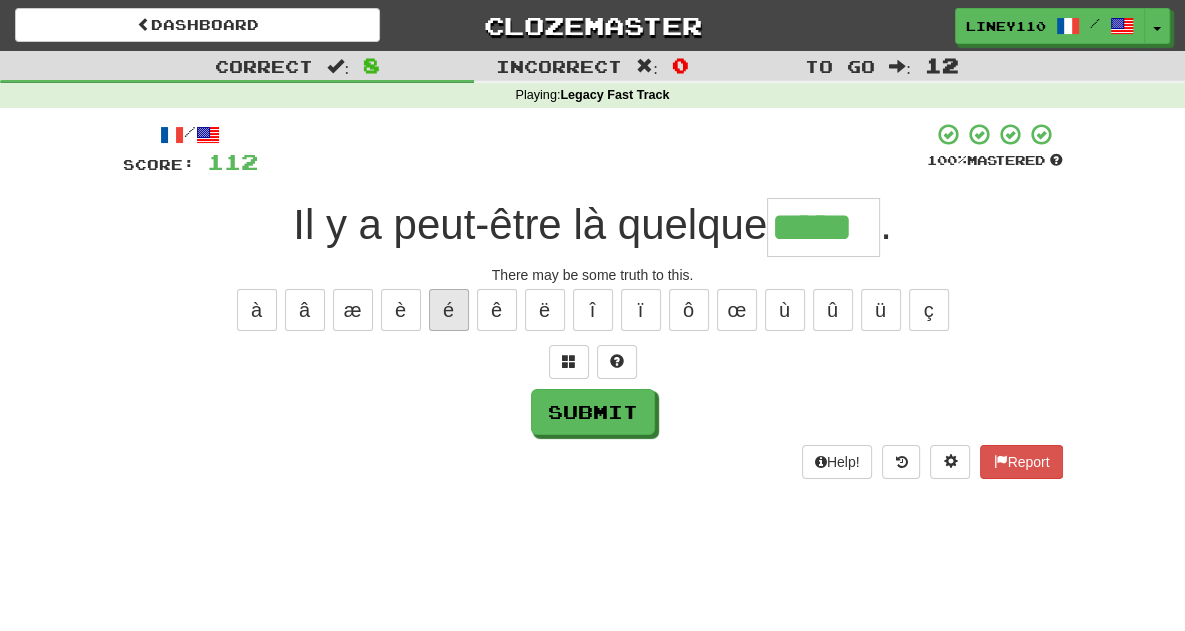 type on "******" 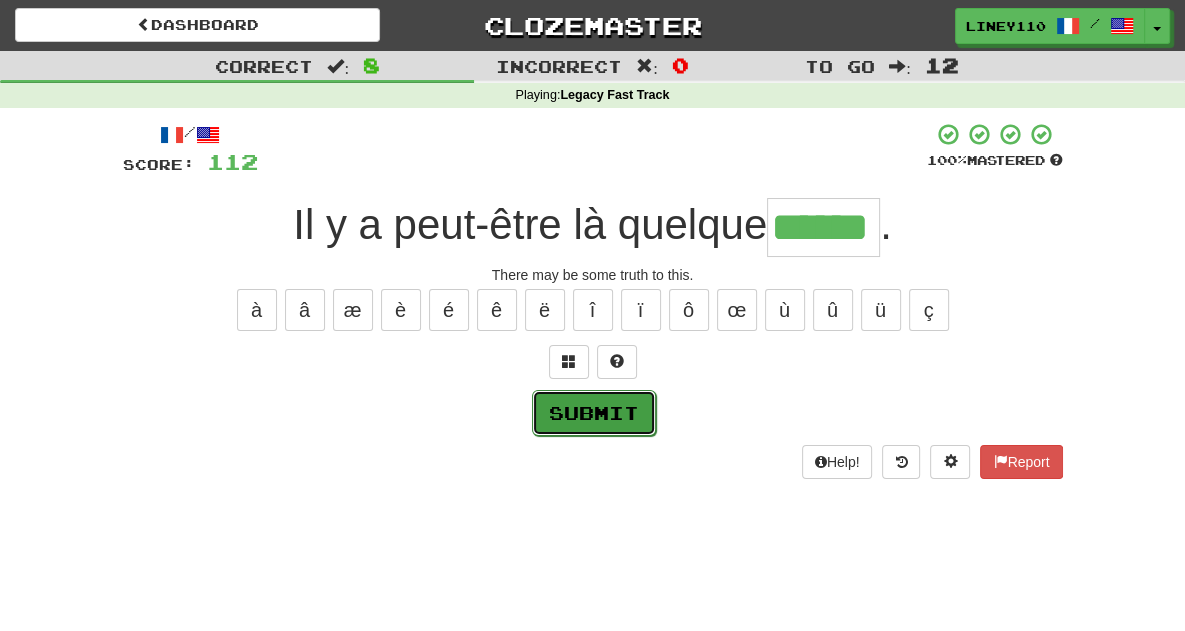 click on "Submit" at bounding box center [594, 413] 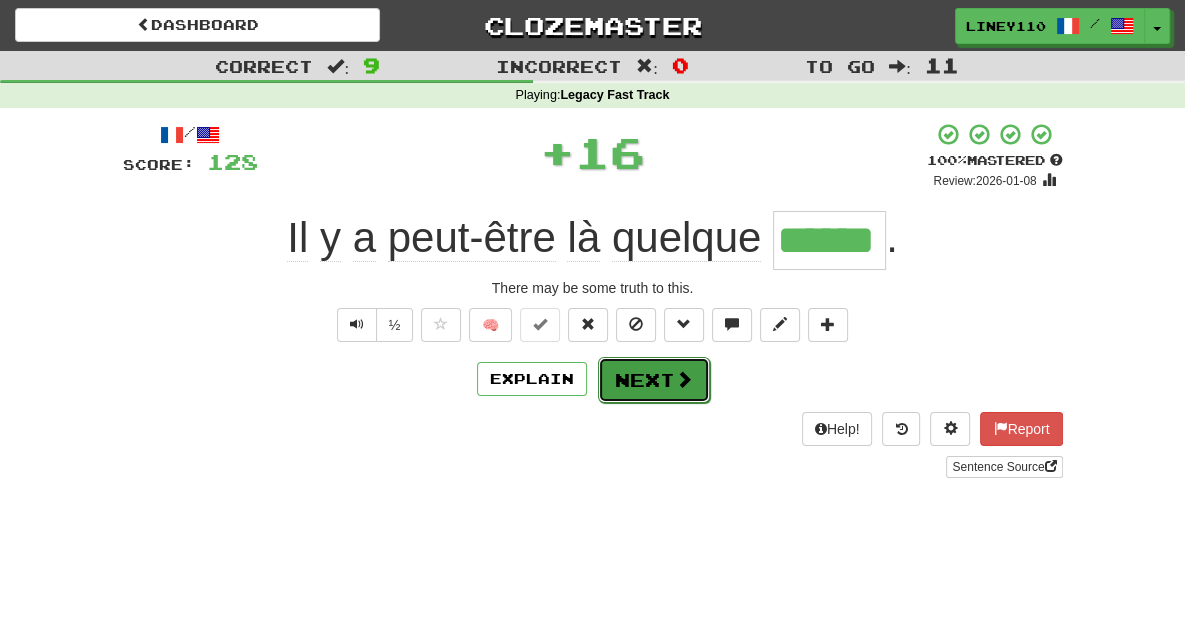 click on "Next" at bounding box center (654, 380) 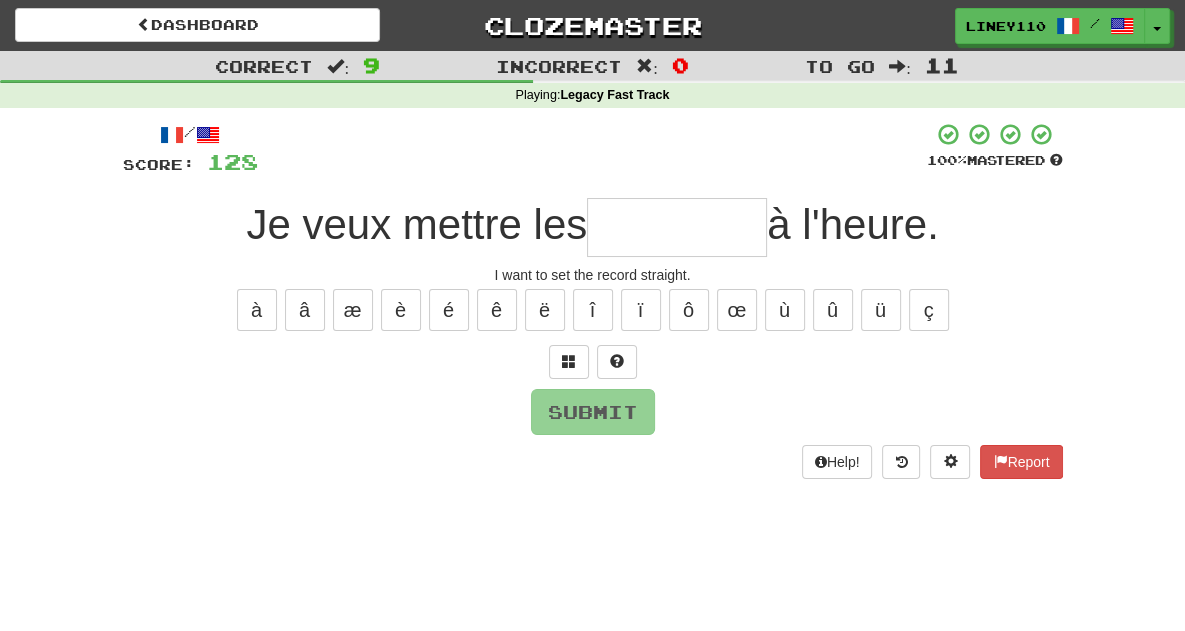 click at bounding box center [677, 227] 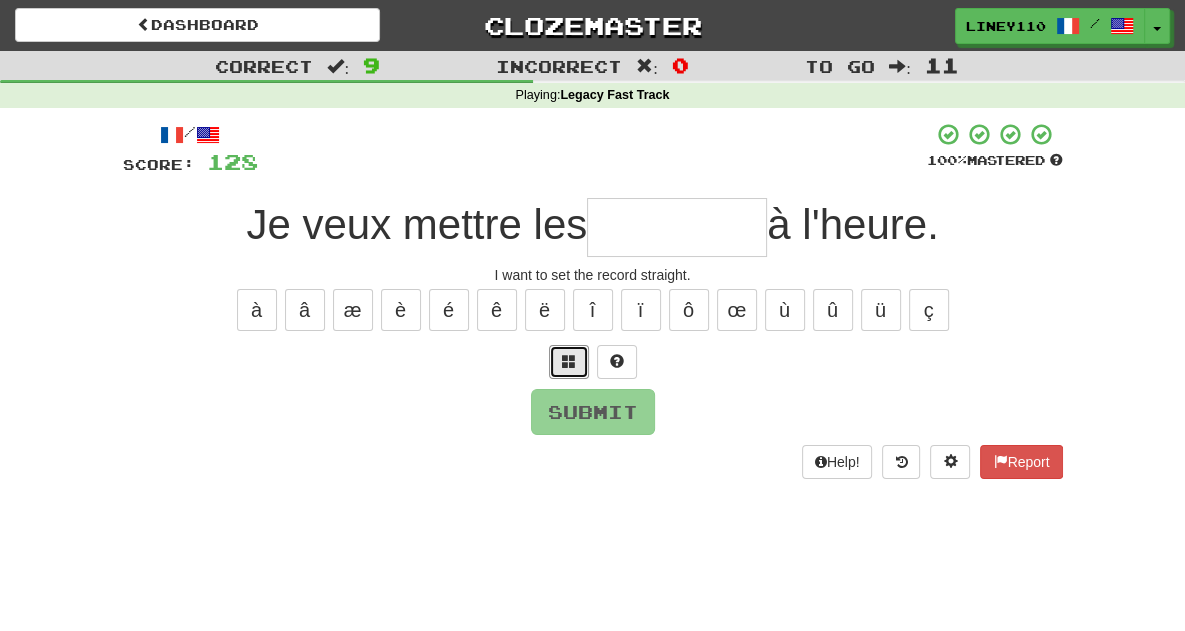 drag, startPoint x: 560, startPoint y: 360, endPoint x: 573, endPoint y: 332, distance: 30.870699 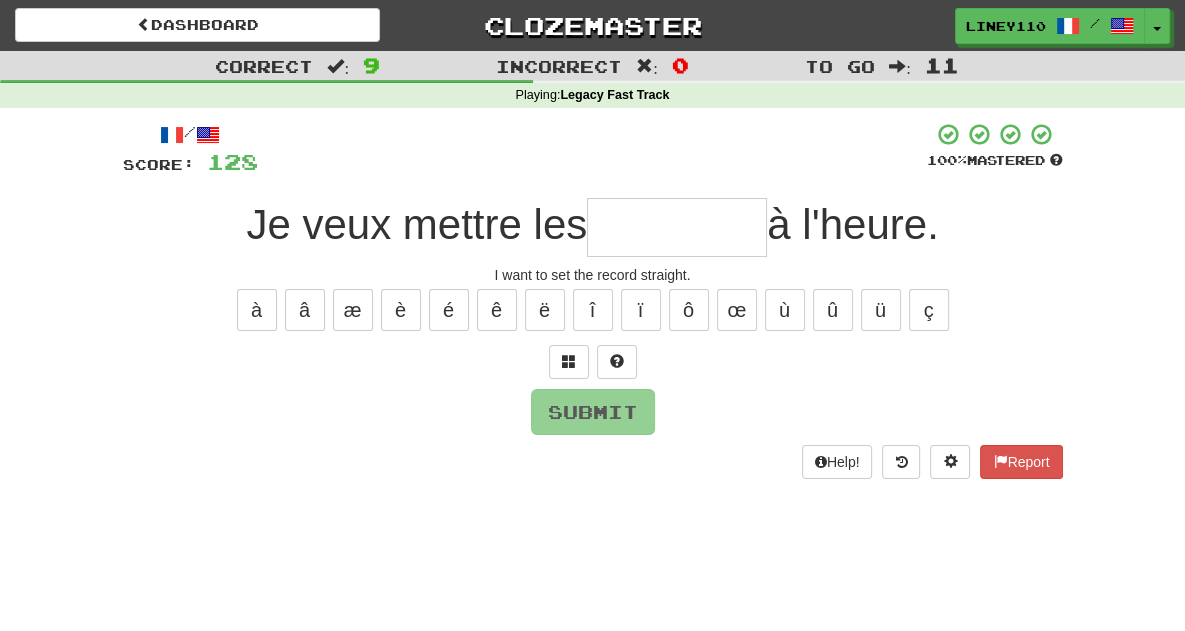 click at bounding box center [677, 227] 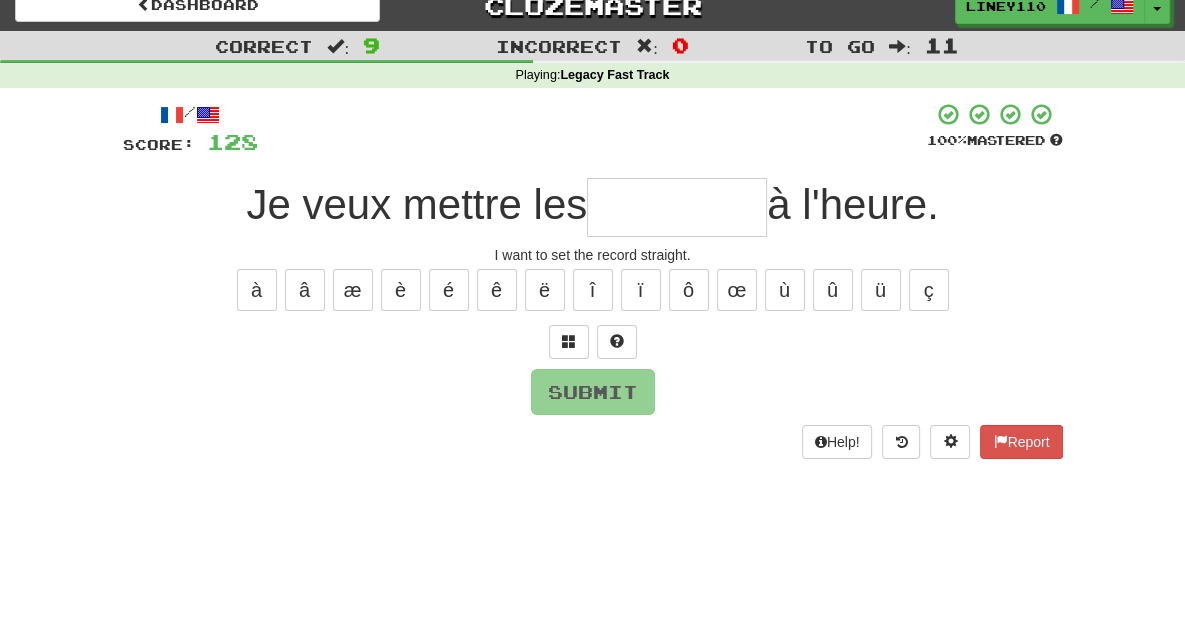 scroll, scrollTop: 22, scrollLeft: 0, axis: vertical 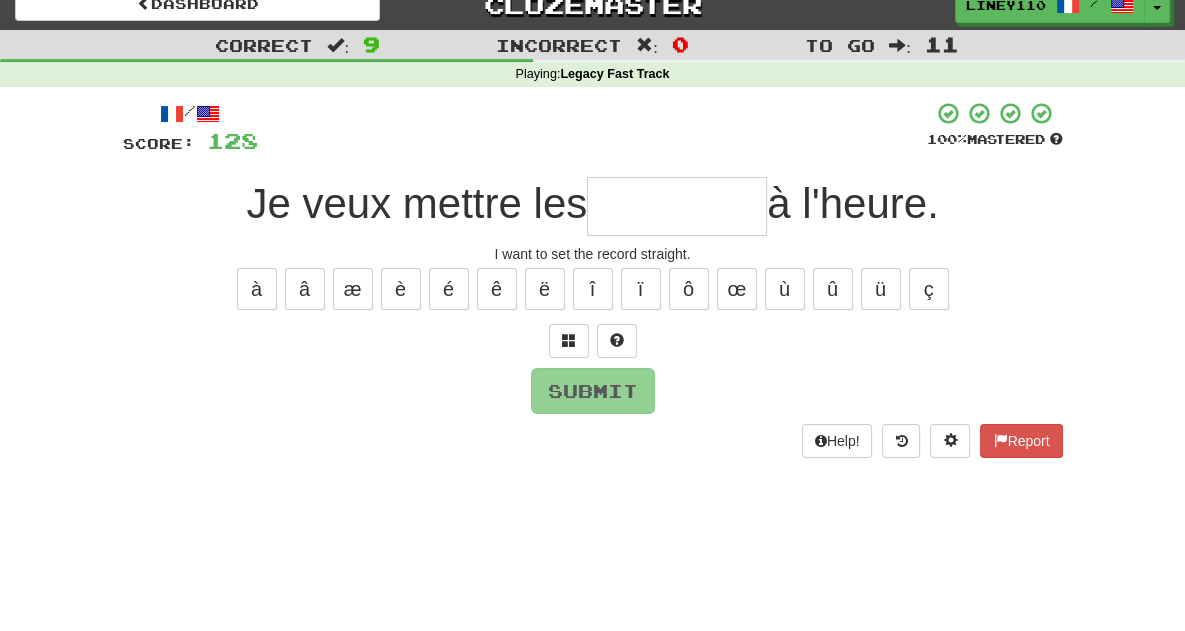 type on "*" 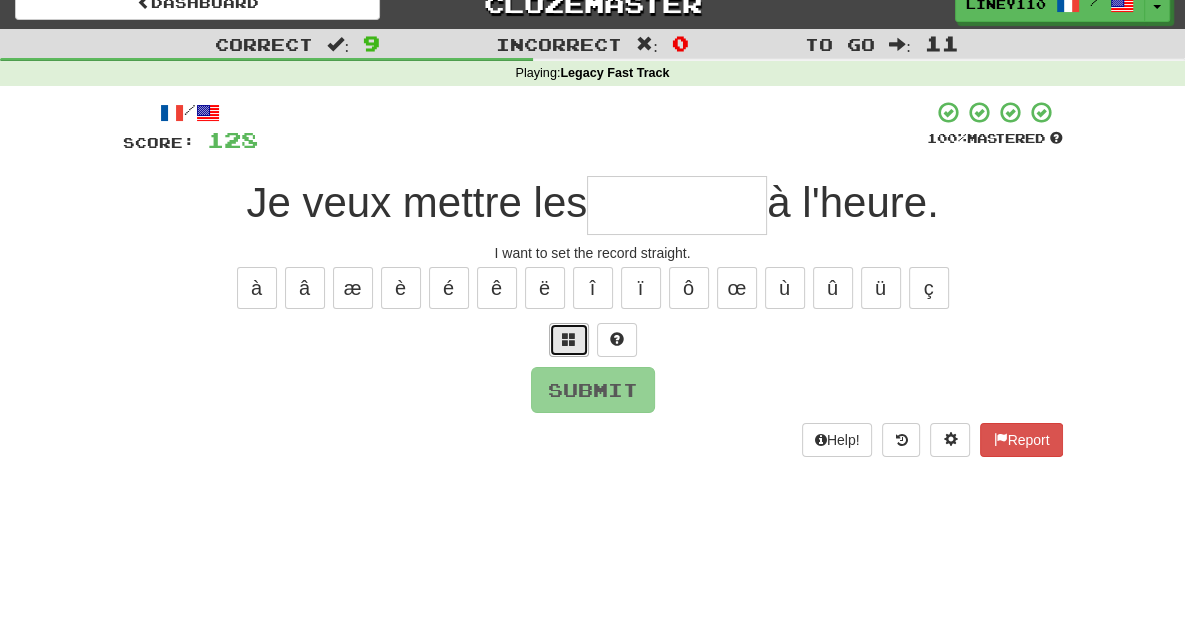 click at bounding box center [569, 339] 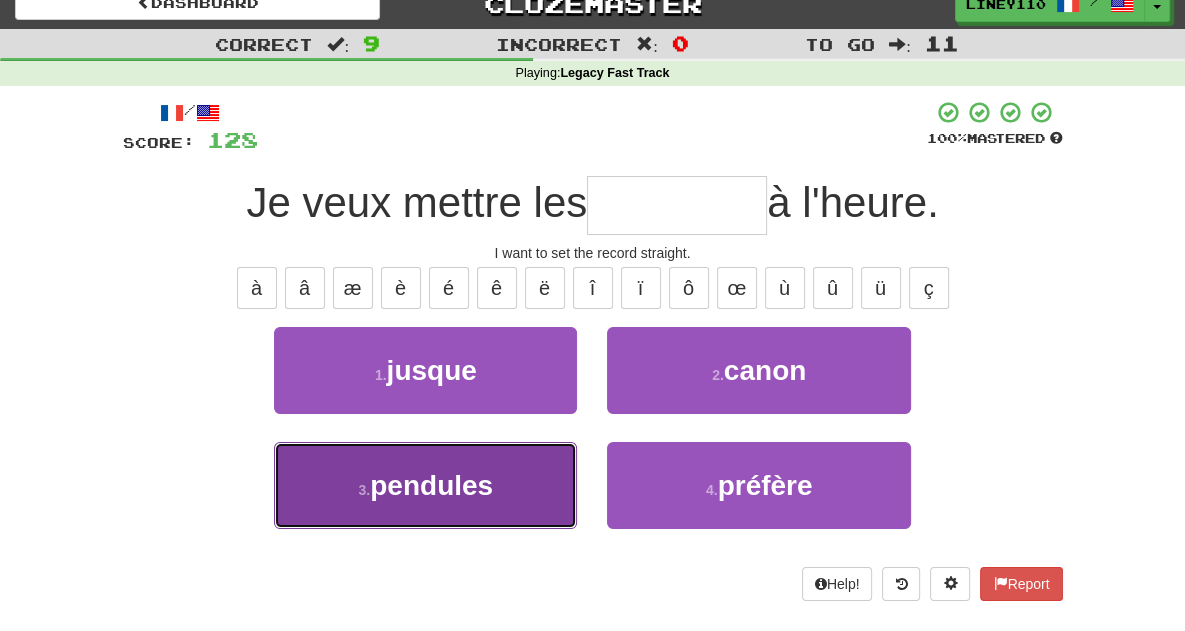 click on "pendules" at bounding box center (431, 485) 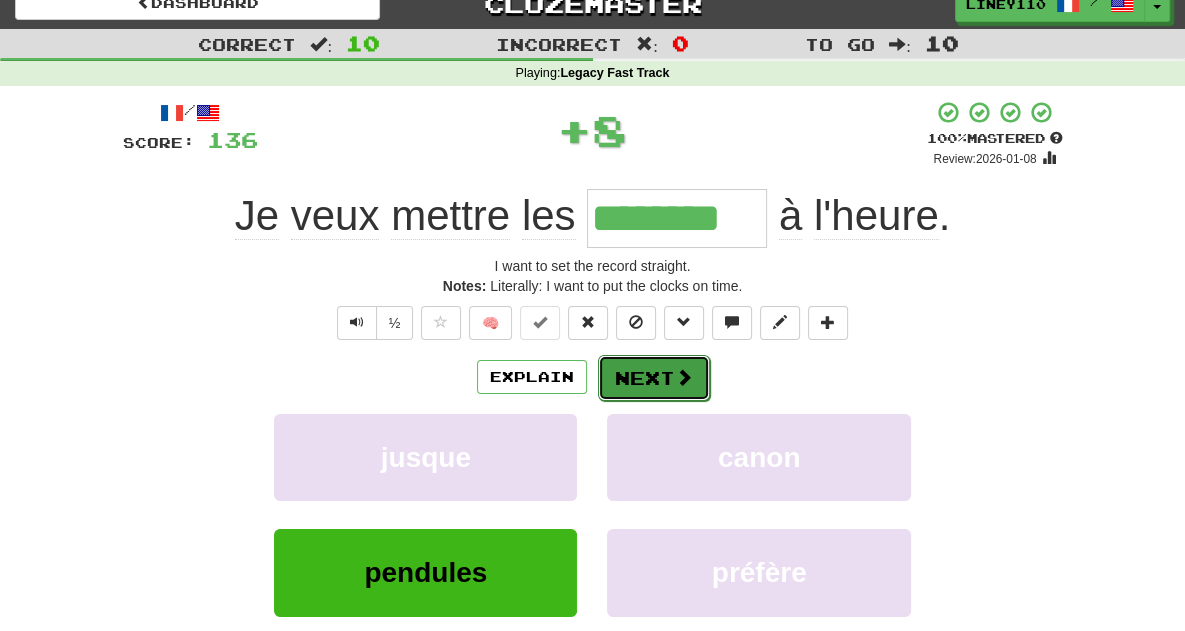 click on "Next" at bounding box center [654, 378] 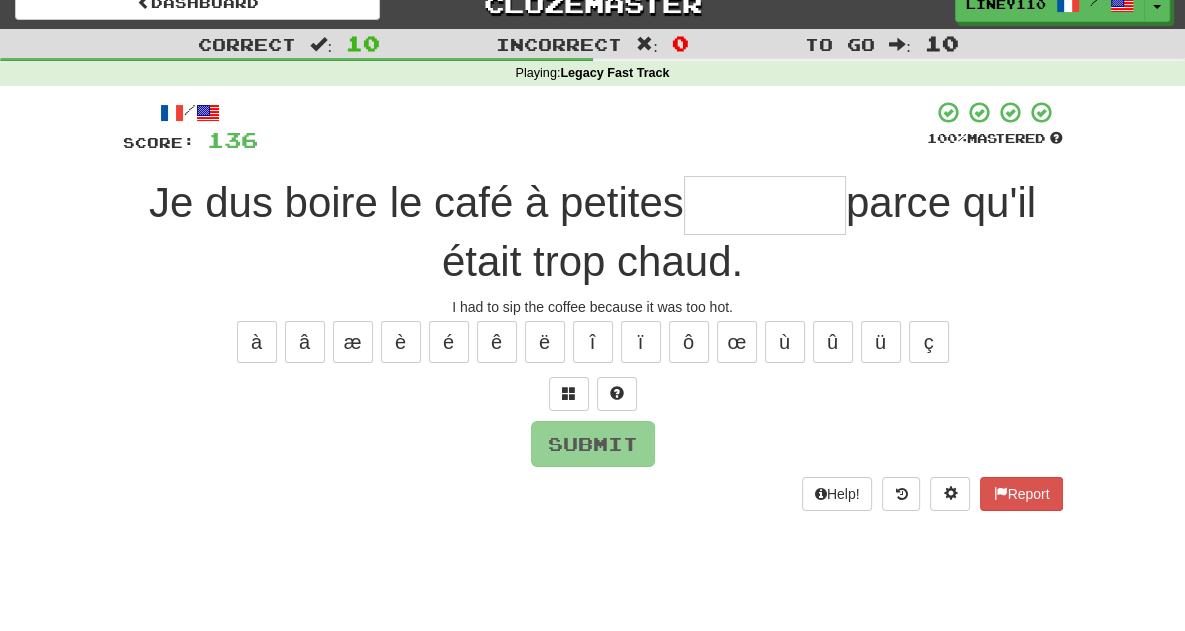 click at bounding box center (765, 205) 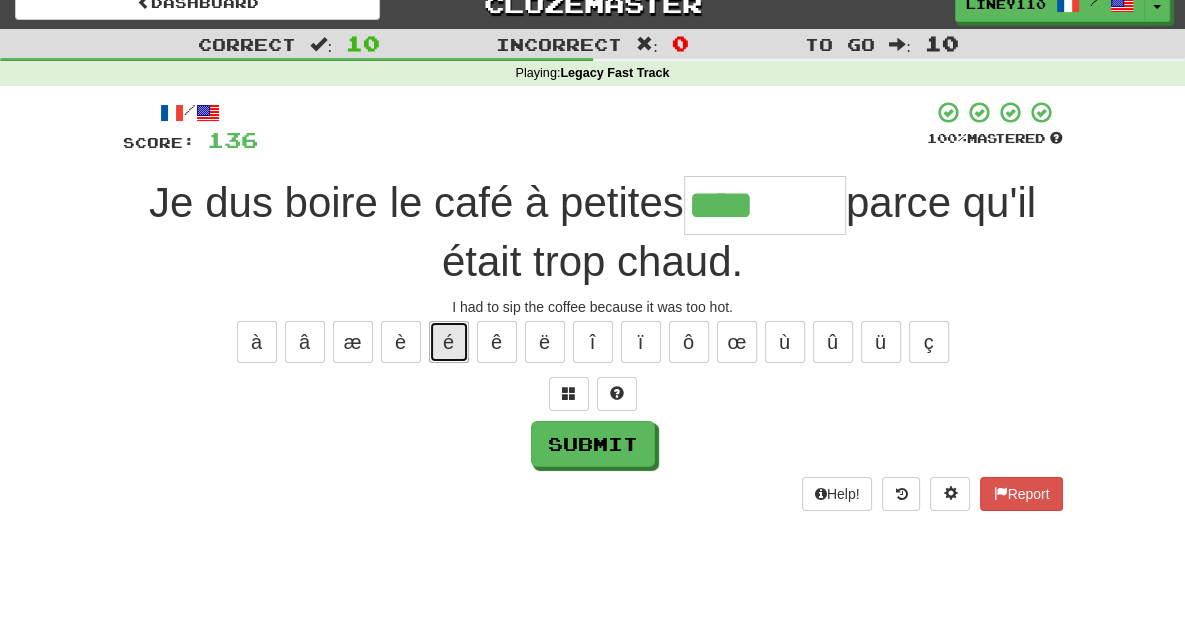 click on "é" at bounding box center (449, 342) 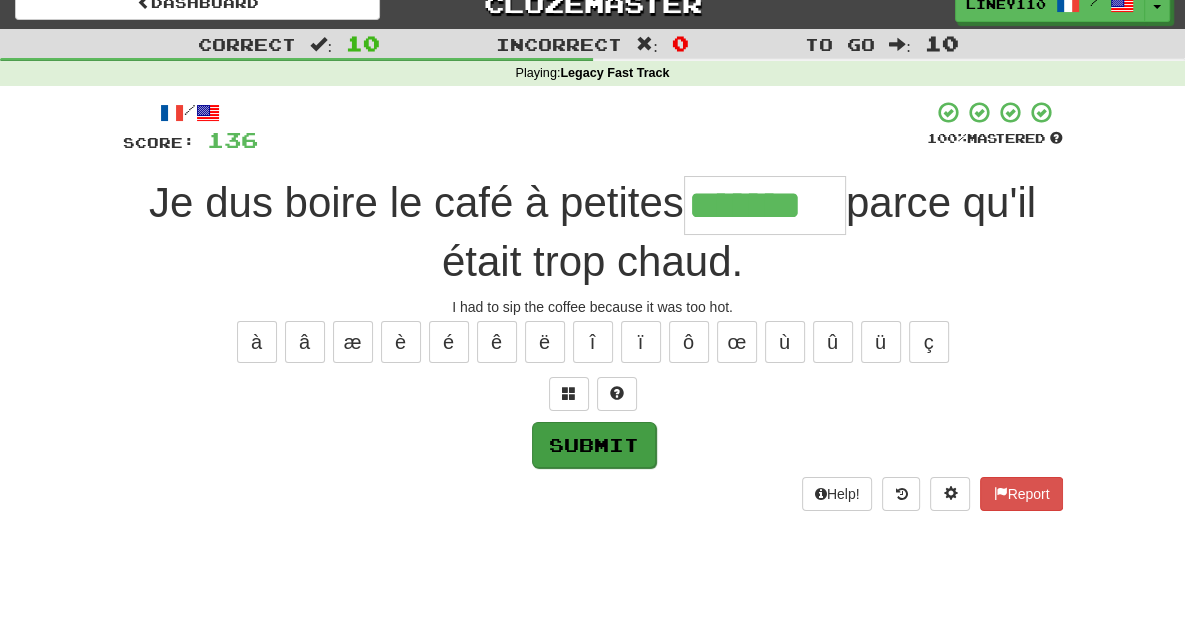 type on "*******" 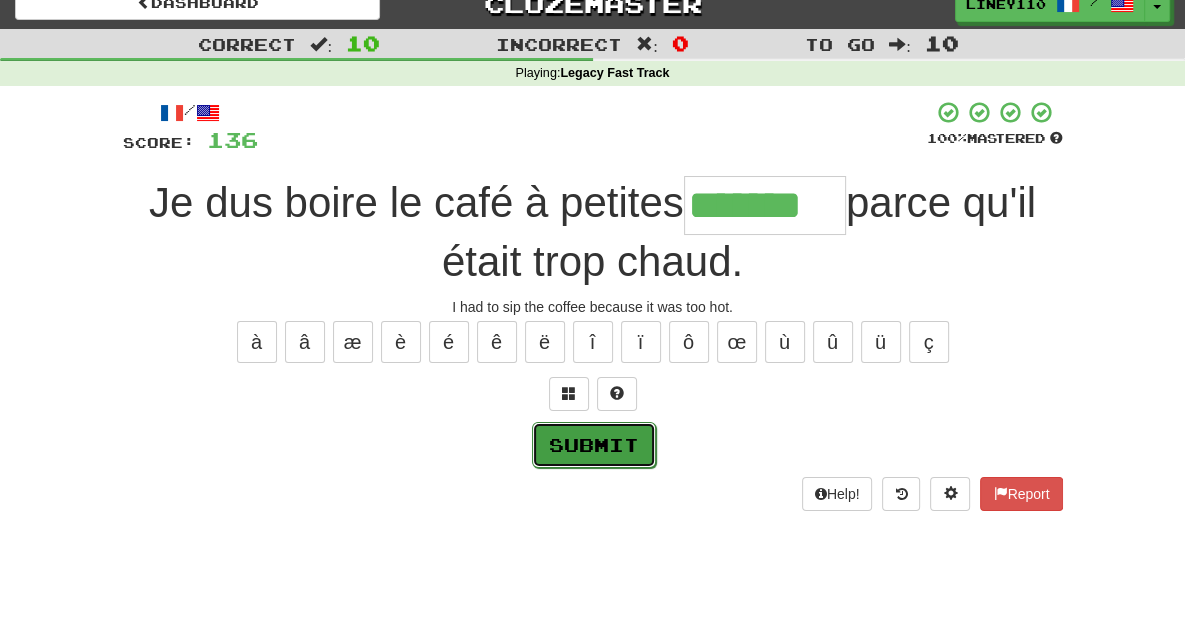 click on "Submit" at bounding box center [594, 445] 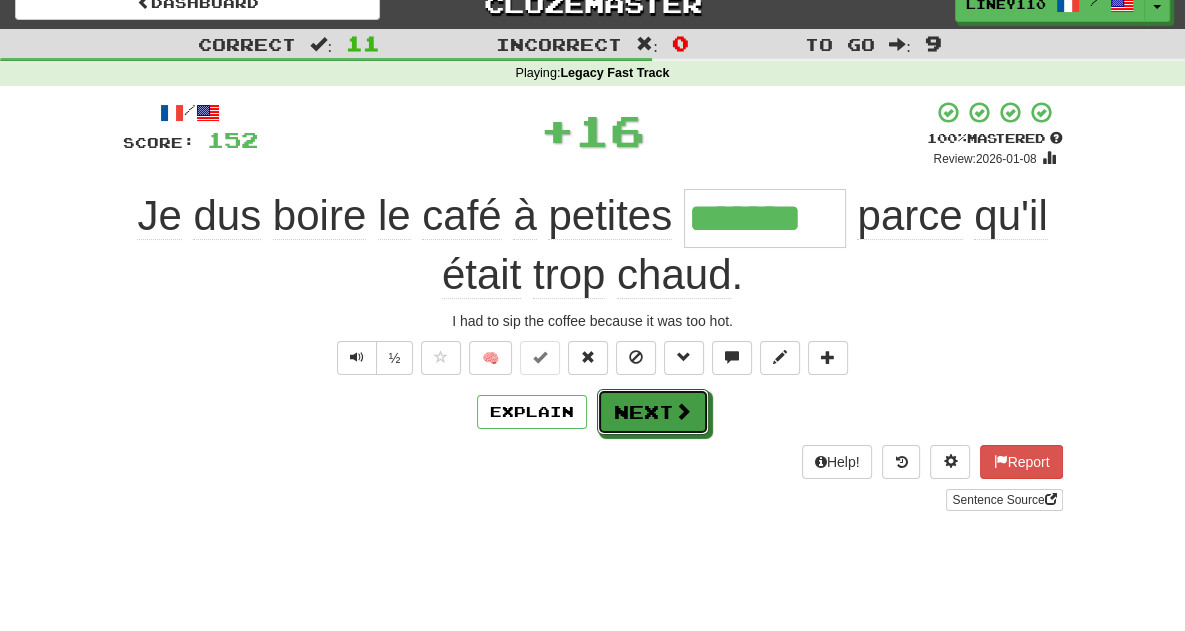 click on "Next" at bounding box center [653, 412] 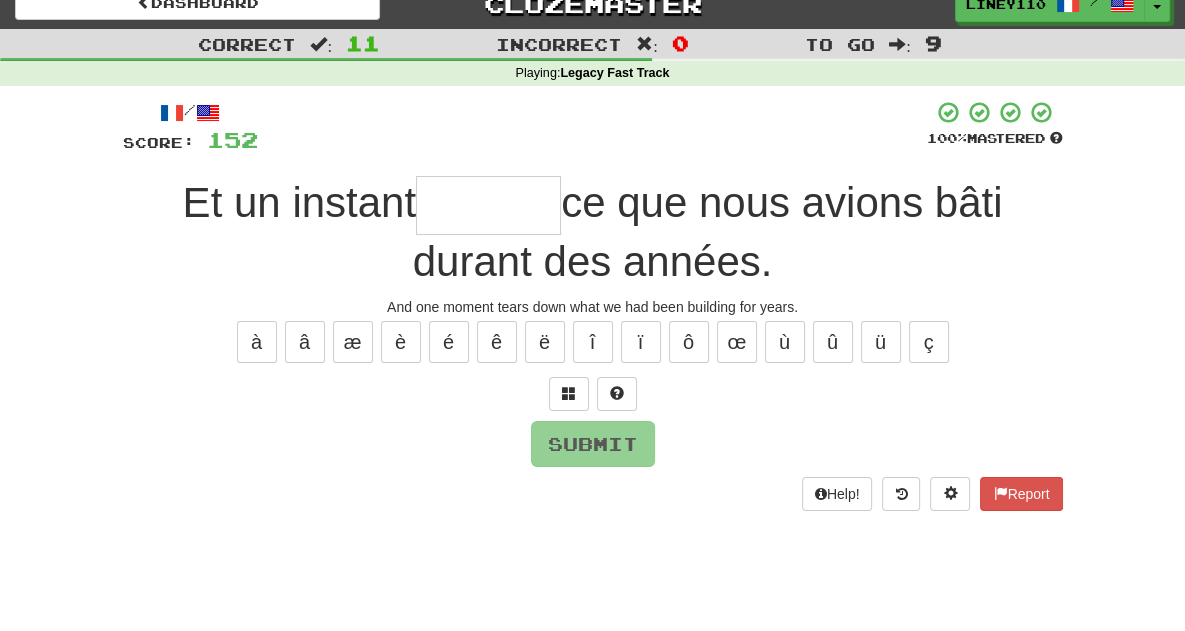 click at bounding box center [488, 205] 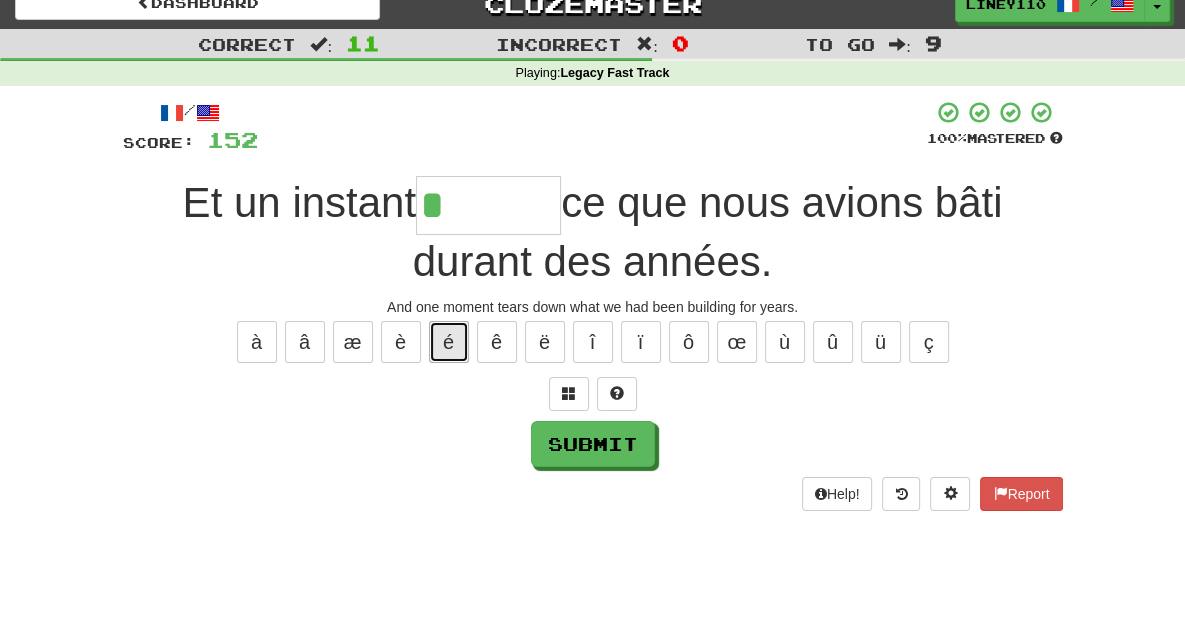click on "é" at bounding box center [449, 342] 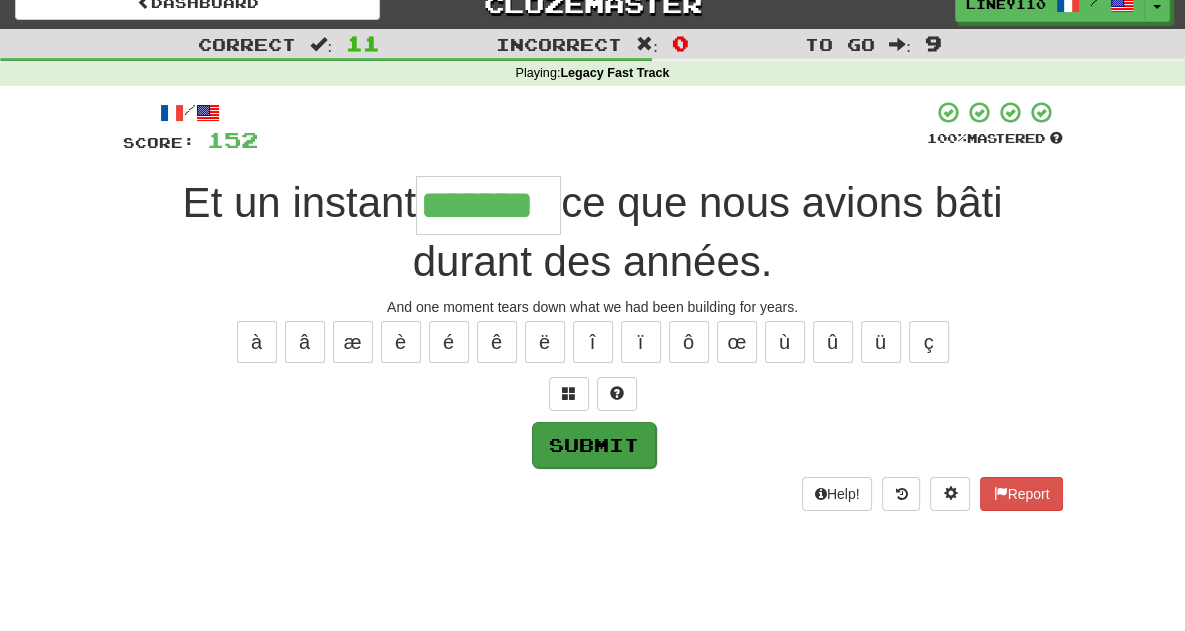 type on "*******" 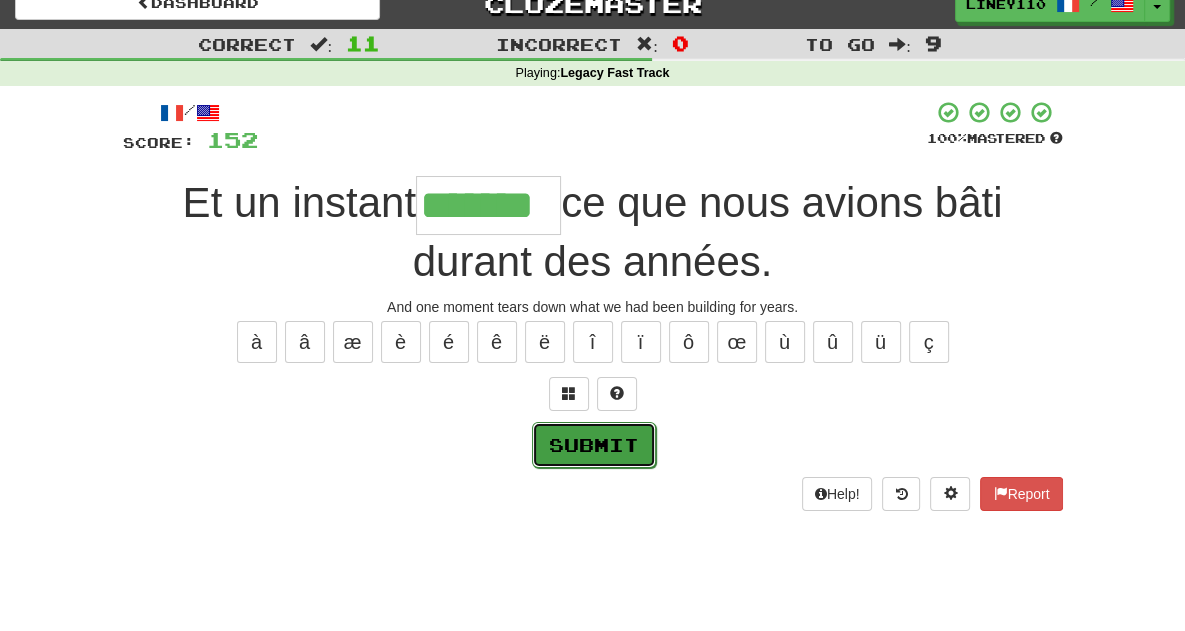 click on "Submit" at bounding box center (594, 445) 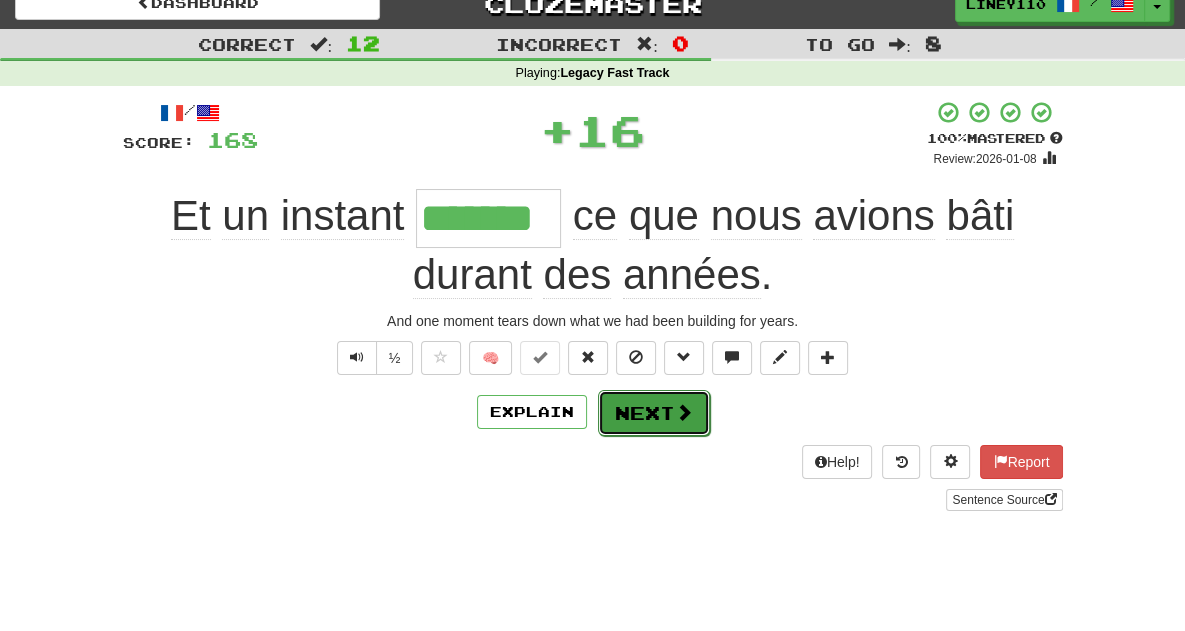 click on "Next" at bounding box center (654, 413) 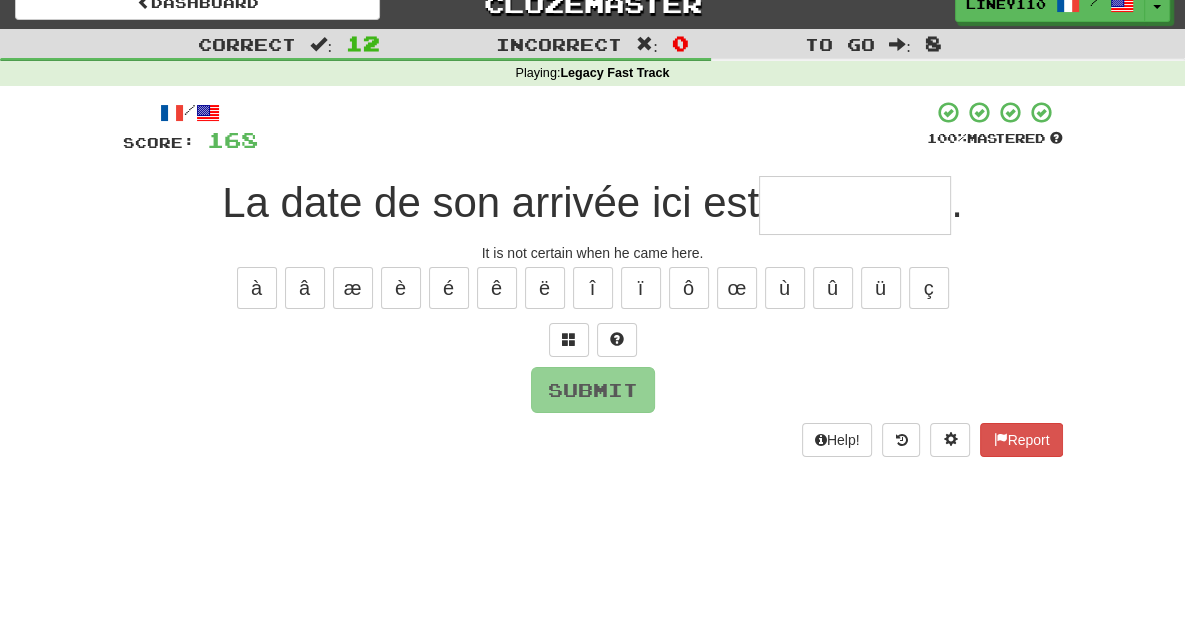 click at bounding box center (855, 205) 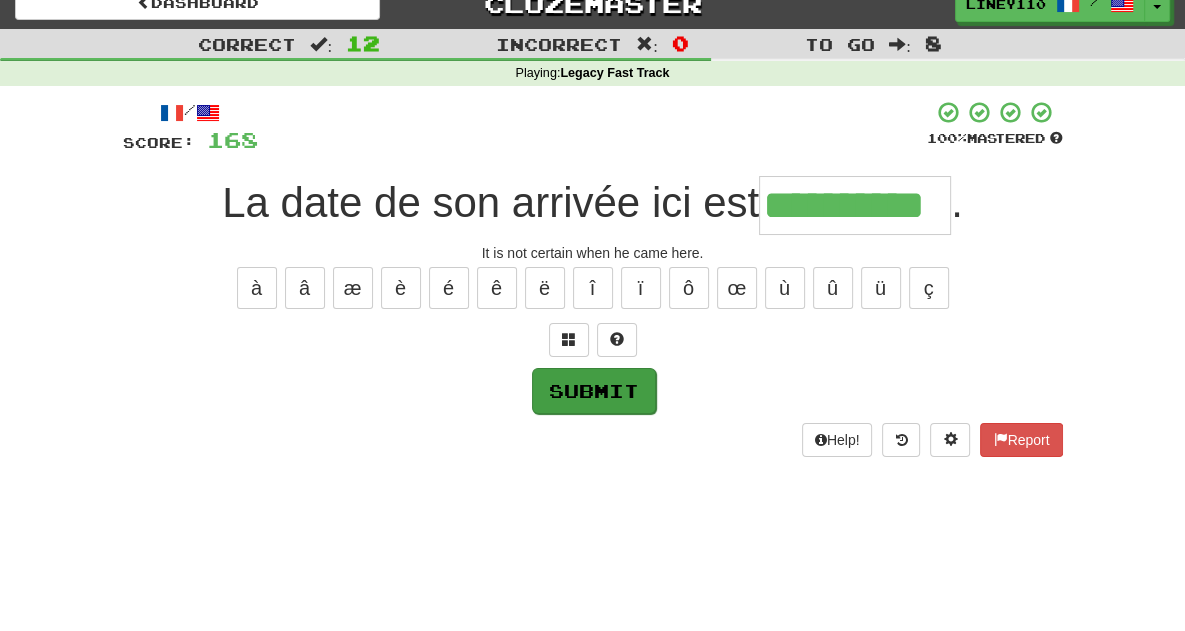 type on "**********" 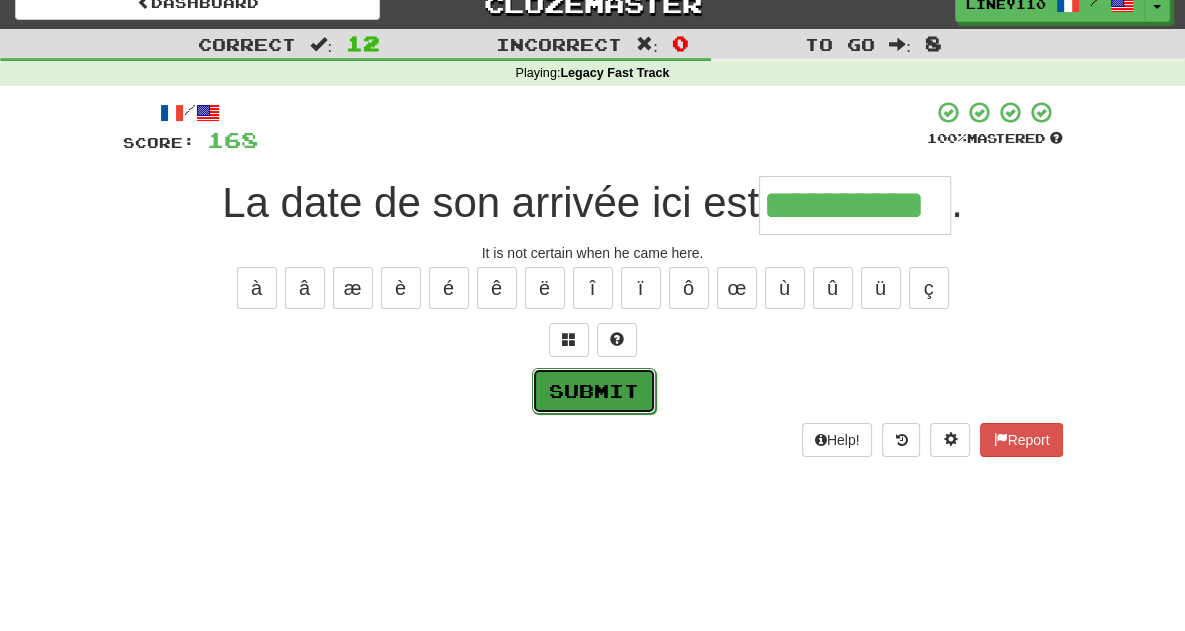 click on "Submit" at bounding box center (594, 391) 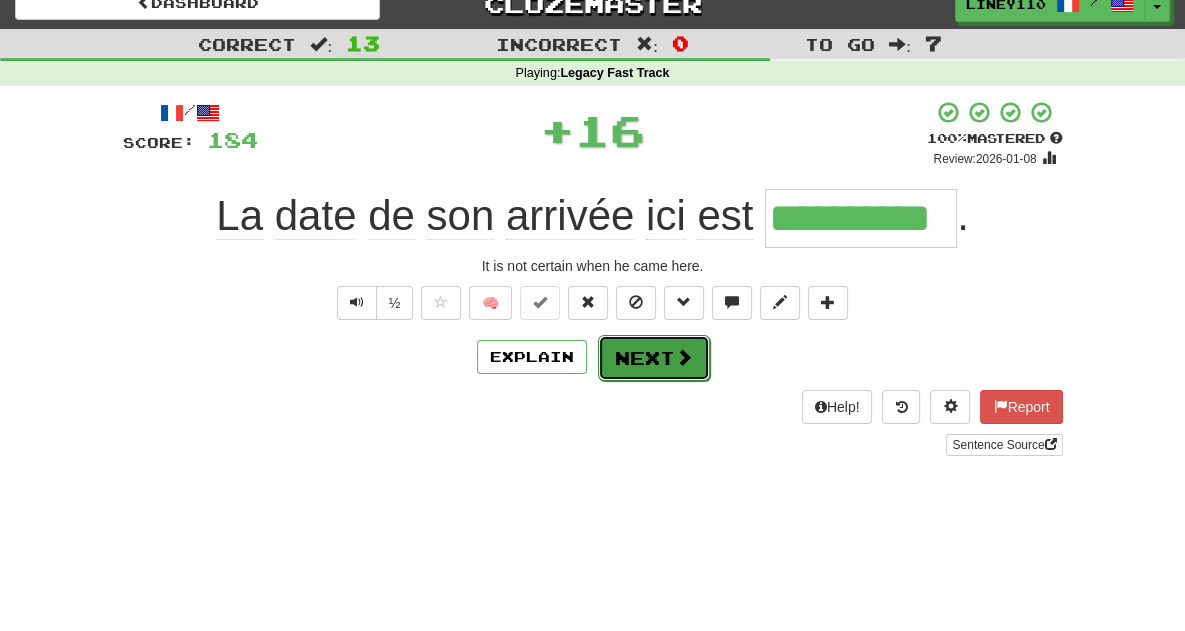 click on "Next" at bounding box center (654, 358) 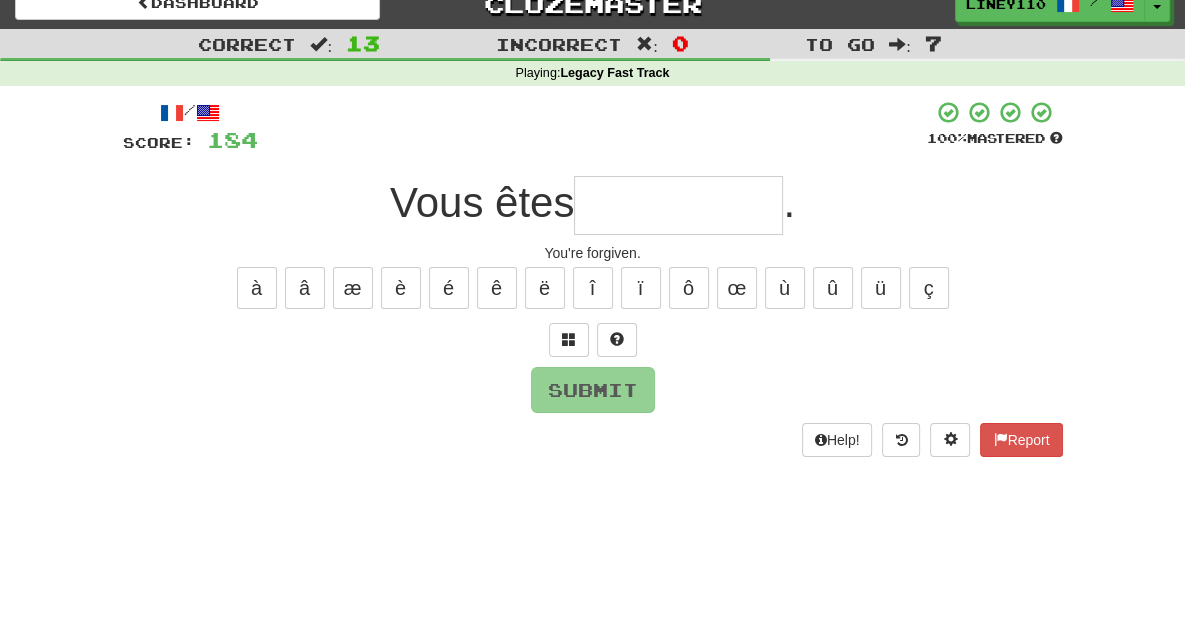 click at bounding box center (678, 205) 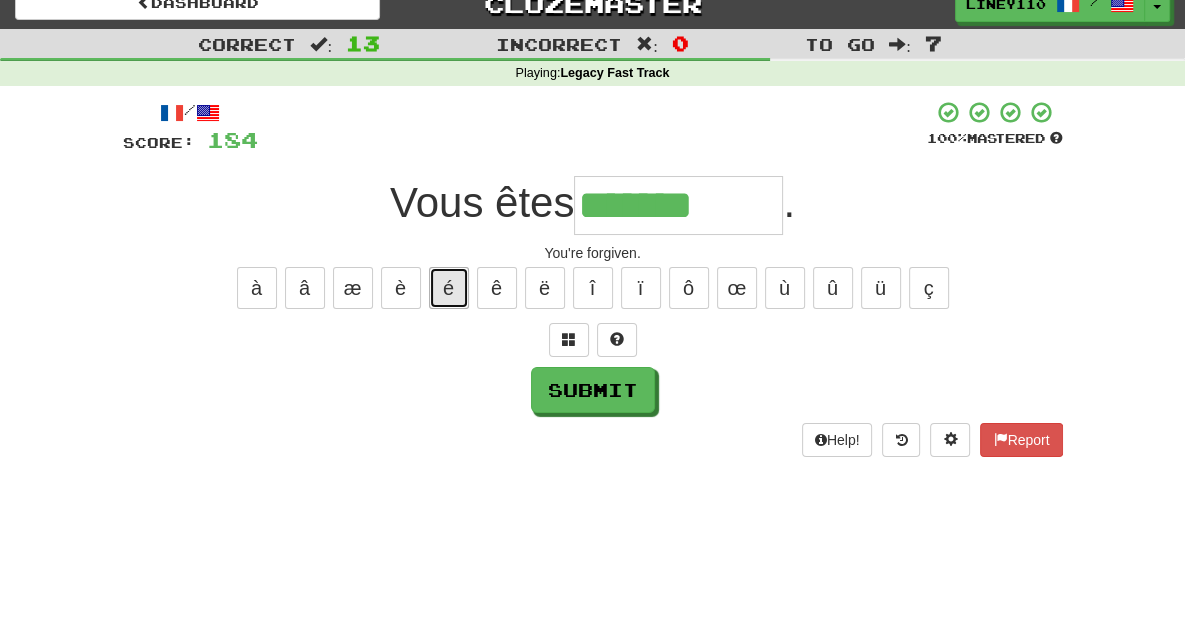 click on "é" at bounding box center [449, 288] 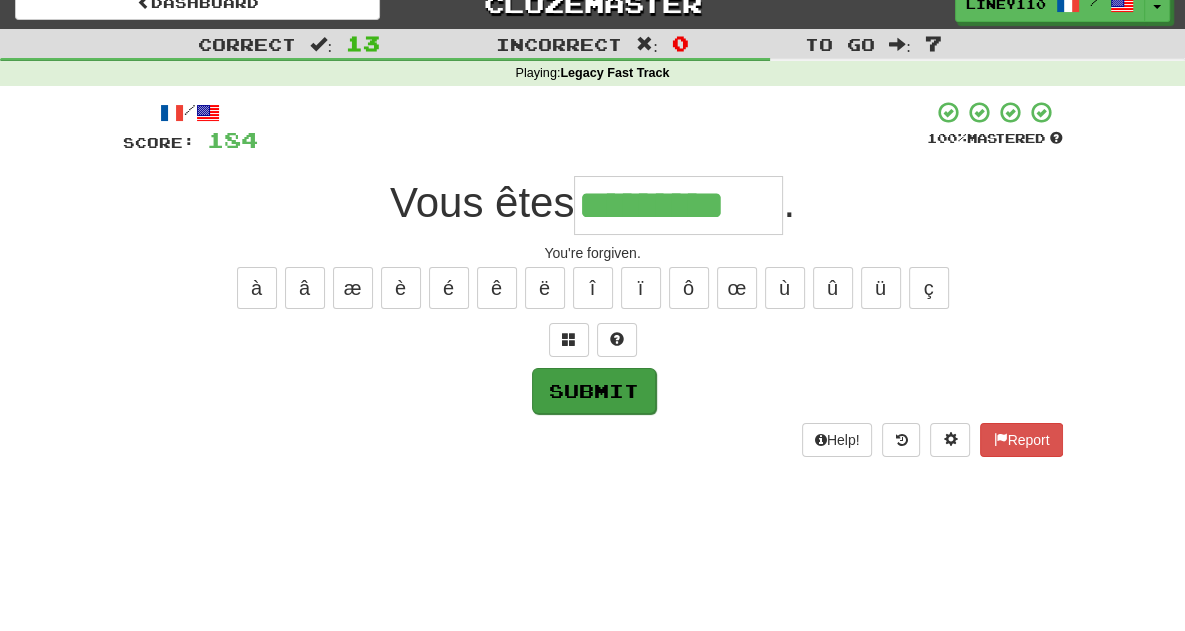 type on "*********" 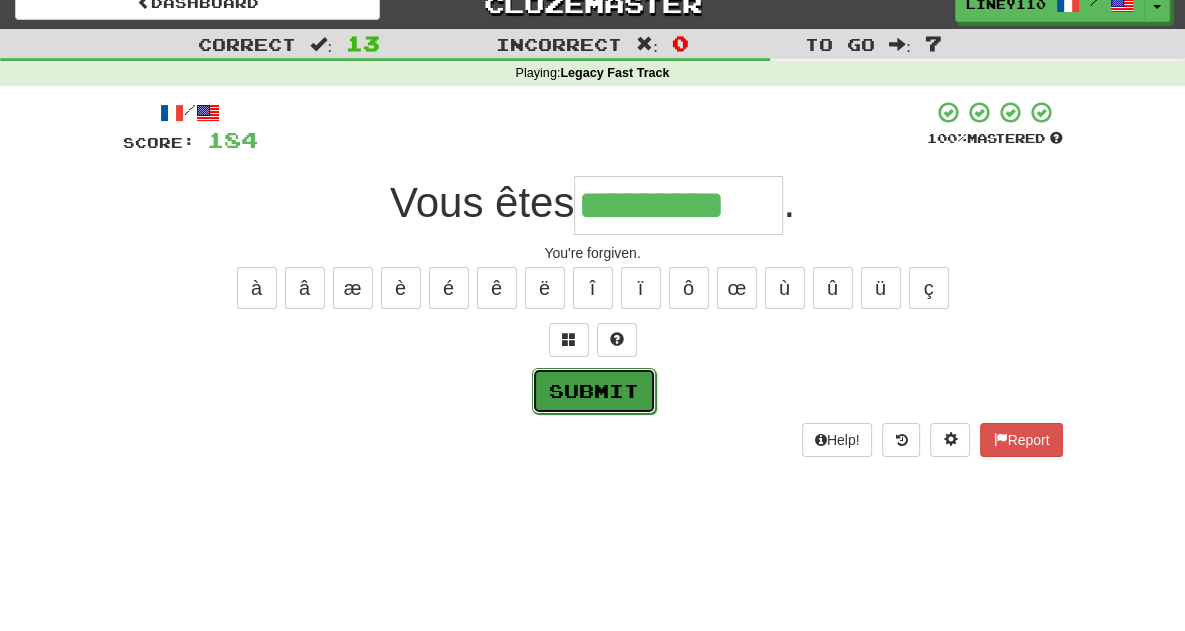 click on "Submit" at bounding box center (594, 391) 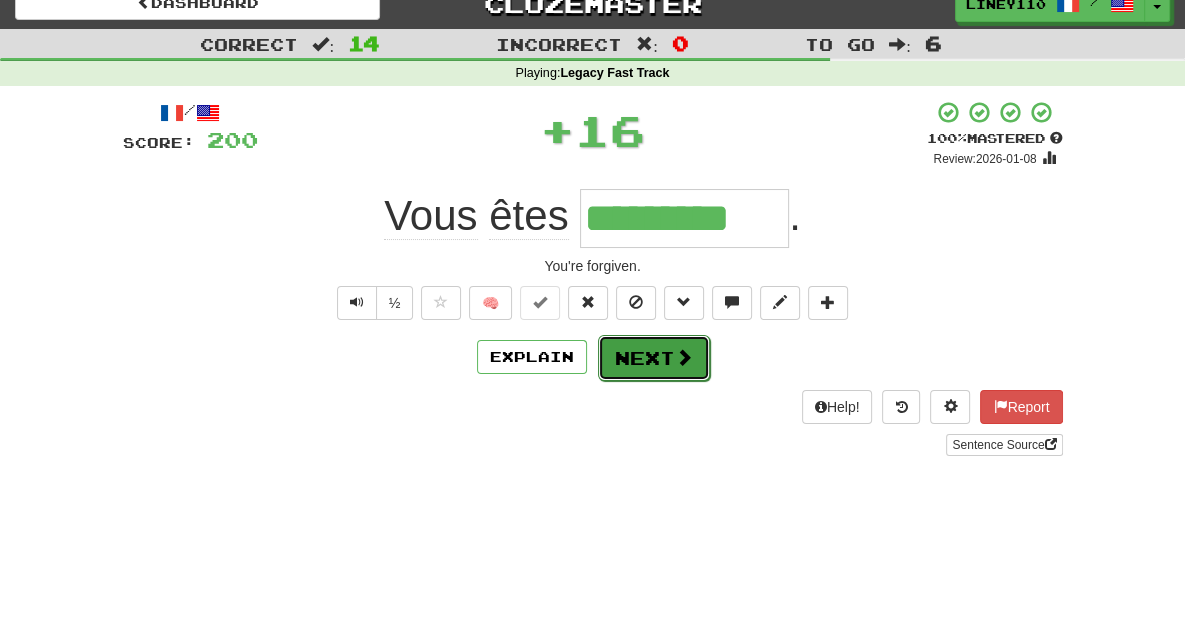 click on "Next" at bounding box center (654, 358) 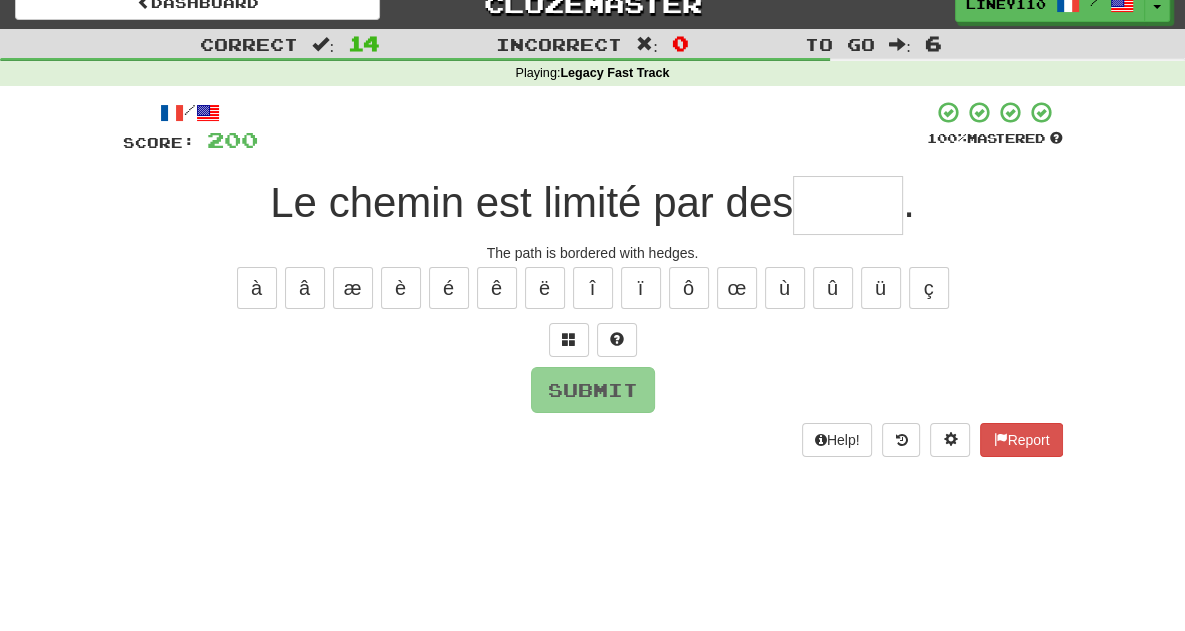 click at bounding box center [848, 205] 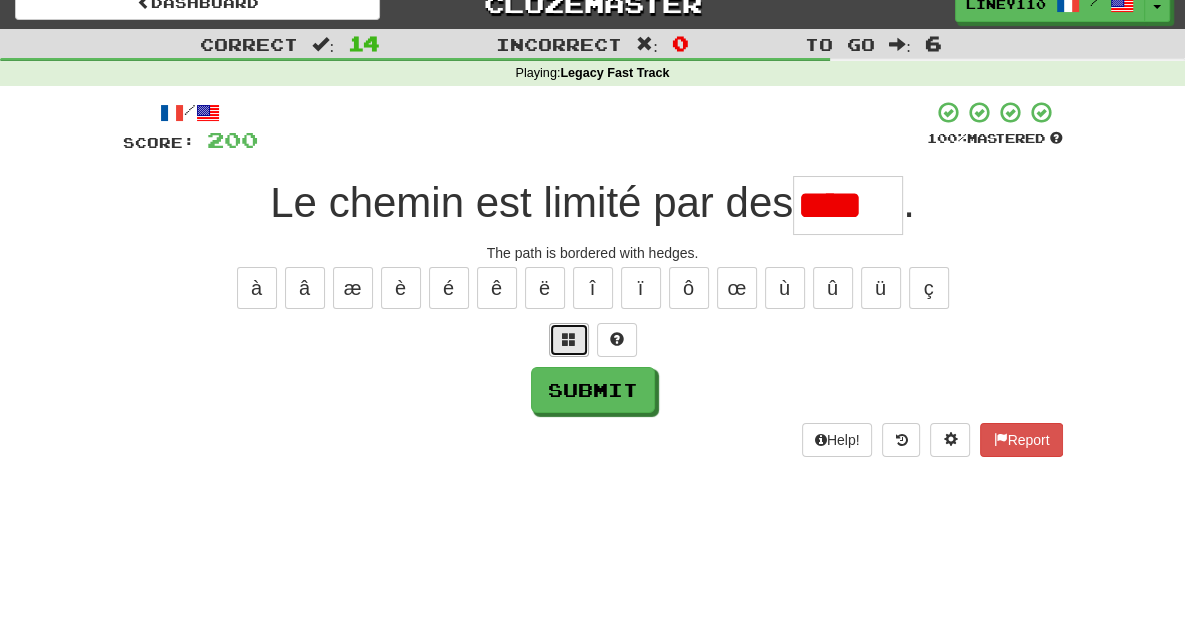 click at bounding box center (569, 339) 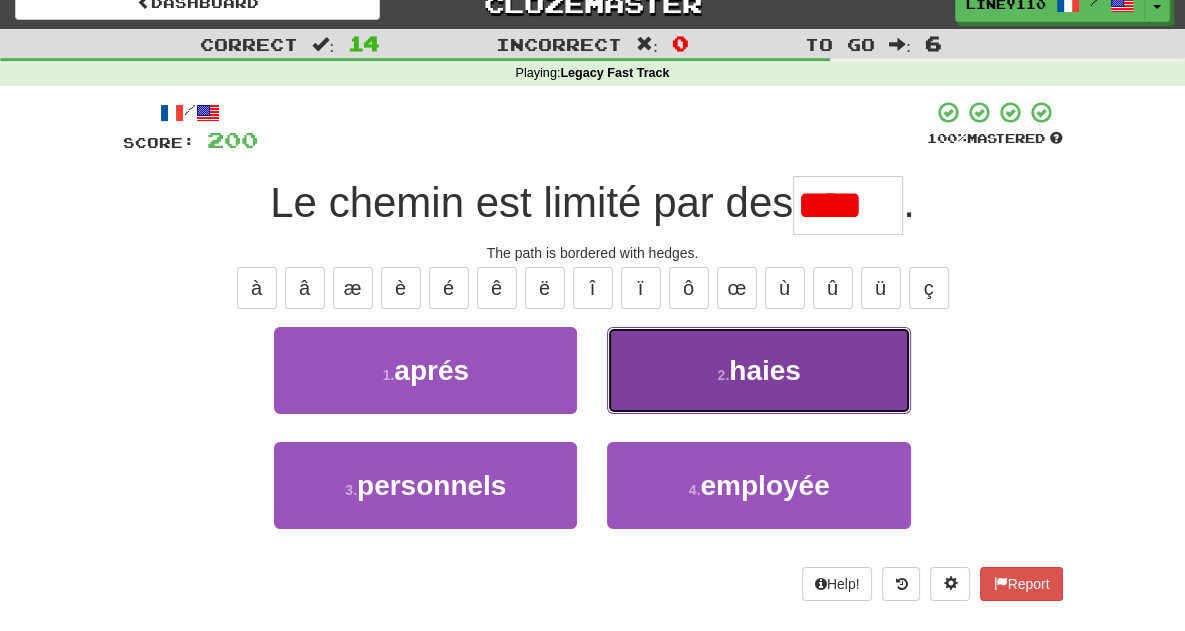 drag, startPoint x: 739, startPoint y: 399, endPoint x: 696, endPoint y: 370, distance: 51.86521 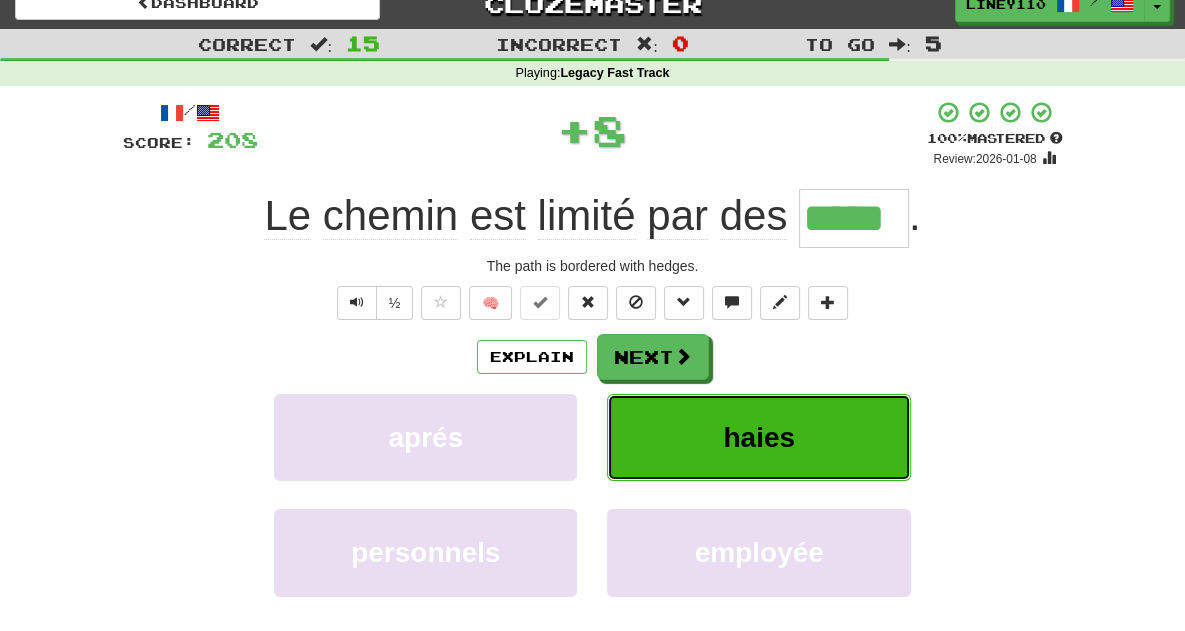 click on "haies" at bounding box center (759, 437) 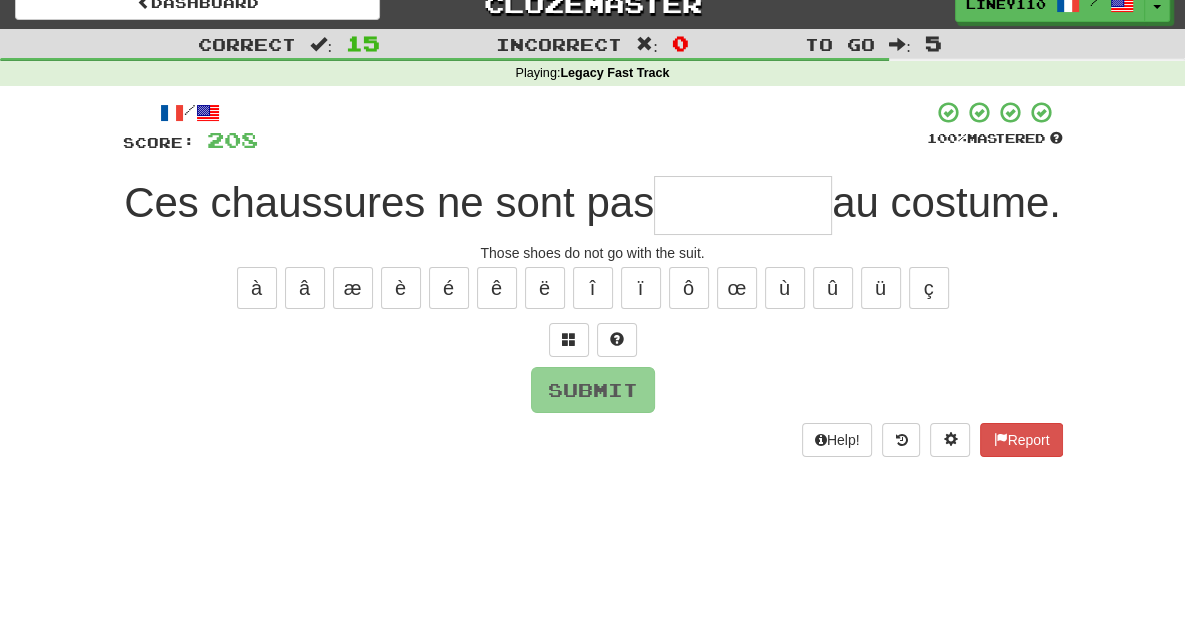 click at bounding box center [743, 205] 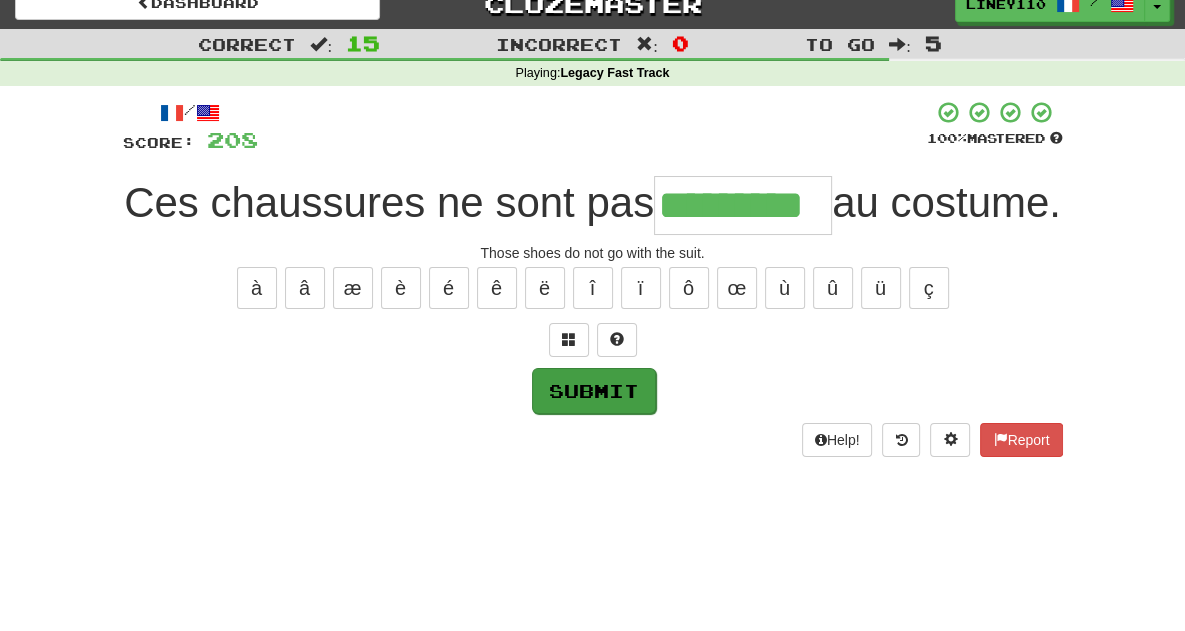 type on "*********" 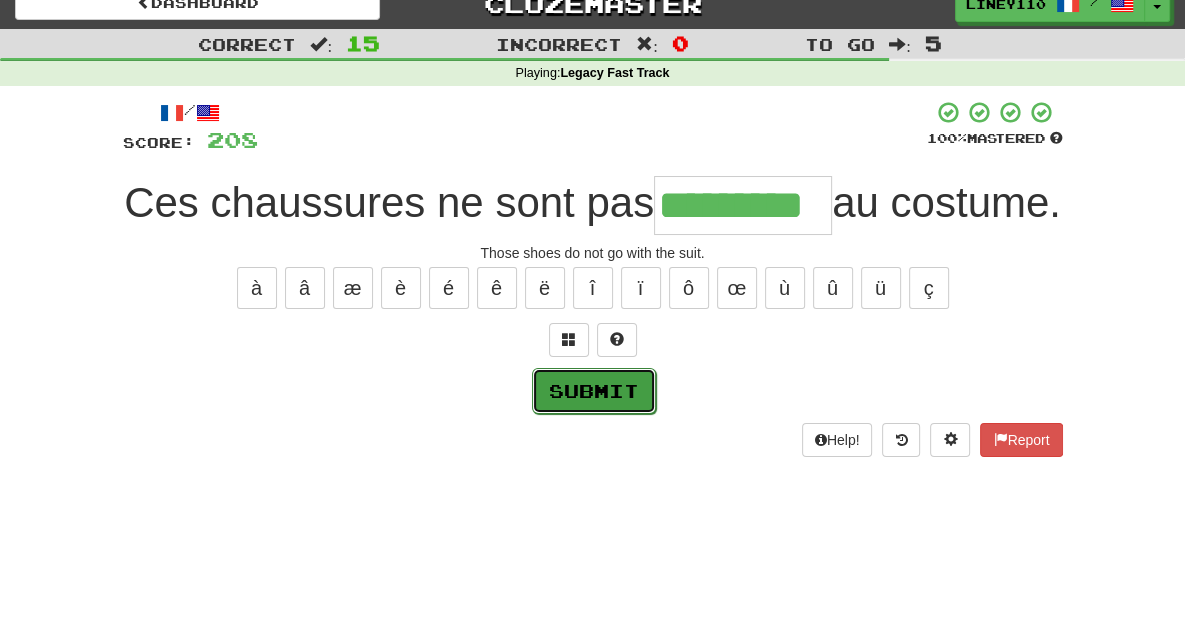click on "Submit" at bounding box center (594, 391) 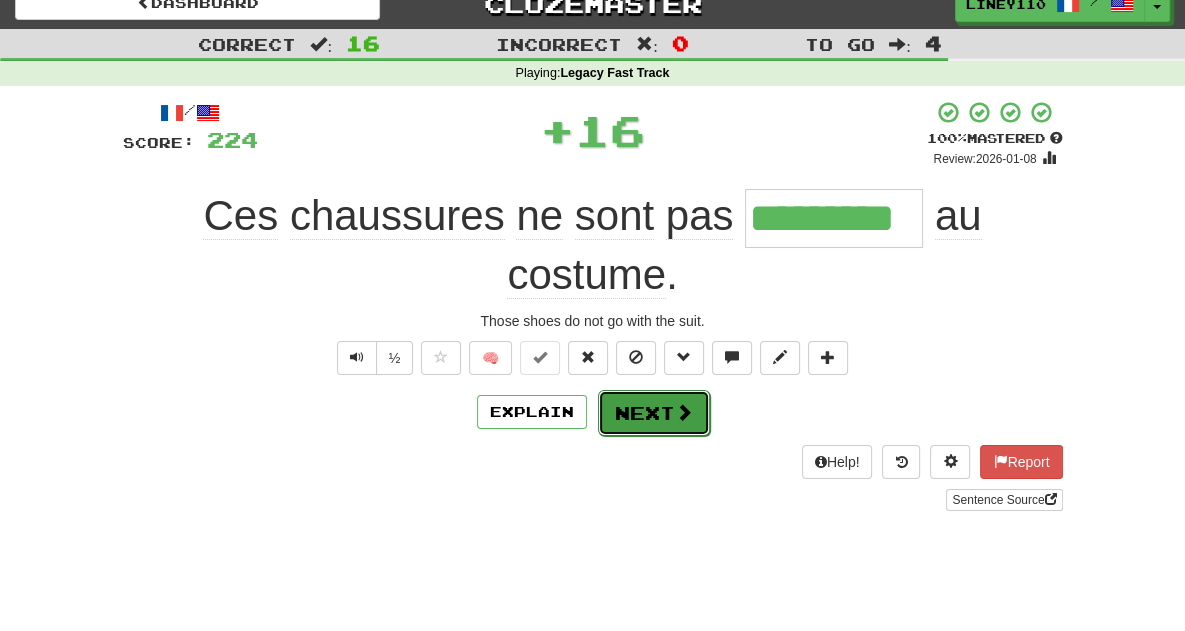click on "Next" at bounding box center [654, 413] 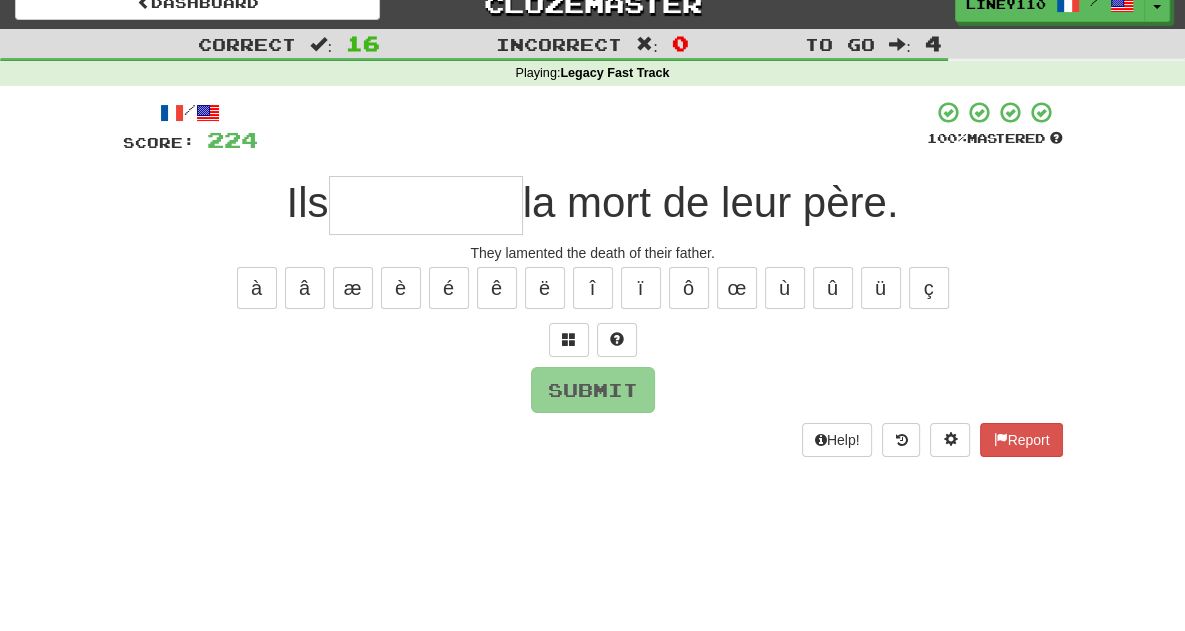 click at bounding box center [426, 205] 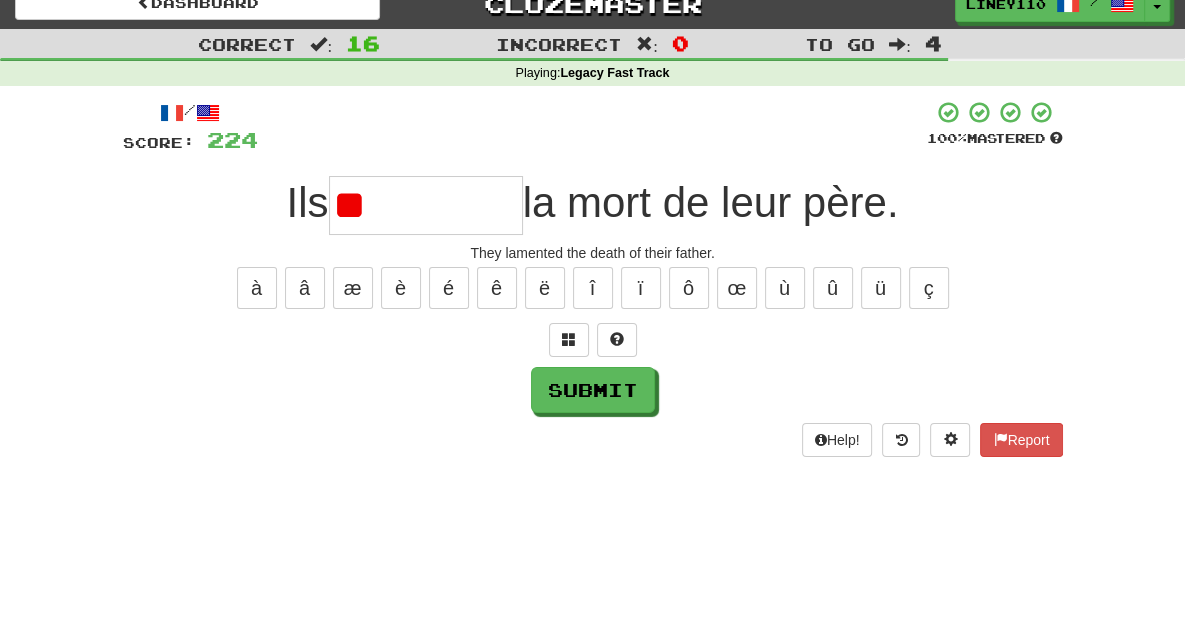 type on "*" 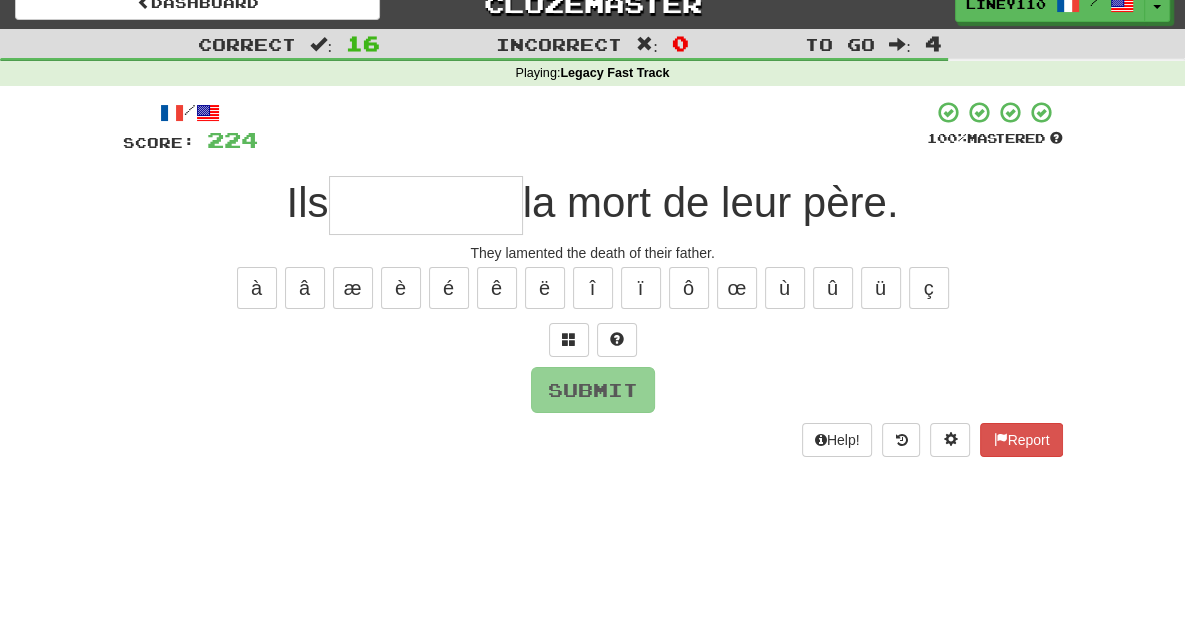 type on "*" 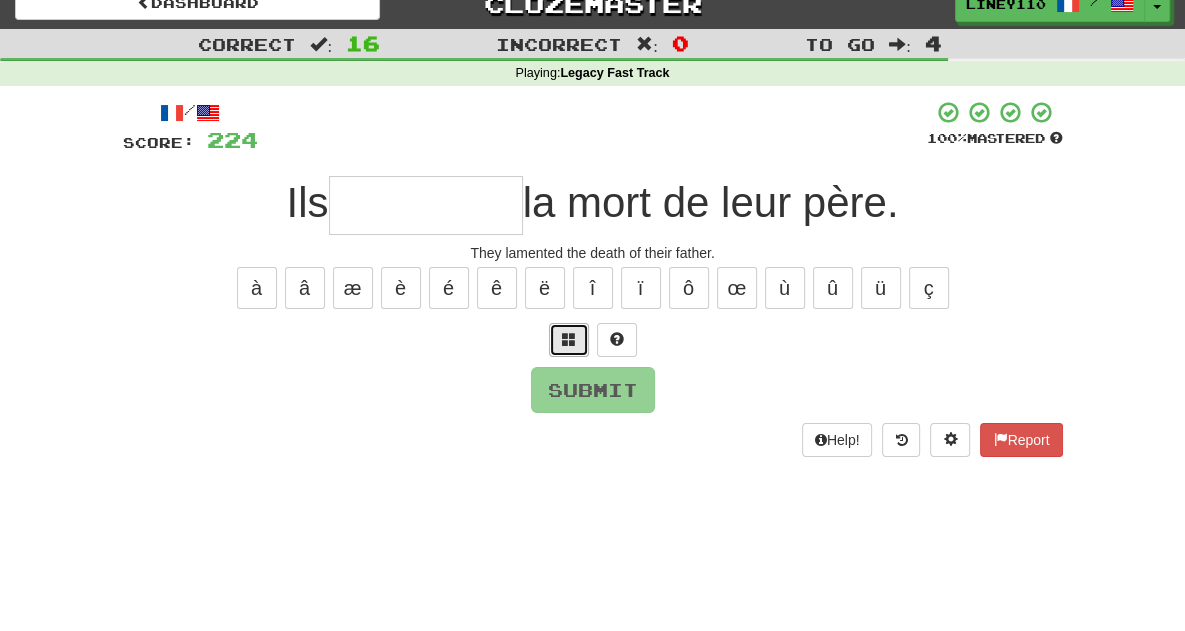 click at bounding box center [569, 339] 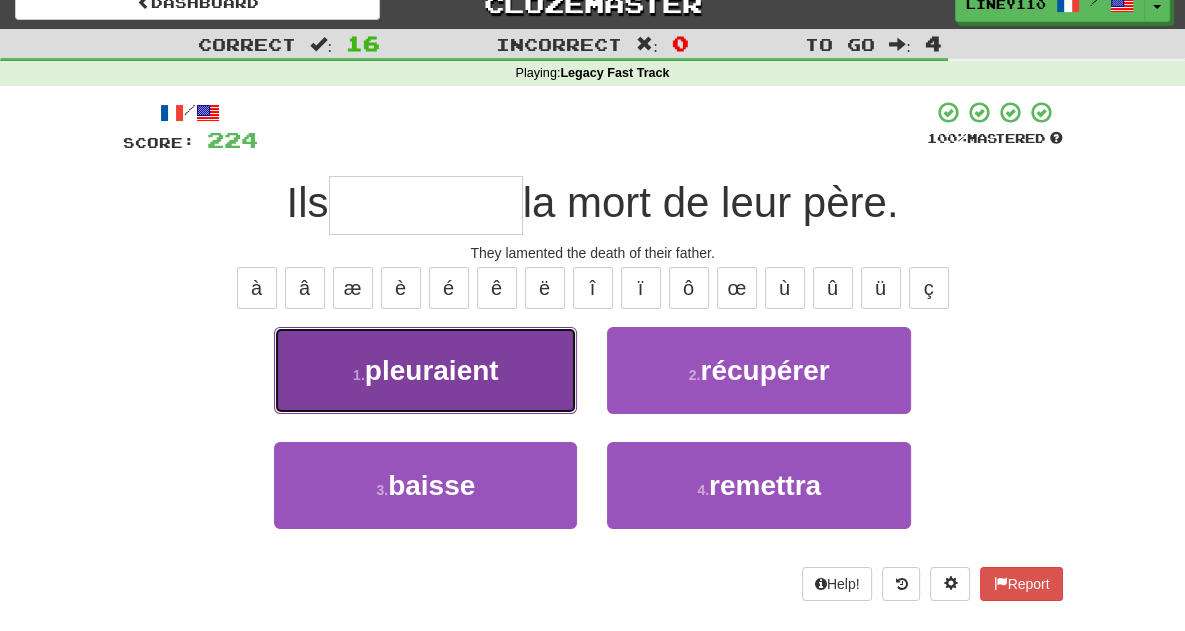 click on "1 . pleuraient" at bounding box center (425, 370) 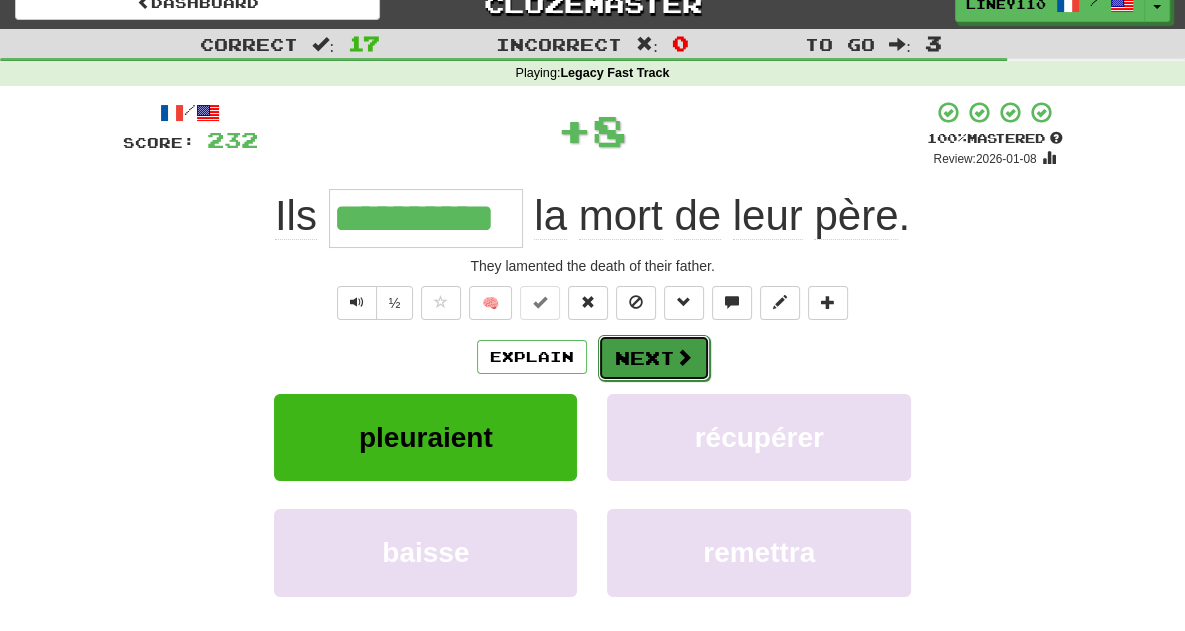 click on "Next" at bounding box center (654, 358) 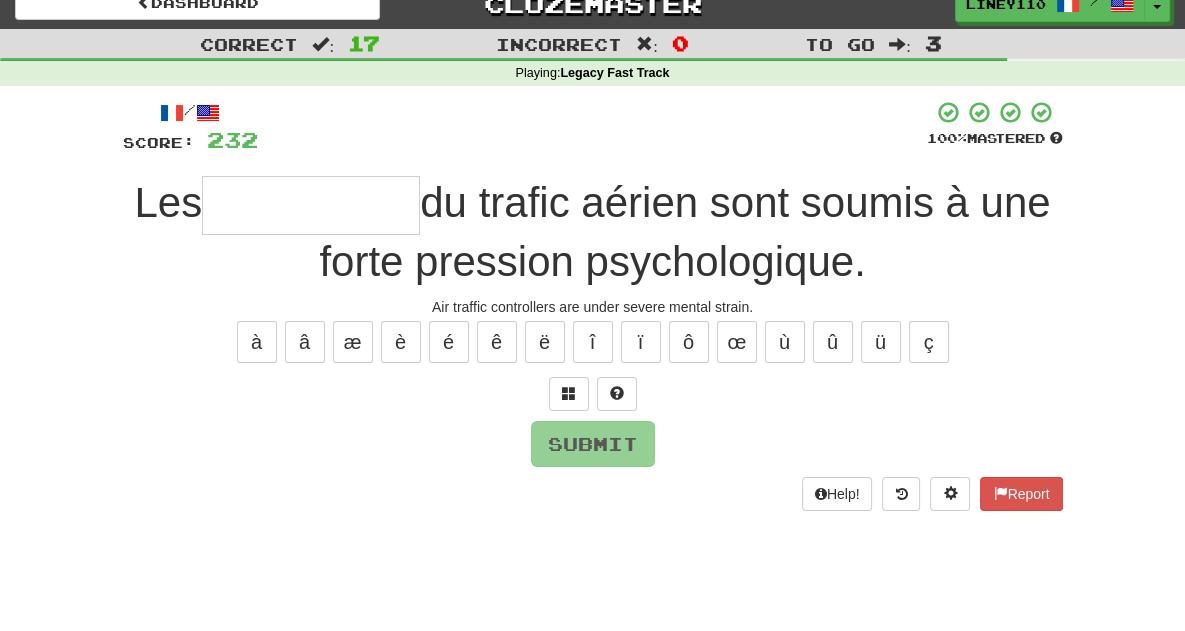 click at bounding box center [311, 205] 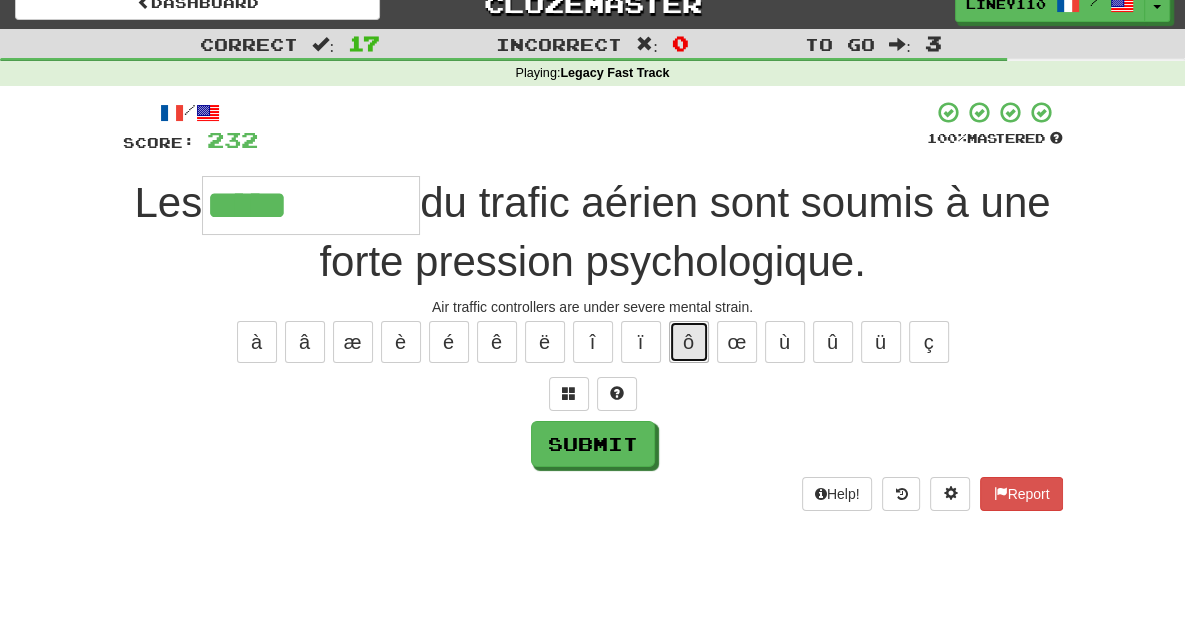click on "ô" at bounding box center [689, 342] 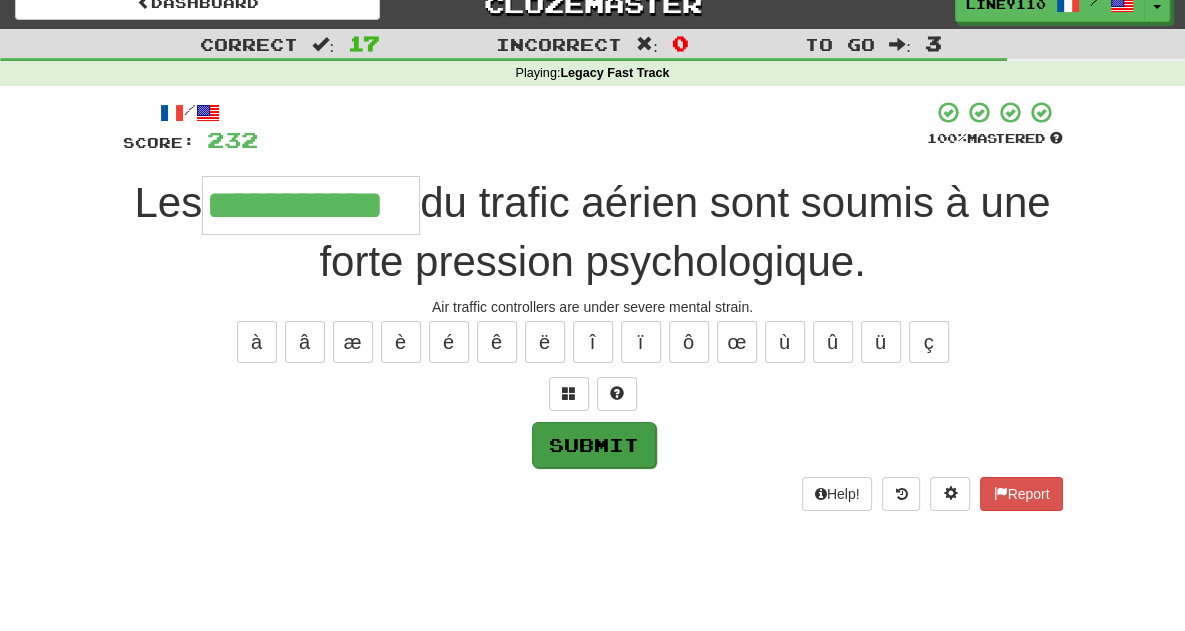 type on "**********" 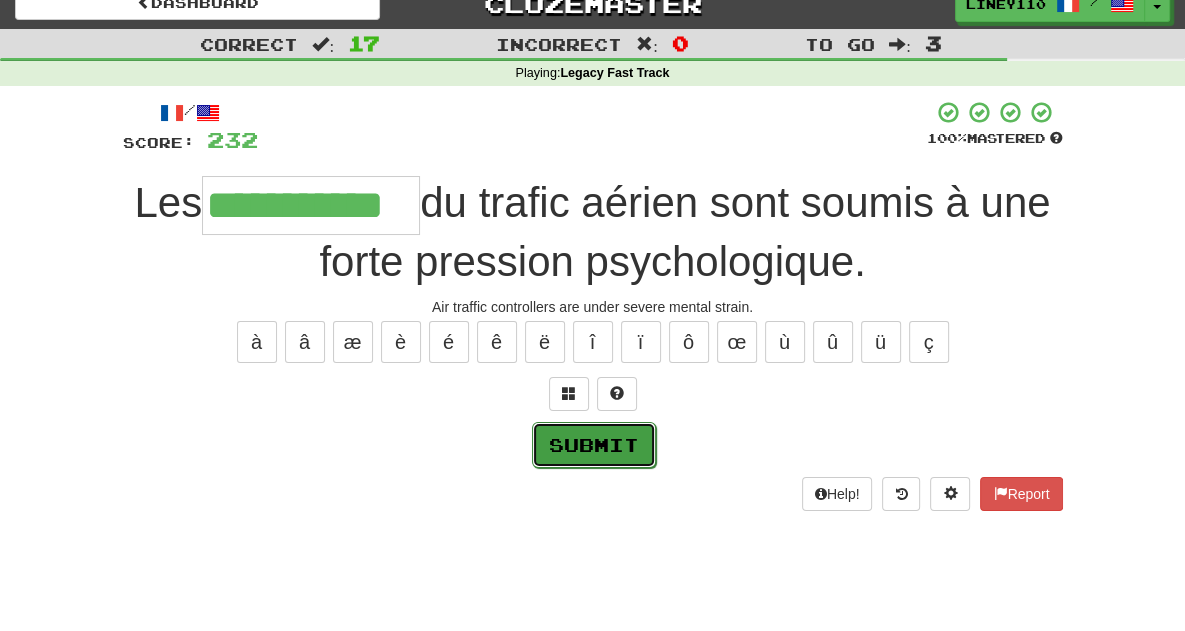 click on "Submit" at bounding box center (594, 445) 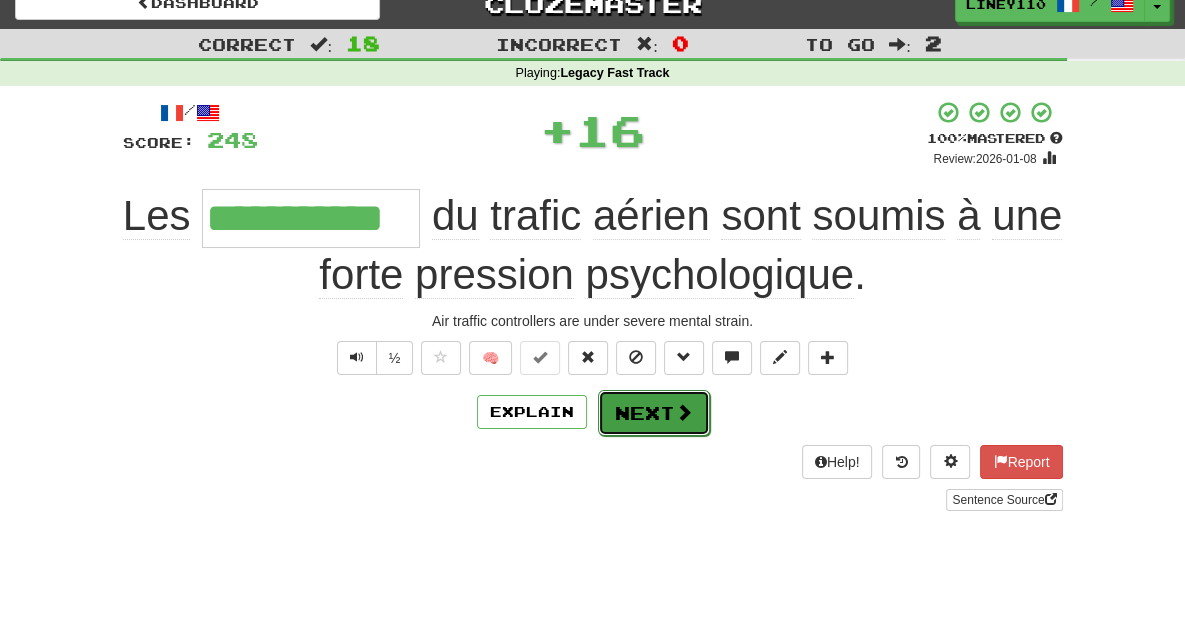 click on "Next" at bounding box center [654, 413] 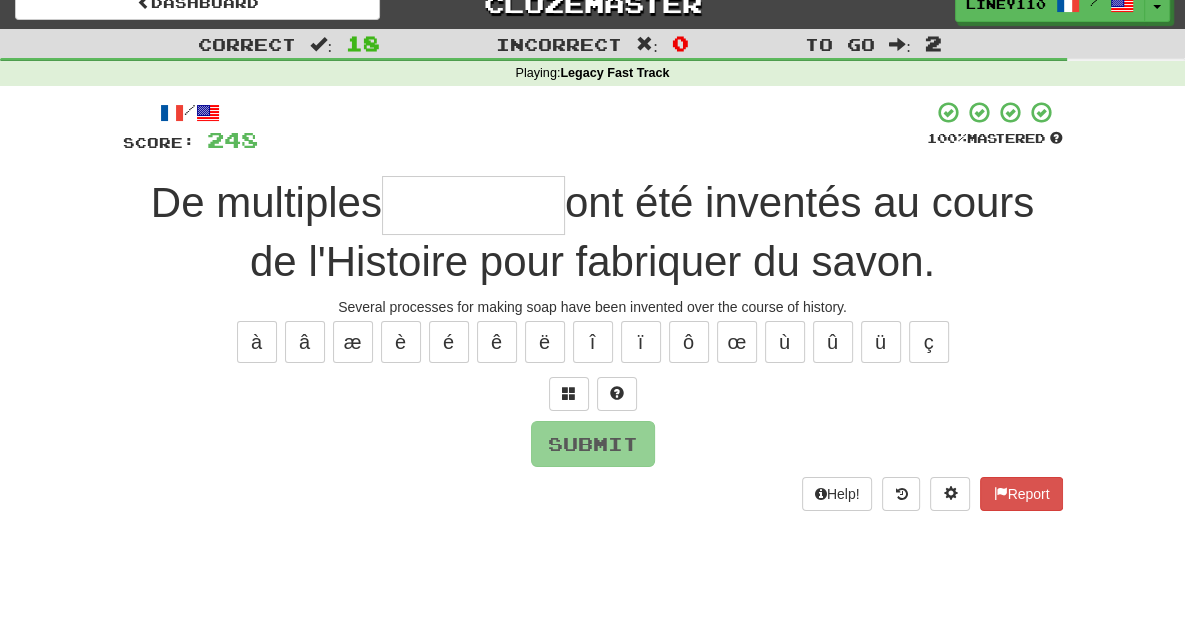 click on "ont été inventés au cours de l'Histoire pour fabriquer du savon." at bounding box center [642, 232] 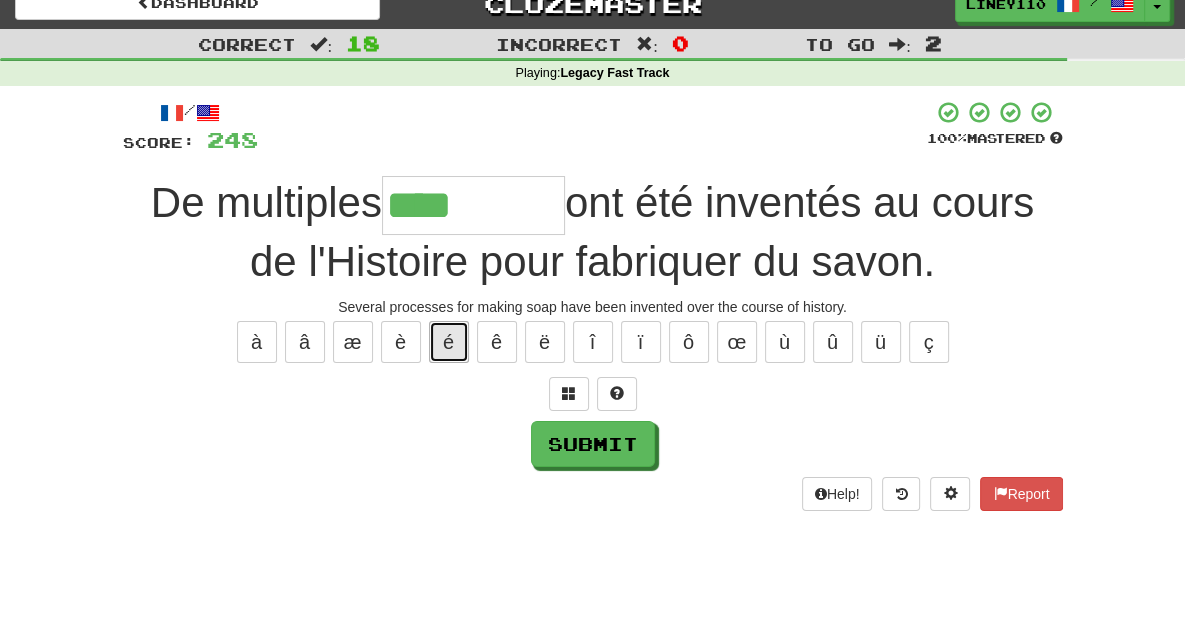 click on "é" at bounding box center [449, 342] 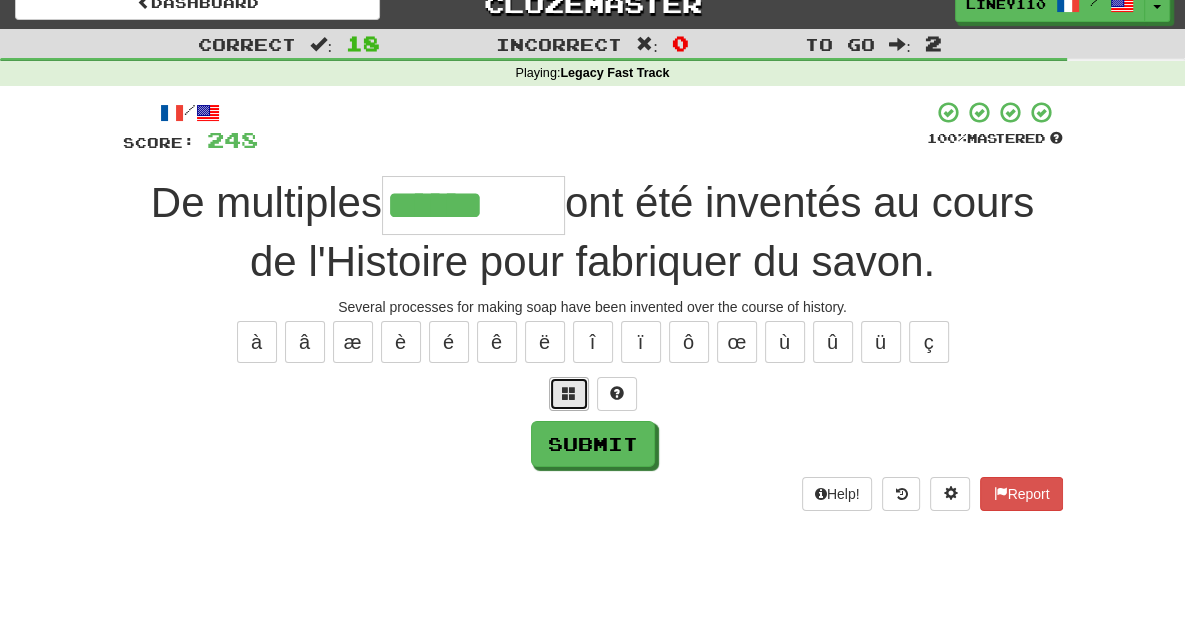 click at bounding box center [569, 394] 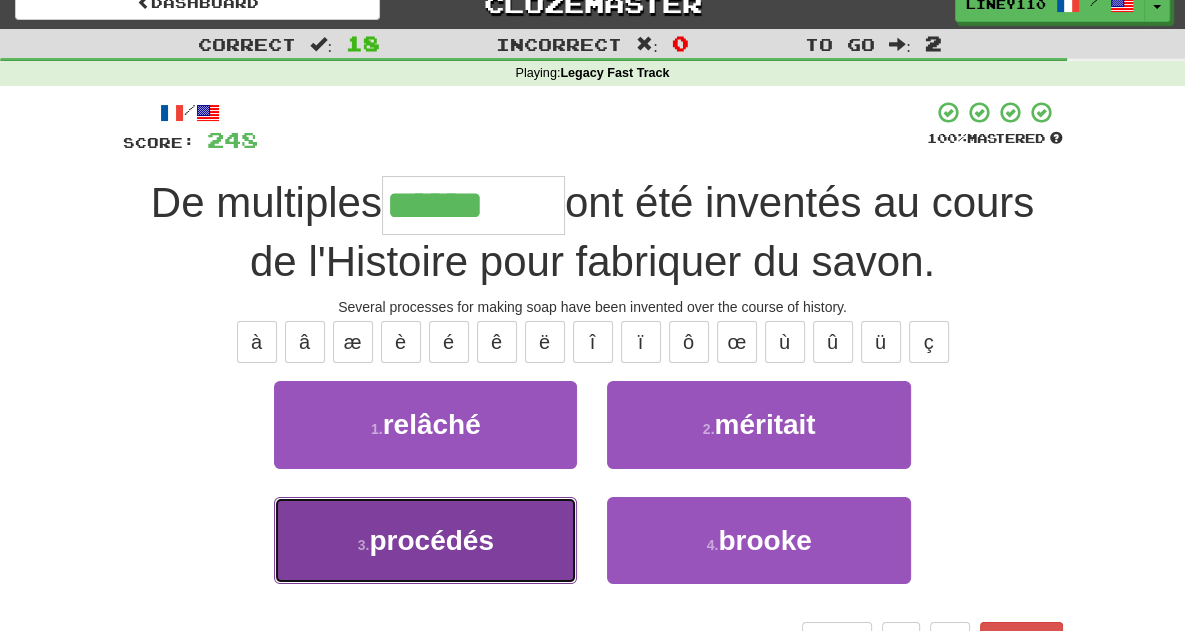 click on "procédés" at bounding box center [431, 540] 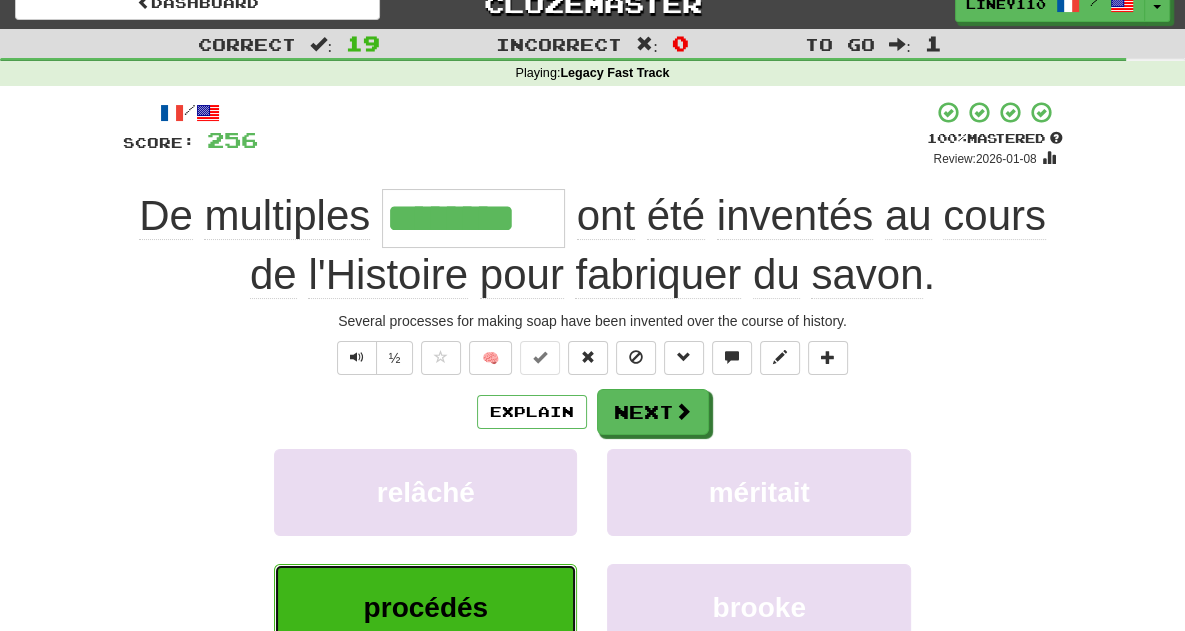 click on "procédés" at bounding box center (426, 607) 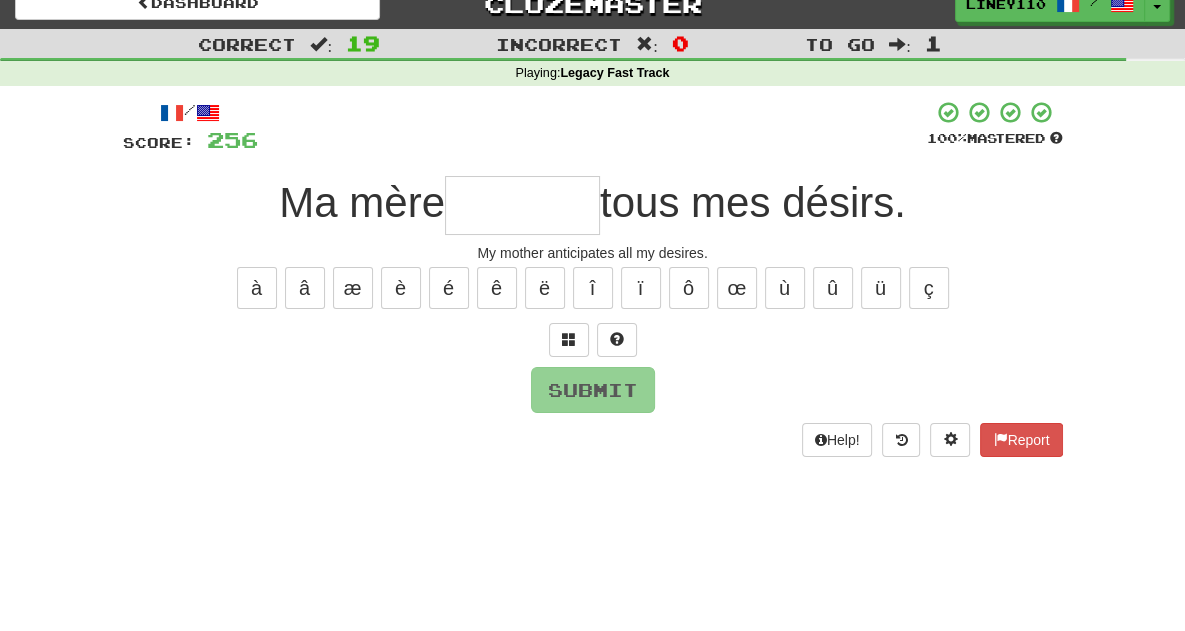 click at bounding box center (522, 205) 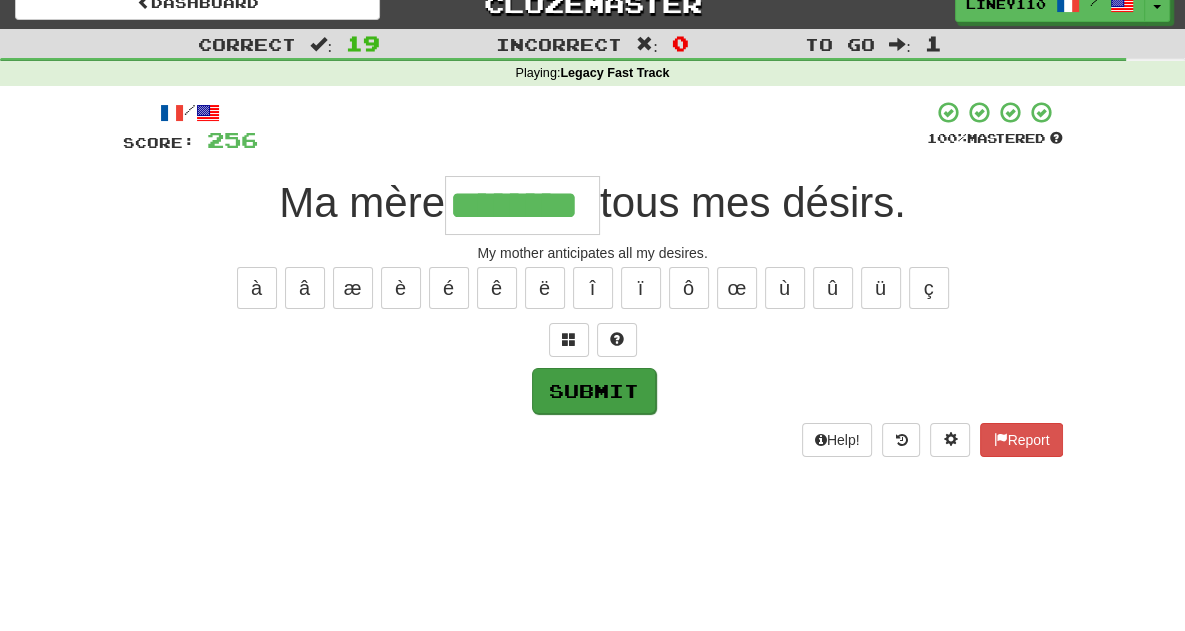 type on "********" 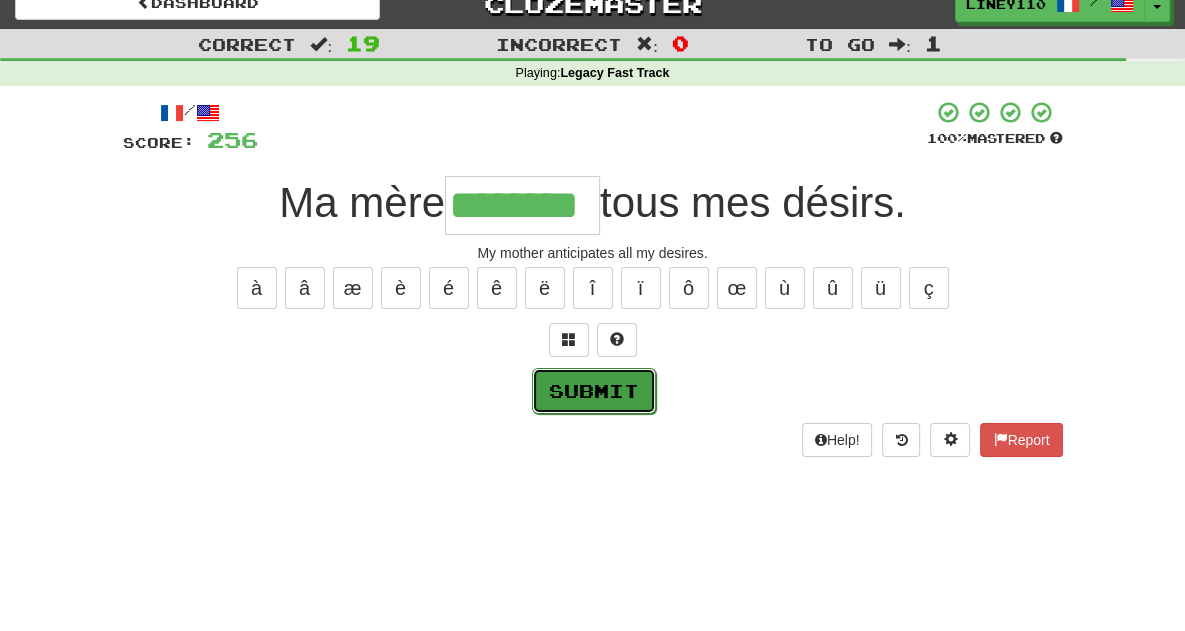 click on "Submit" at bounding box center (594, 391) 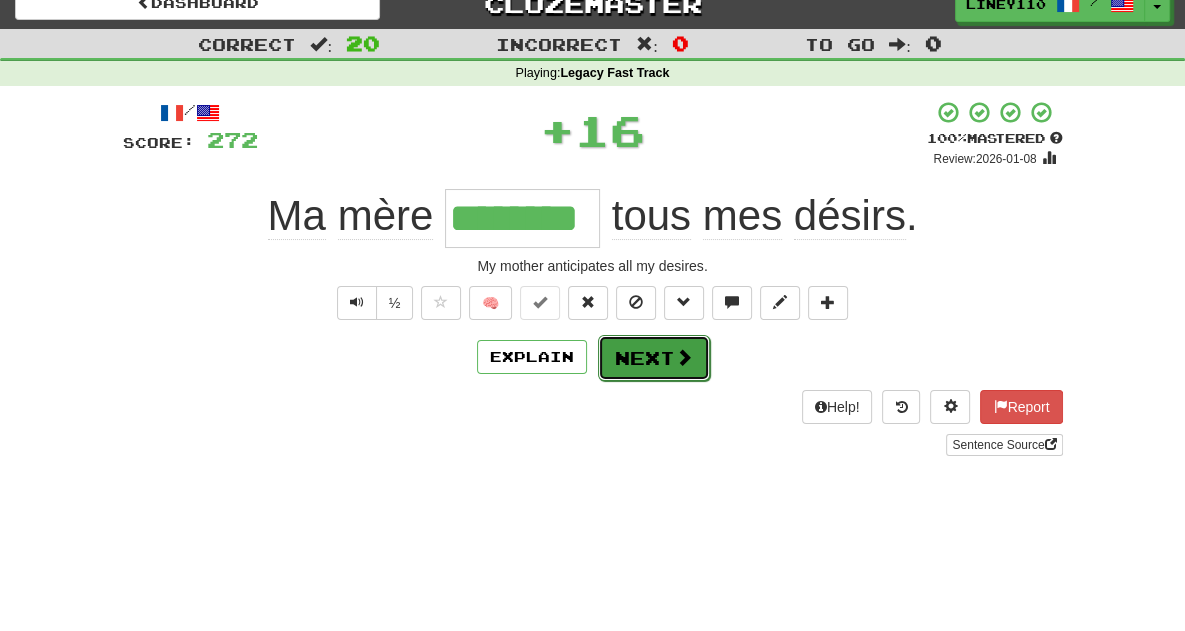 click on "Next" at bounding box center [654, 358] 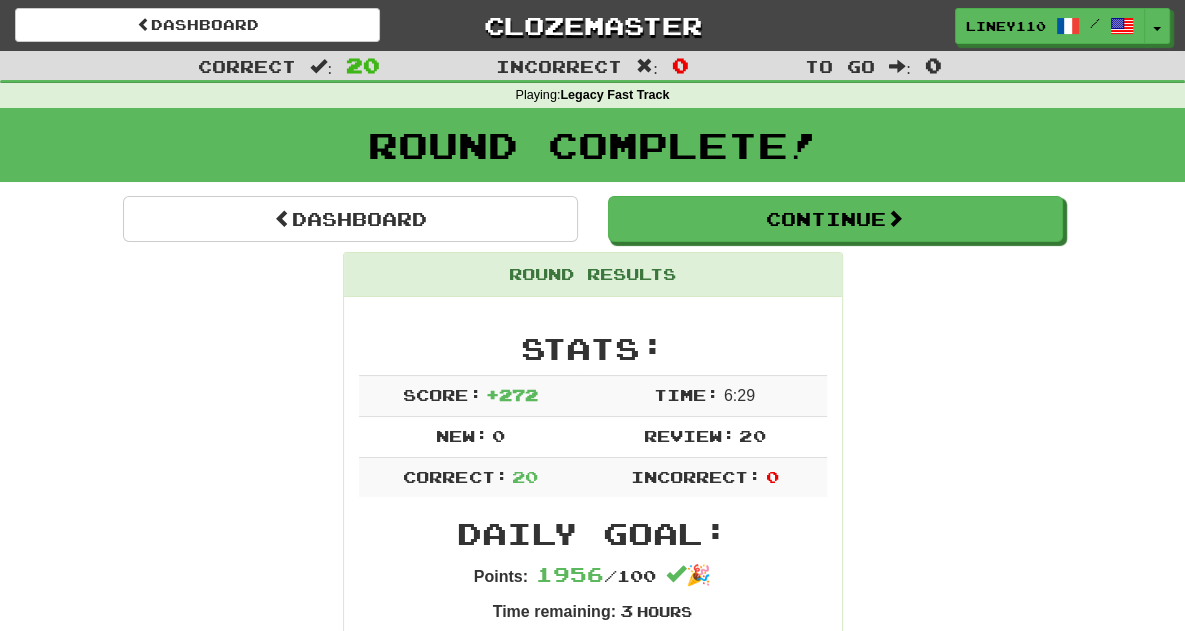 scroll, scrollTop: 10, scrollLeft: 0, axis: vertical 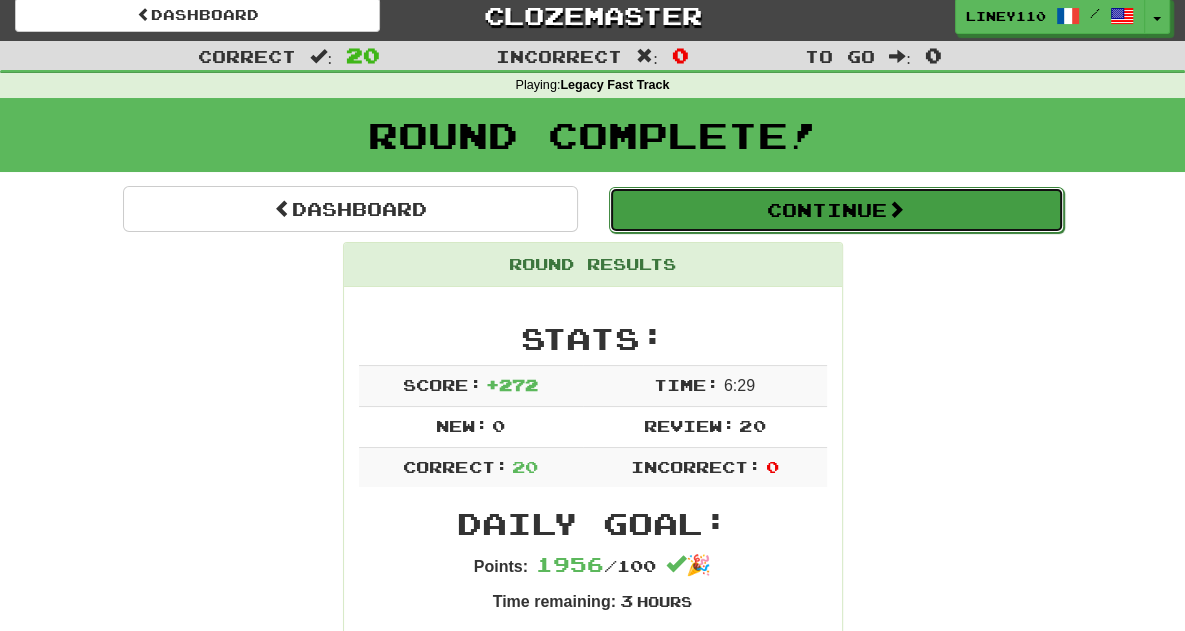 click on "Continue" at bounding box center (836, 210) 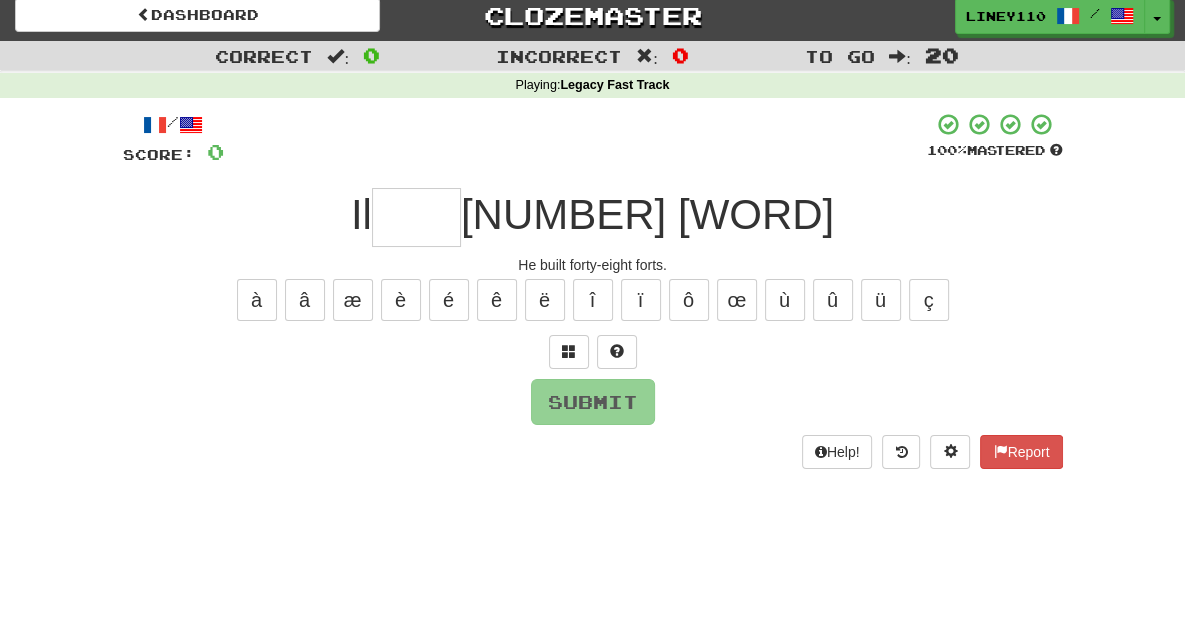 click at bounding box center (416, 217) 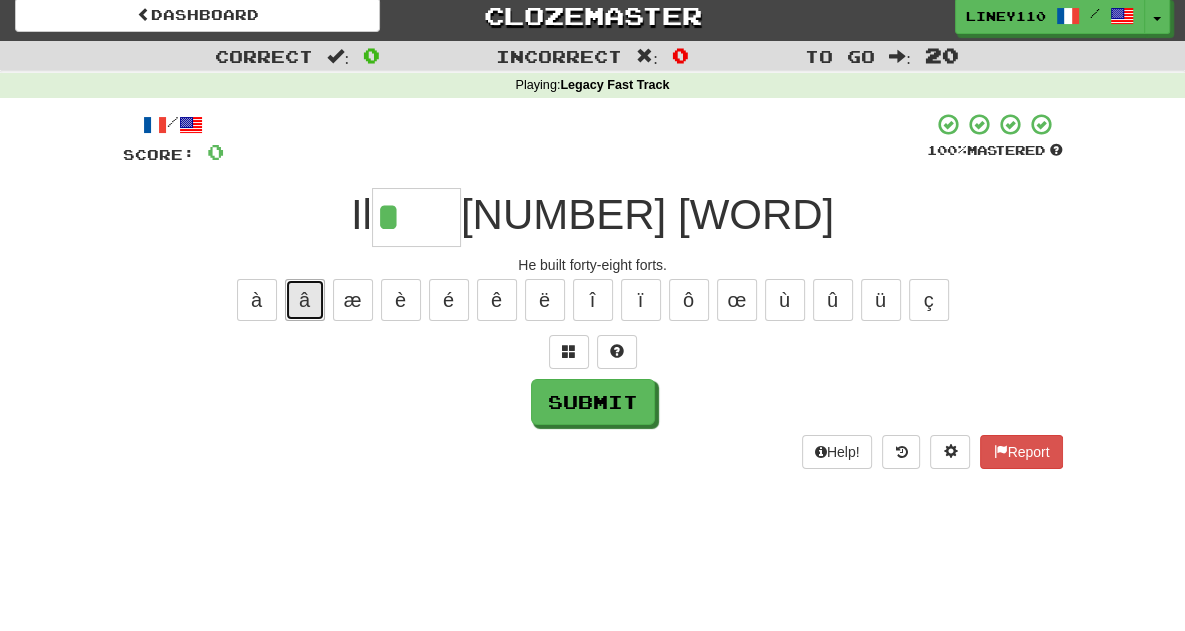 click on "â" at bounding box center [305, 300] 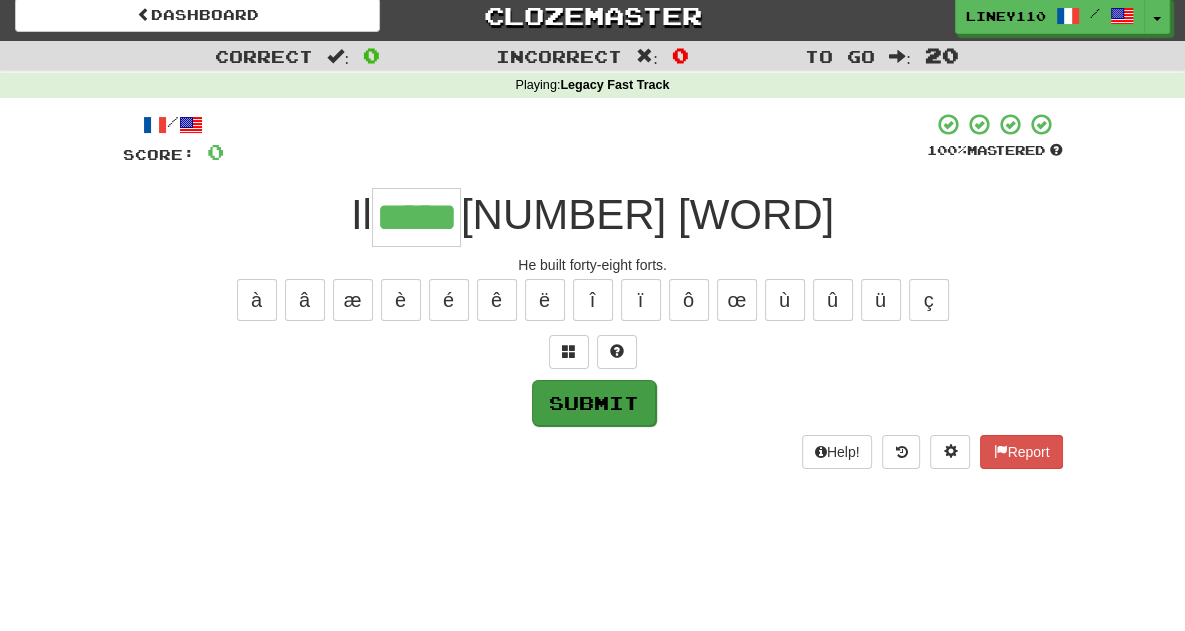 type on "*****" 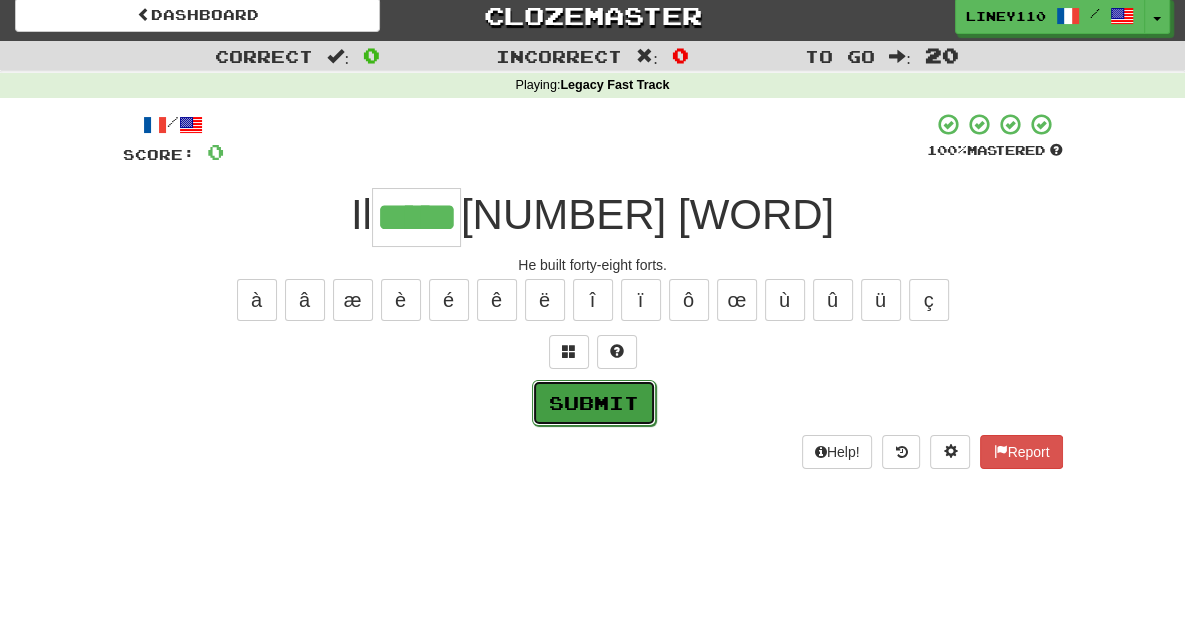 click on "Submit" at bounding box center [594, 403] 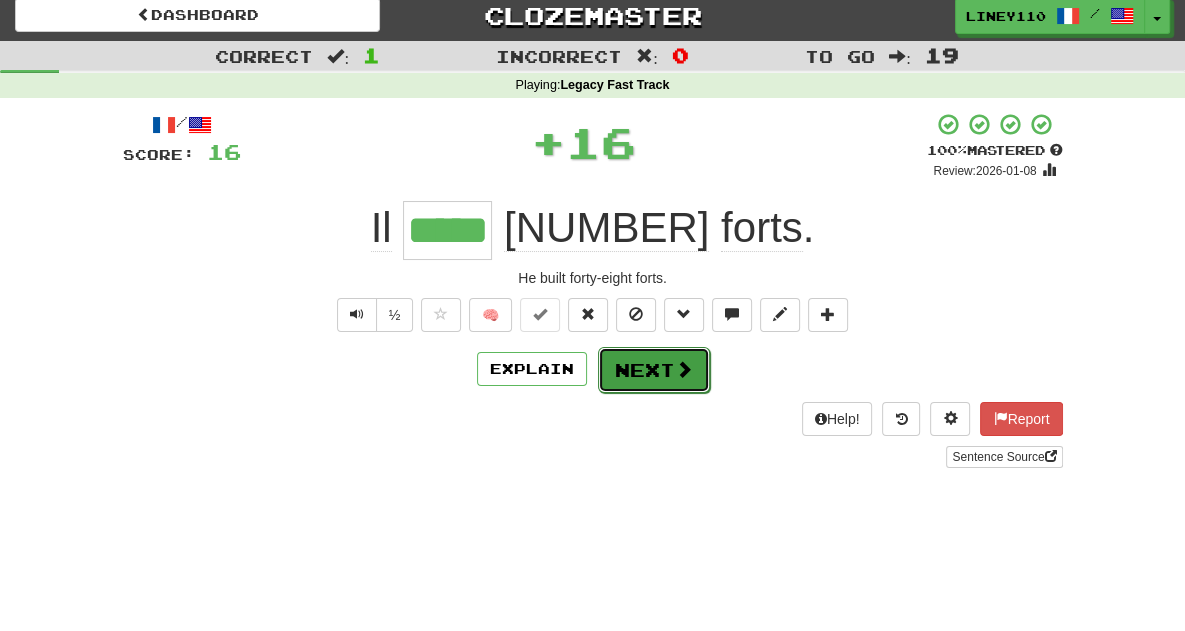 click on "Next" at bounding box center (654, 370) 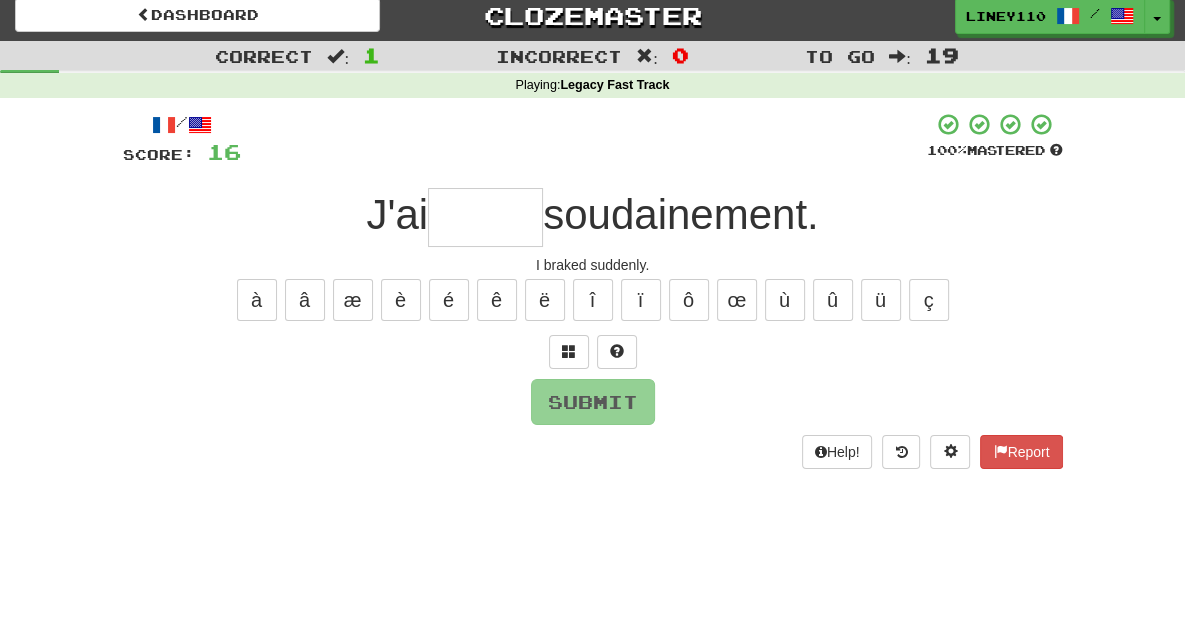 click at bounding box center [485, 217] 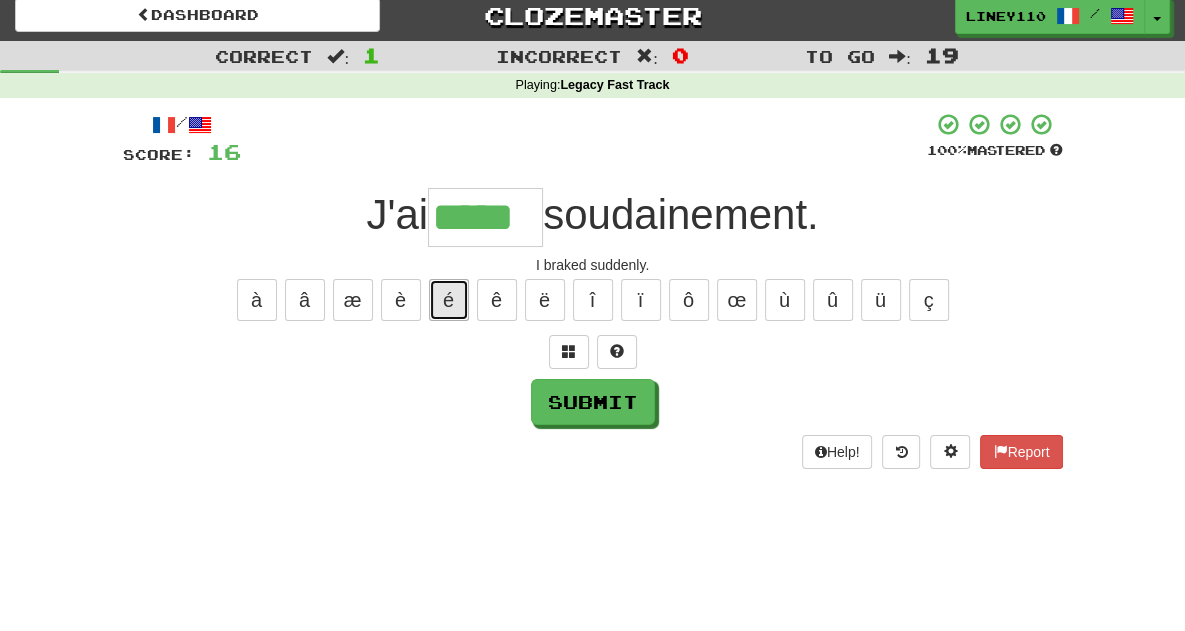 click on "é" at bounding box center [449, 300] 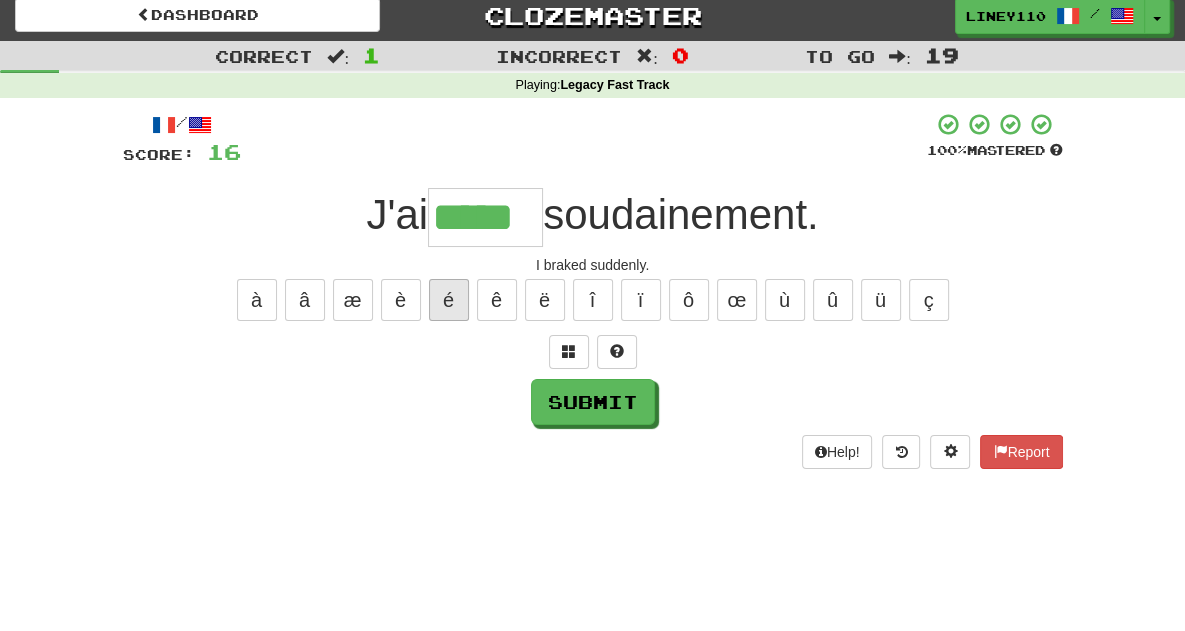 type on "******" 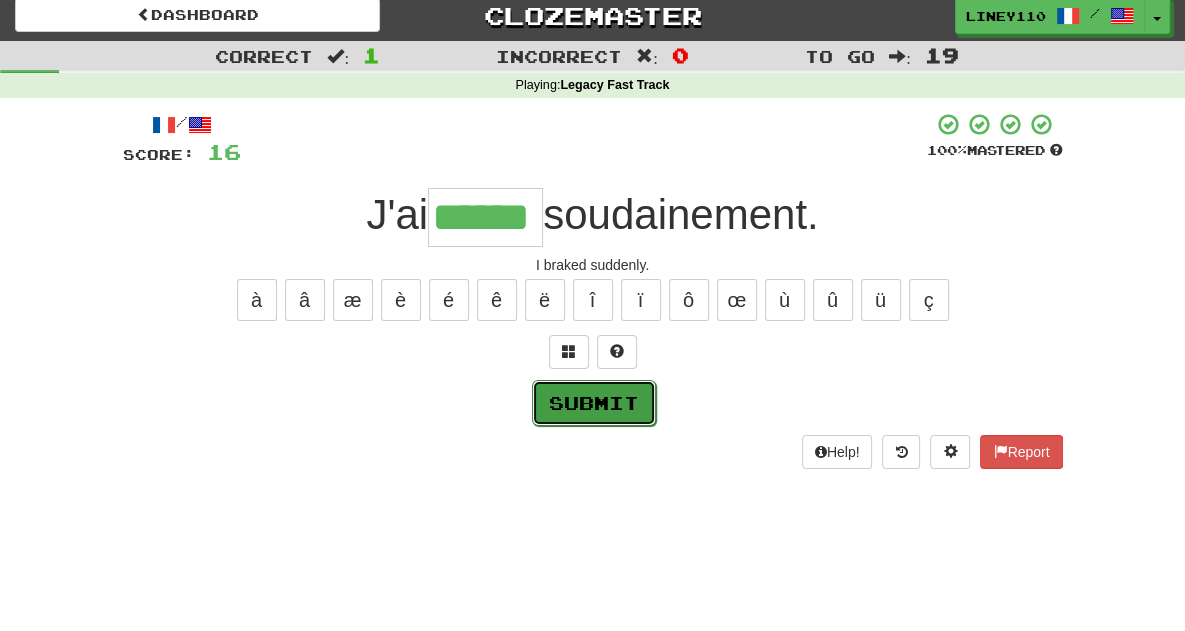 click on "Submit" at bounding box center [594, 403] 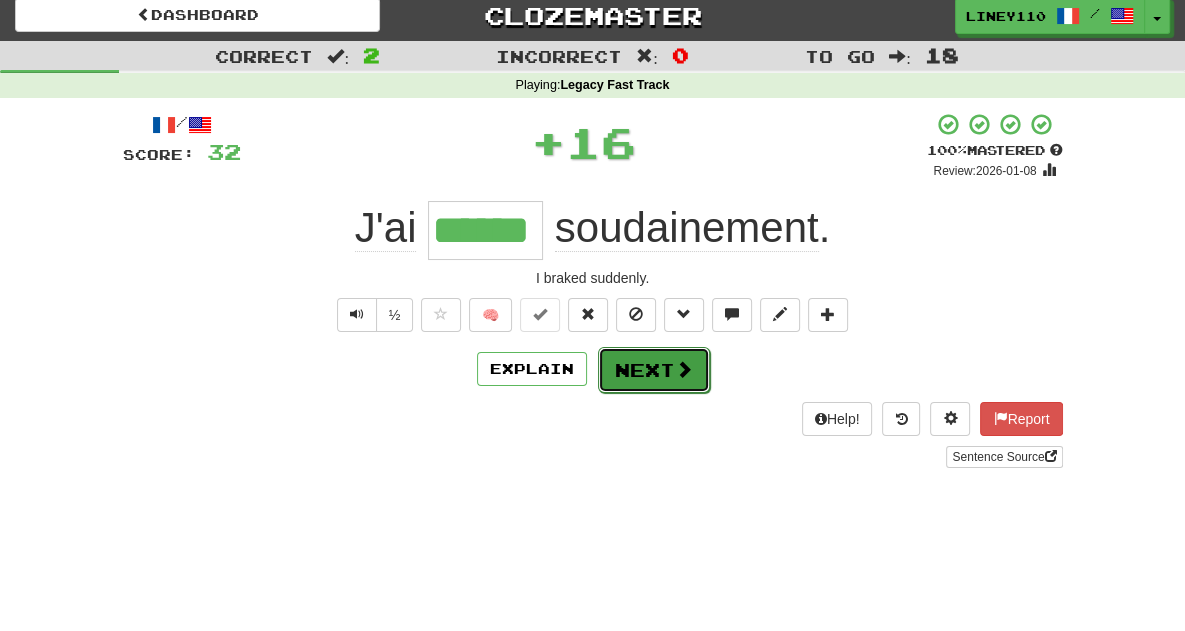 click on "Next" at bounding box center [654, 370] 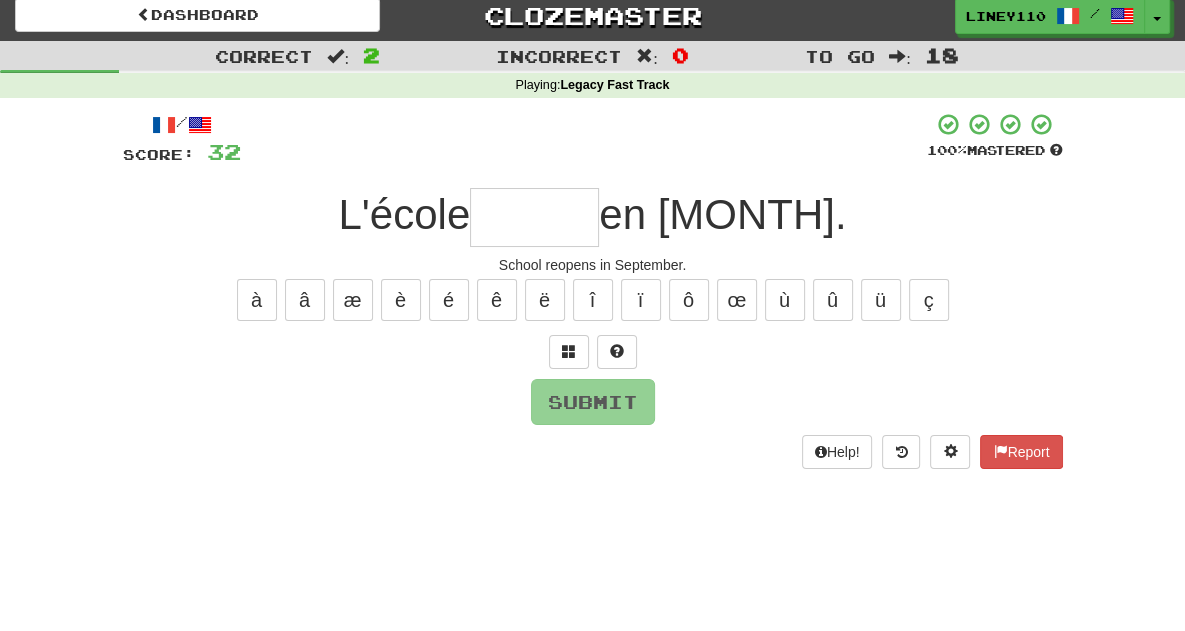 click at bounding box center [534, 217] 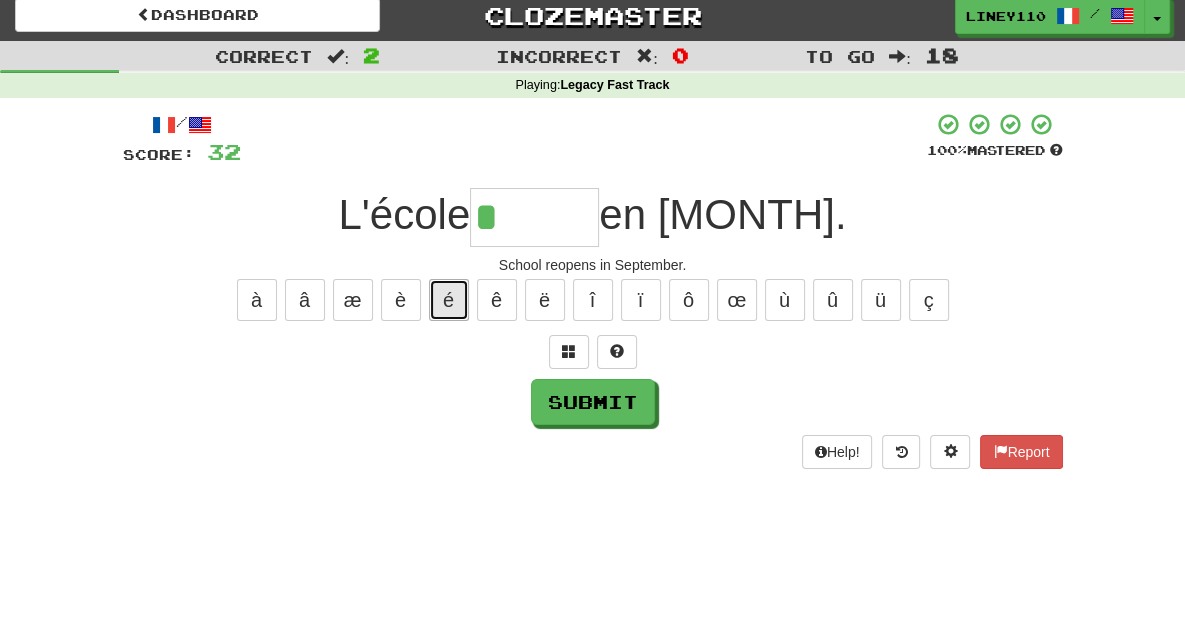 click on "é" at bounding box center (449, 300) 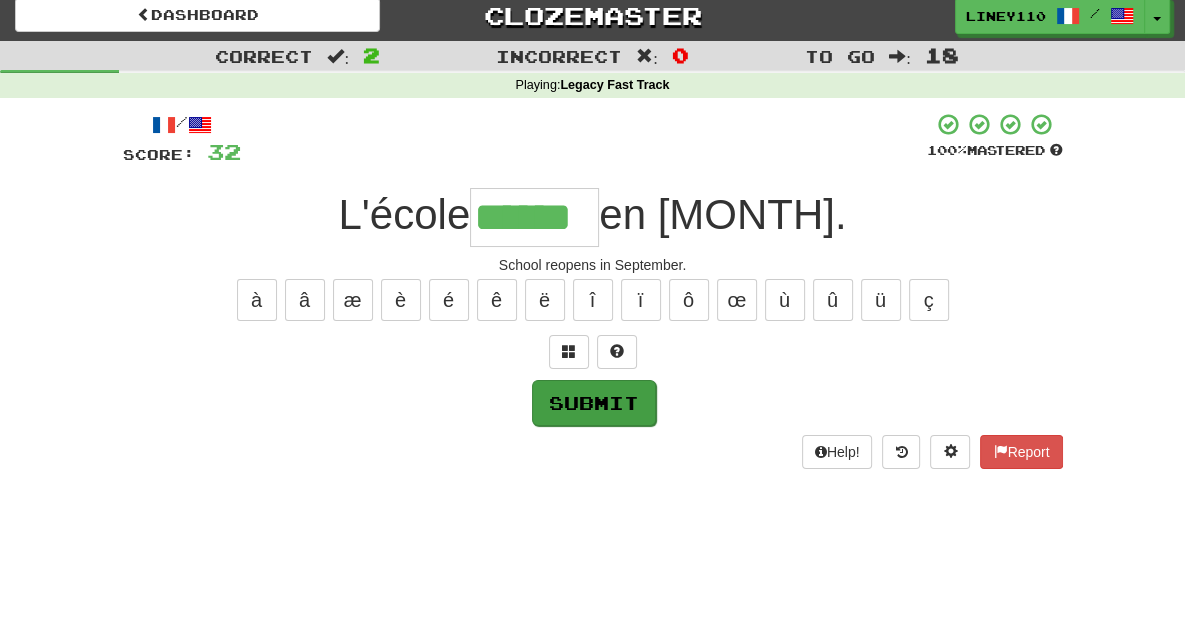 type on "******" 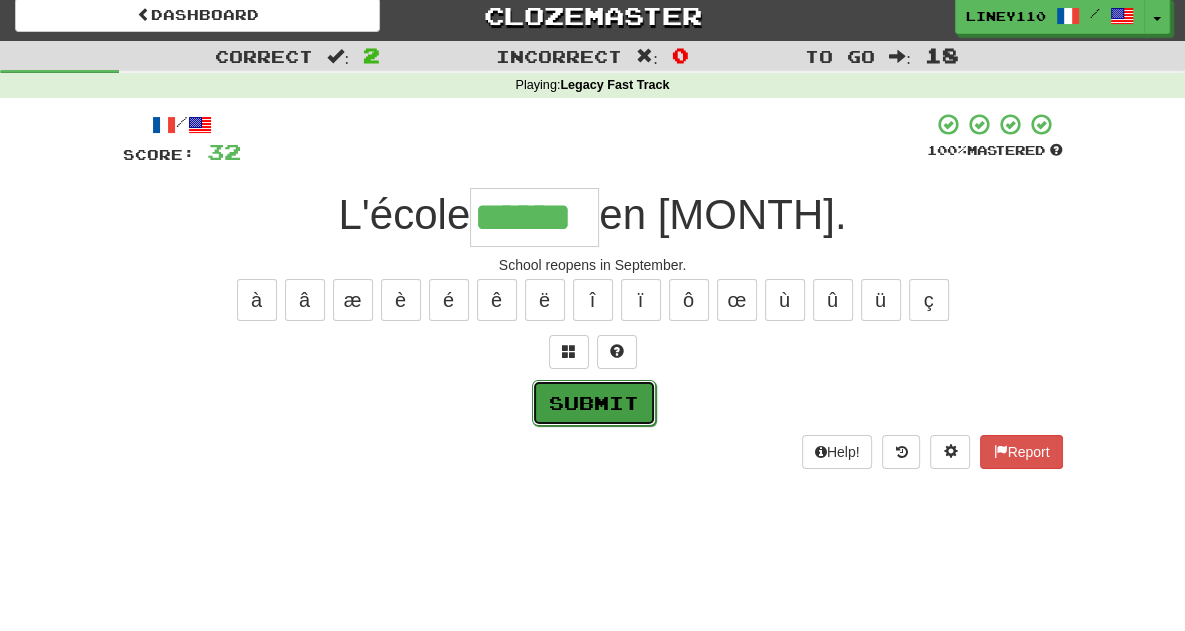 click on "Submit" at bounding box center [594, 403] 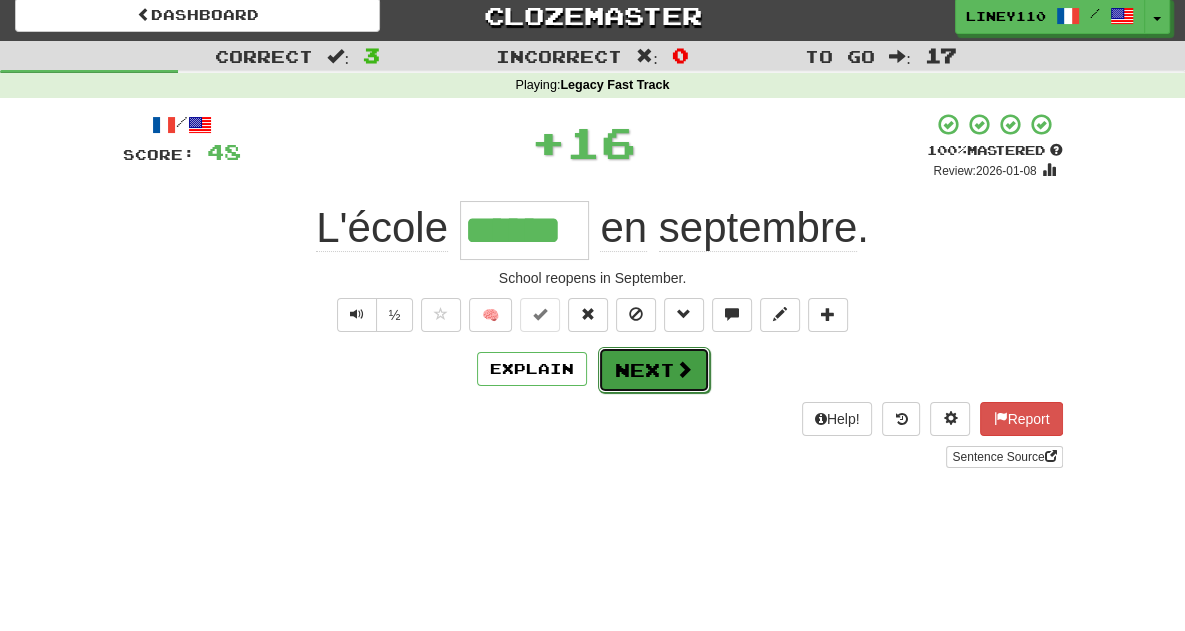 click on "Next" at bounding box center [654, 370] 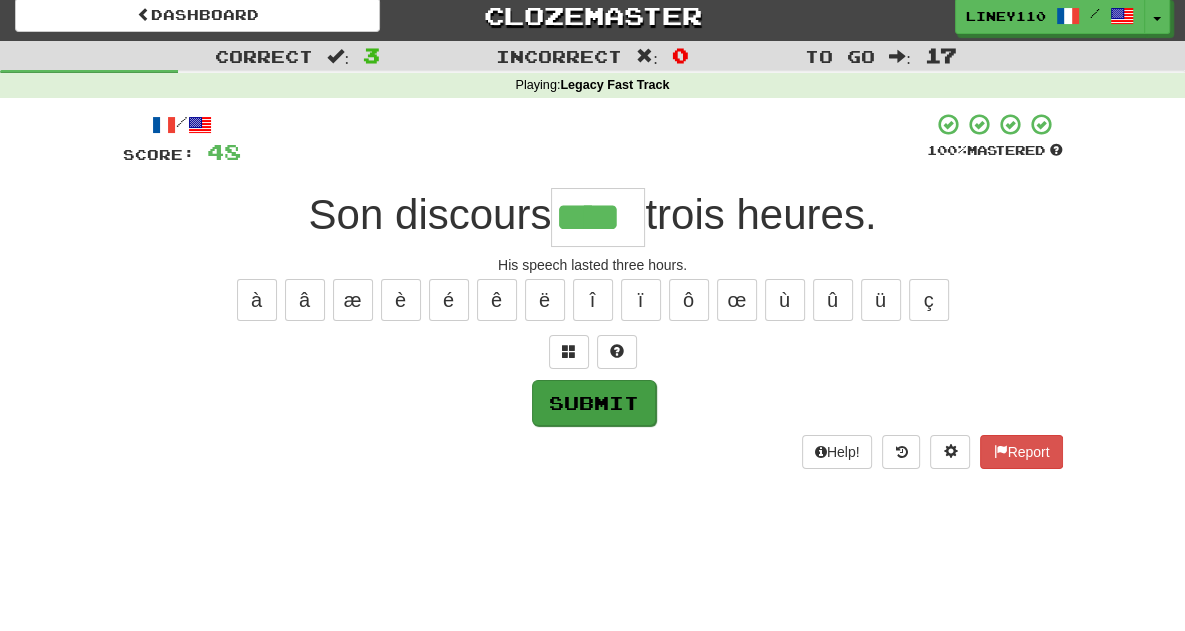 type on "****" 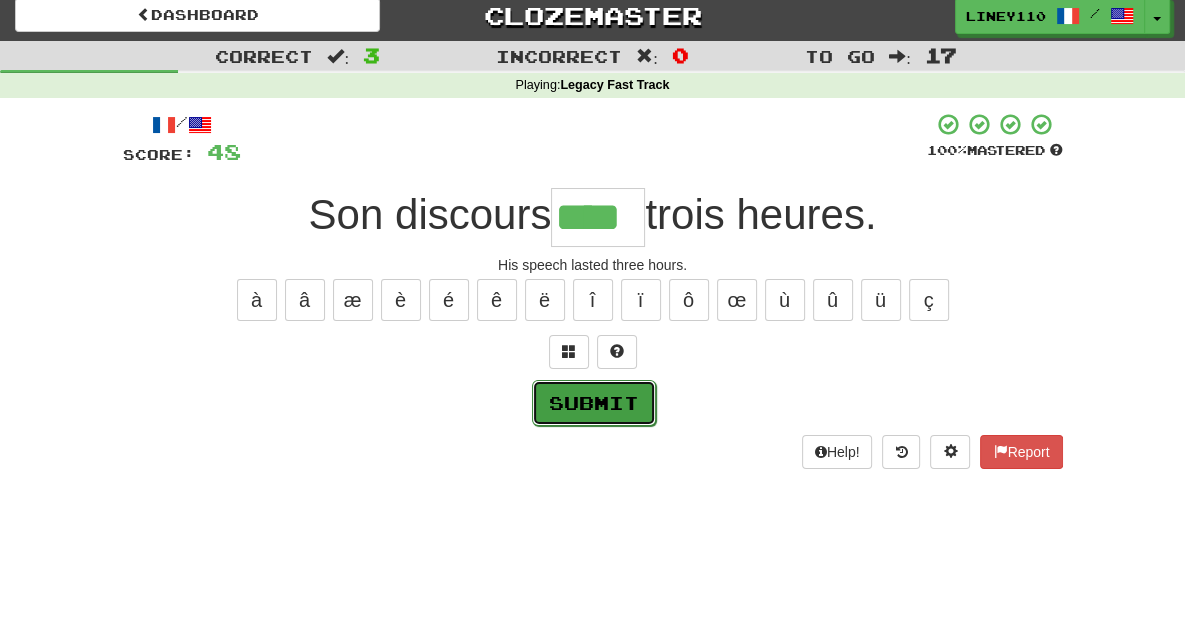 click on "Submit" at bounding box center (594, 403) 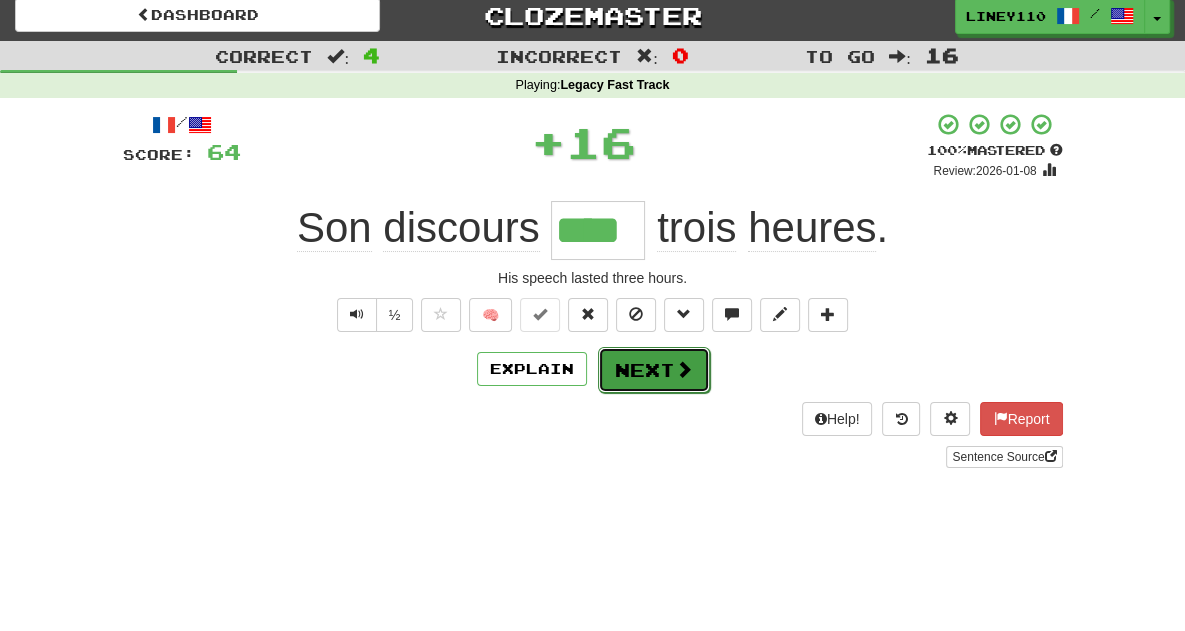 click on "Next" at bounding box center (654, 370) 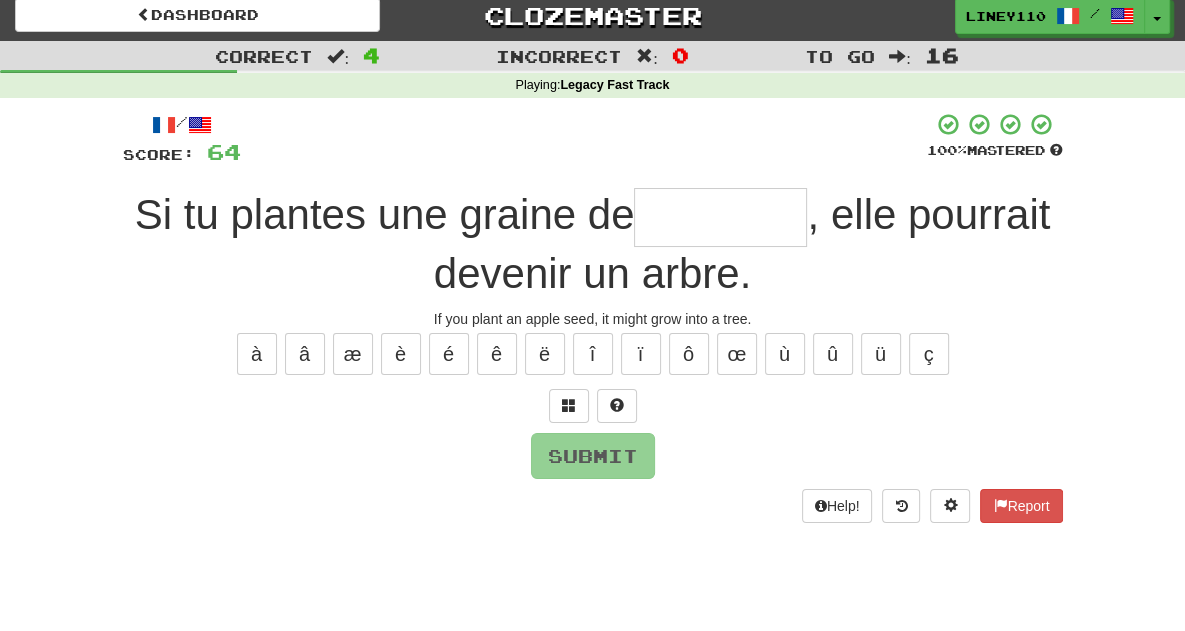 click at bounding box center (720, 217) 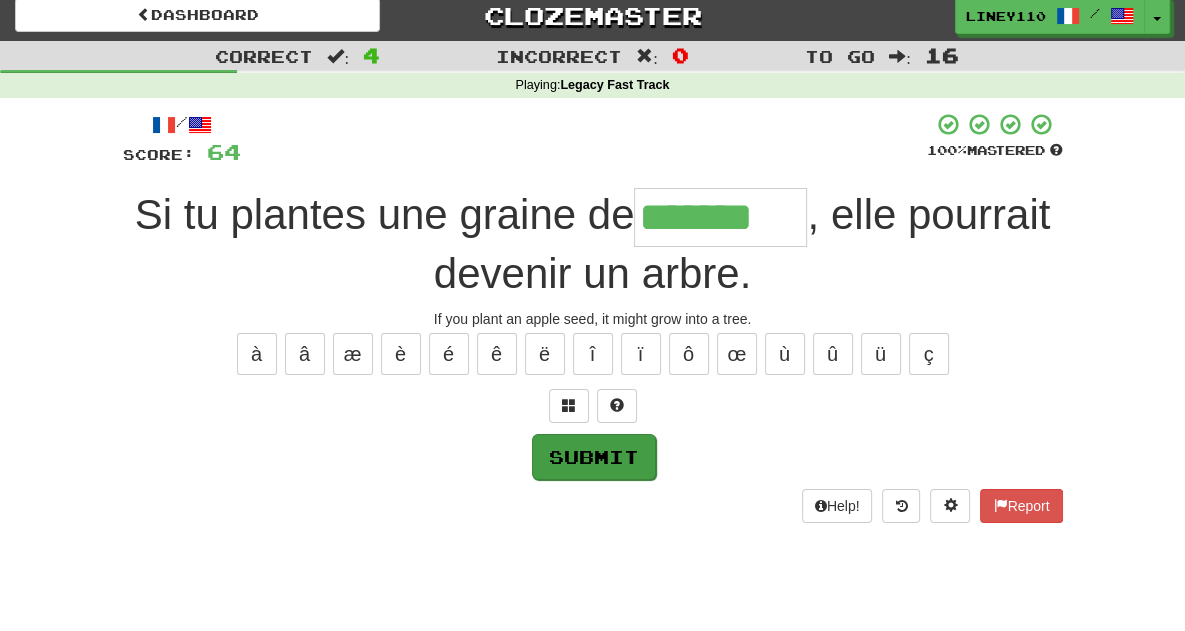 type on "*******" 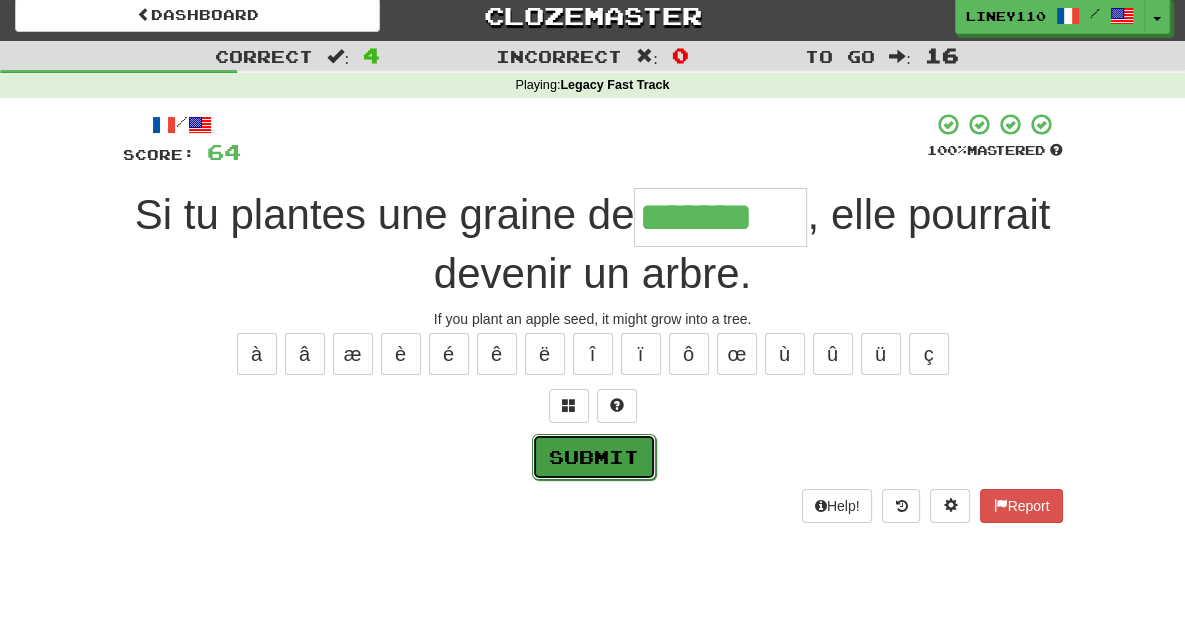 click on "Submit" at bounding box center [594, 457] 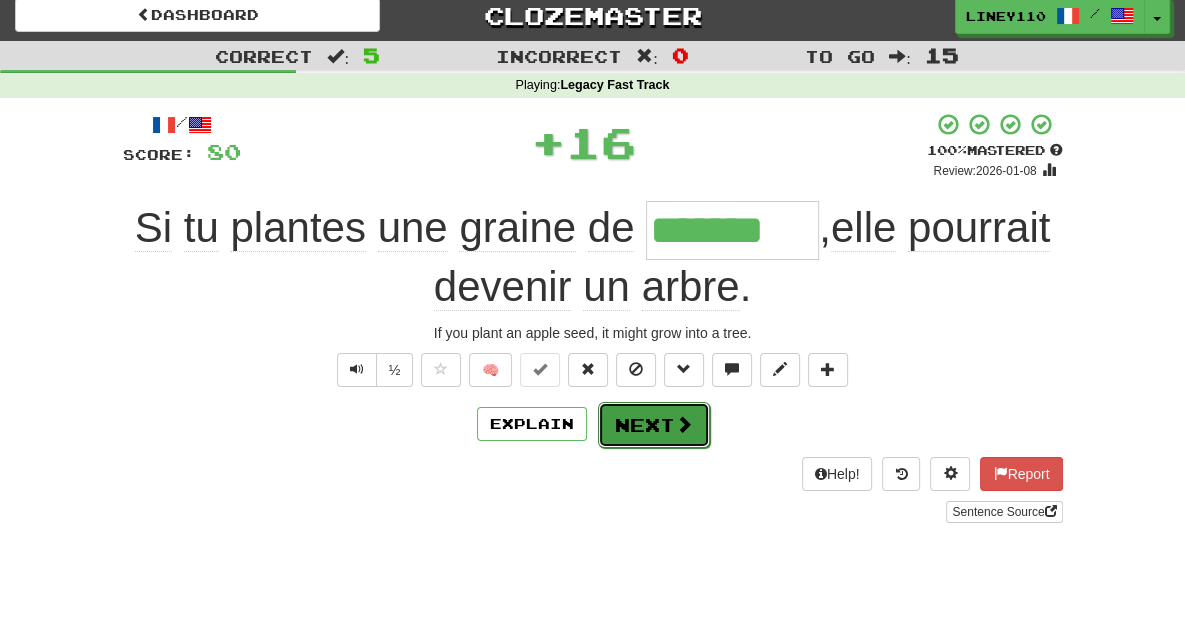 click on "Next" at bounding box center [654, 425] 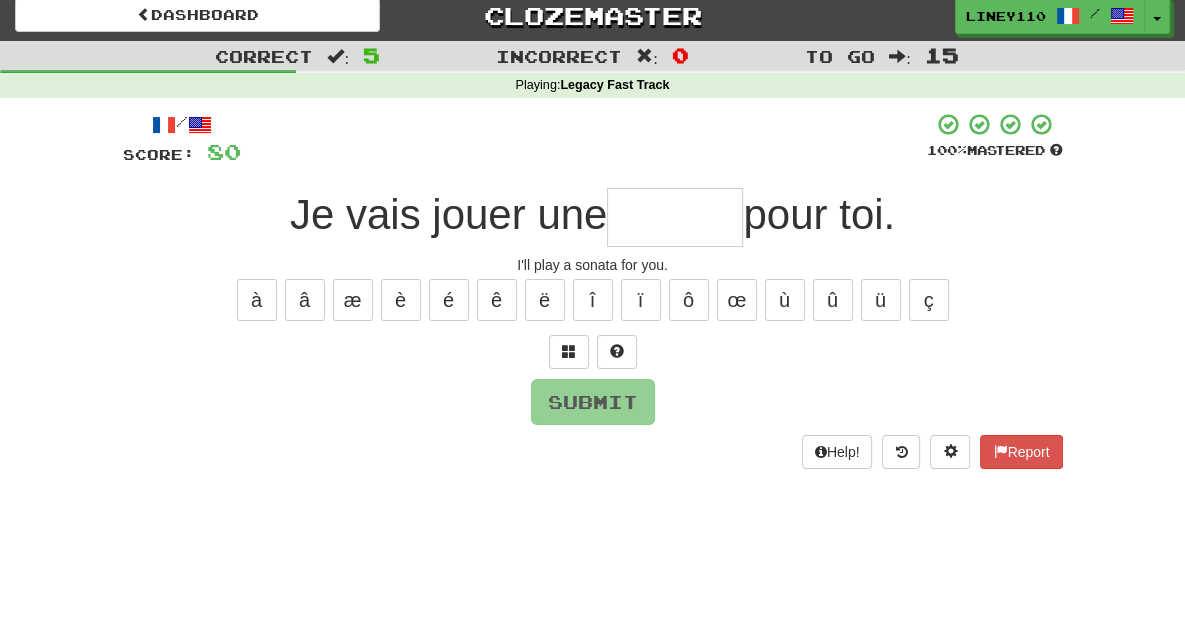click at bounding box center (675, 217) 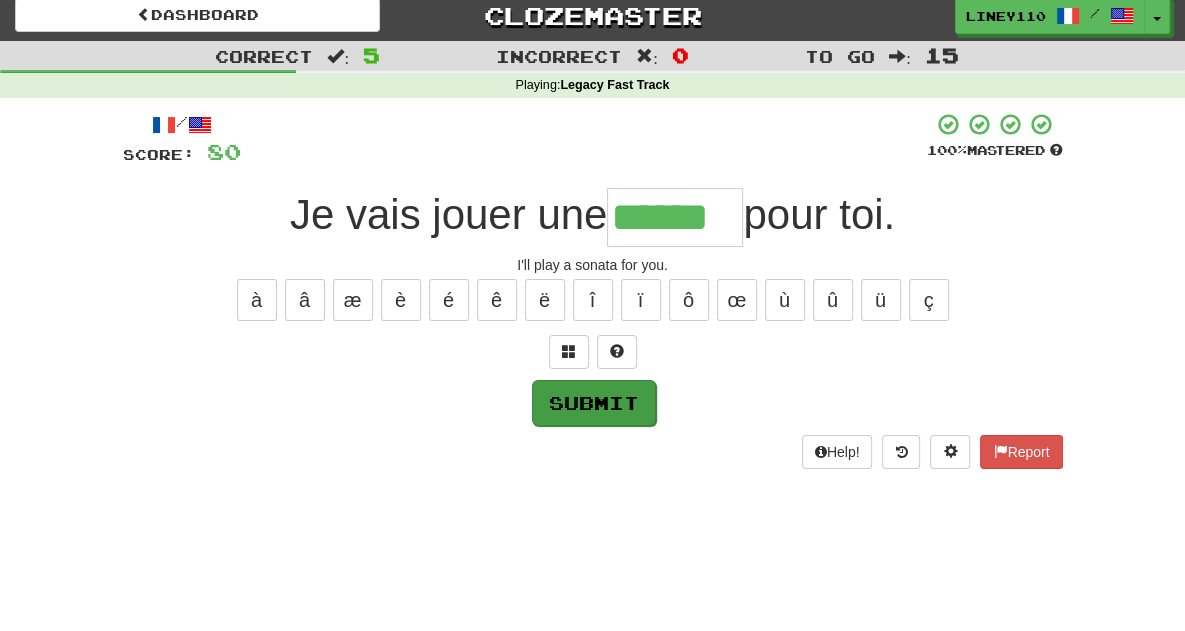type on "******" 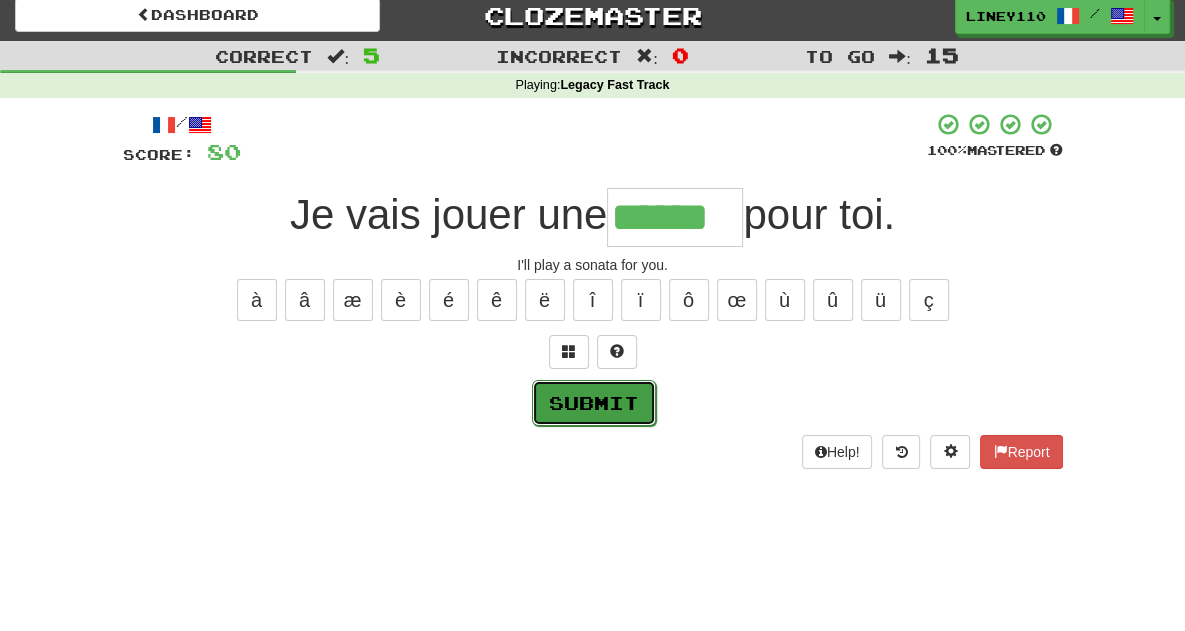 click on "Submit" at bounding box center [594, 403] 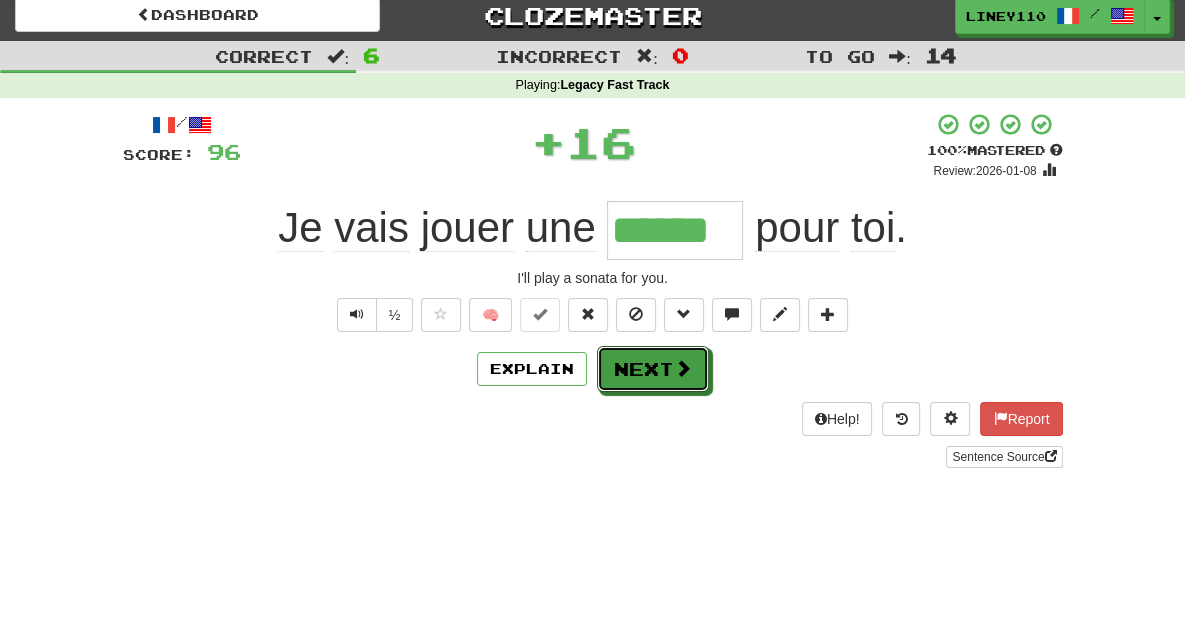 click on "Next" at bounding box center [653, 369] 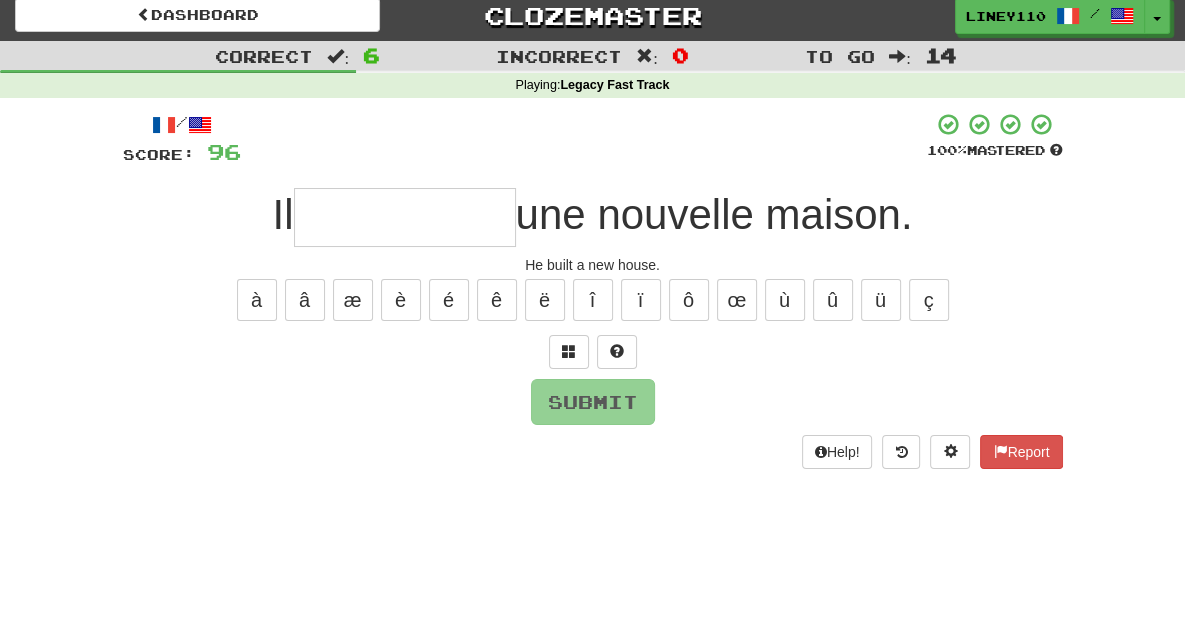 click at bounding box center [405, 217] 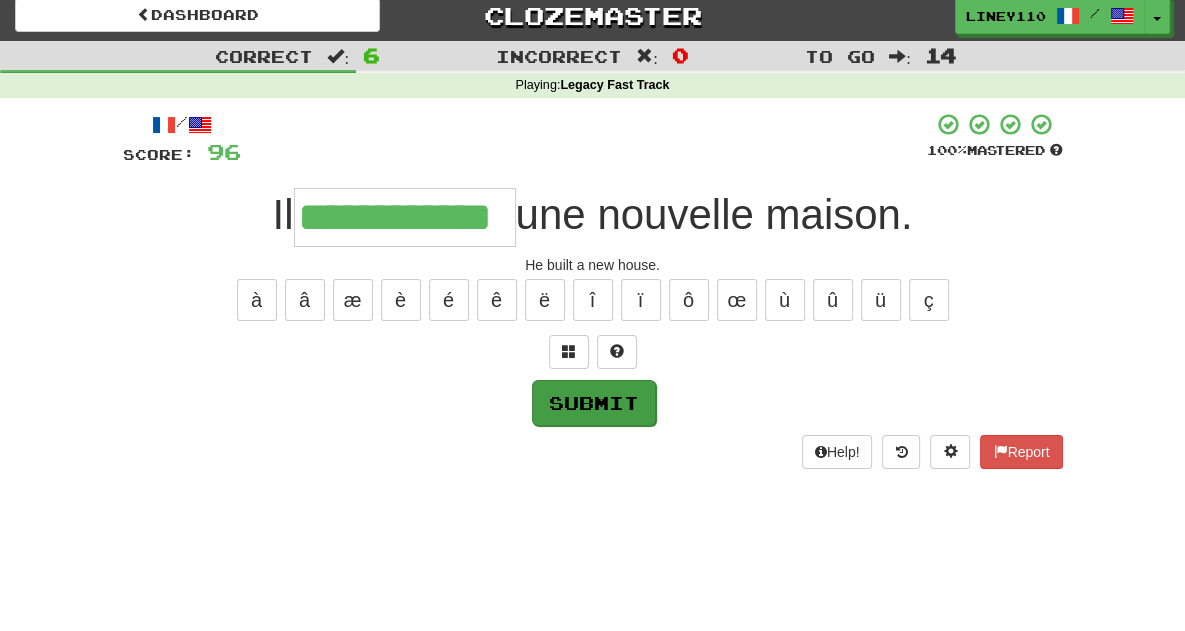 type on "**********" 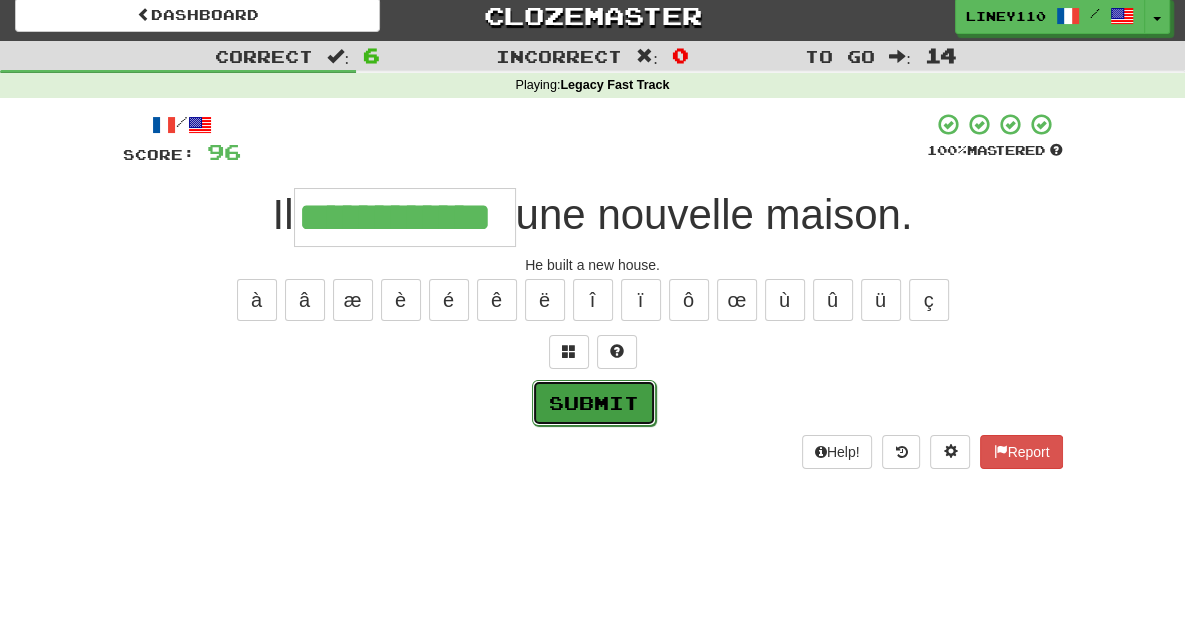 click on "Submit" at bounding box center (594, 403) 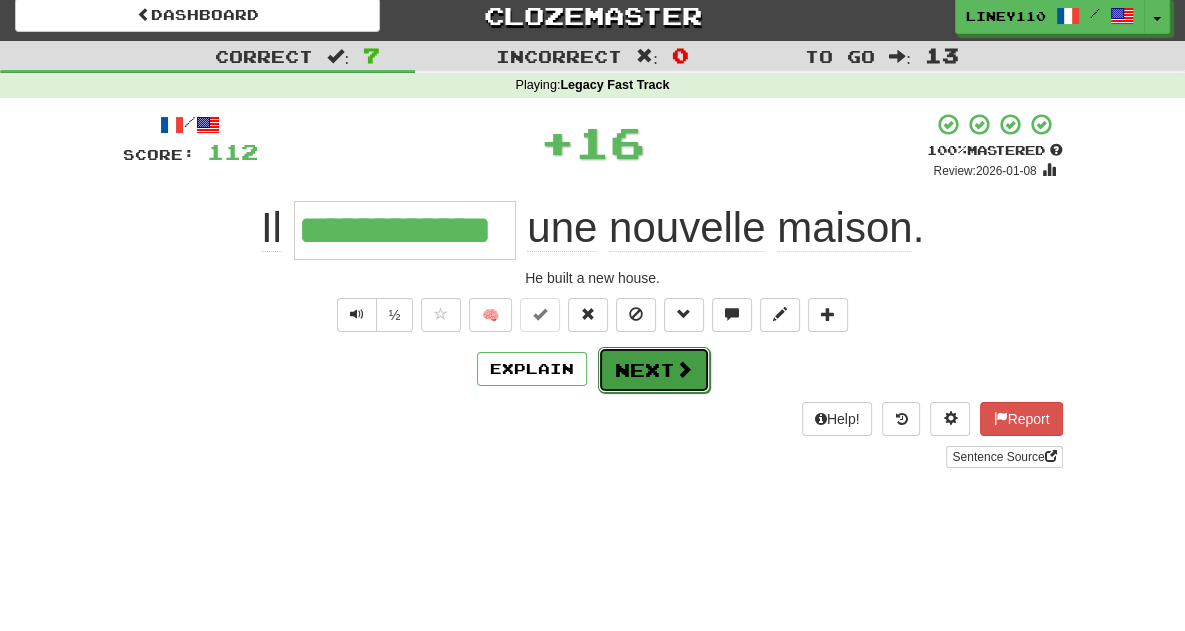 click on "Next" at bounding box center [654, 370] 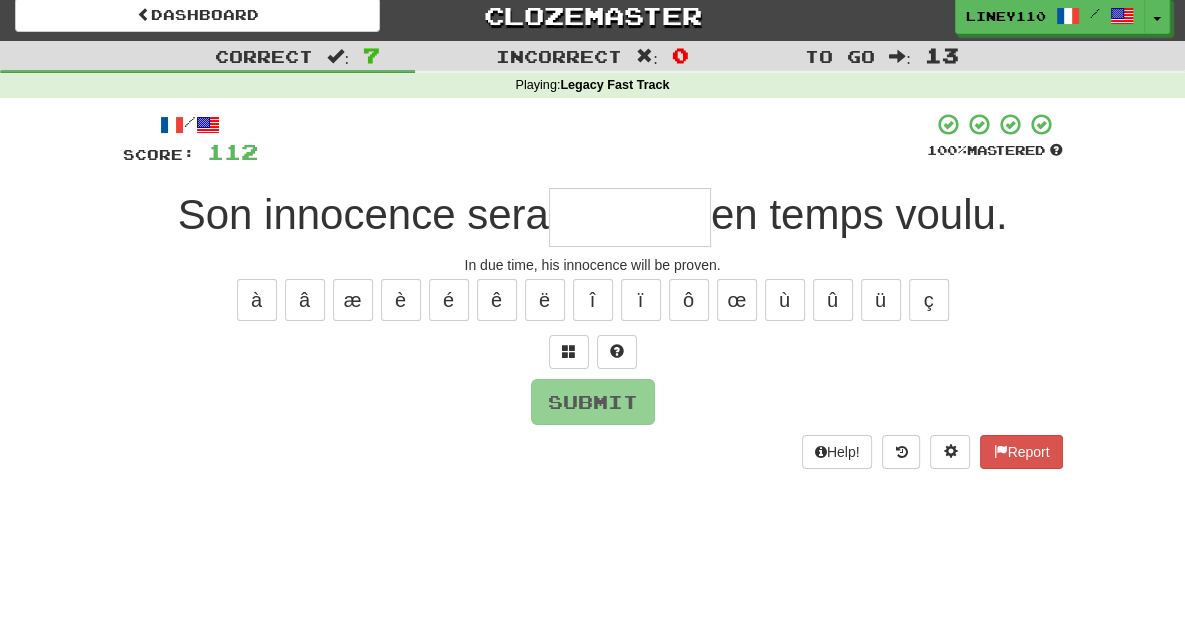 click at bounding box center [630, 217] 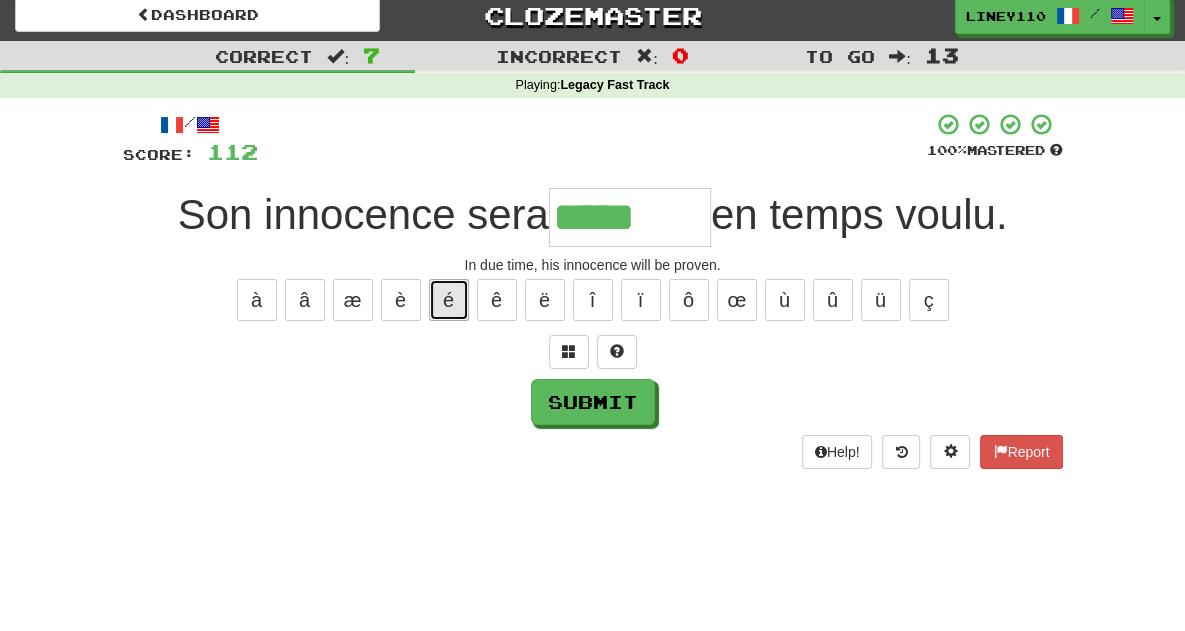 click on "é" at bounding box center [449, 300] 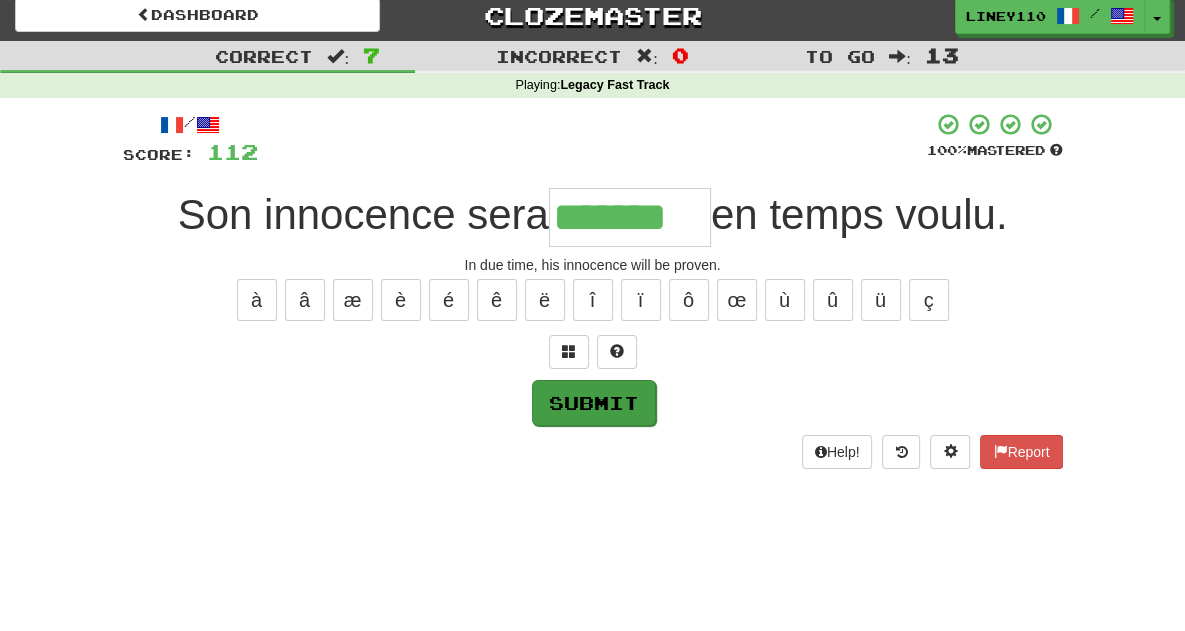 type on "*******" 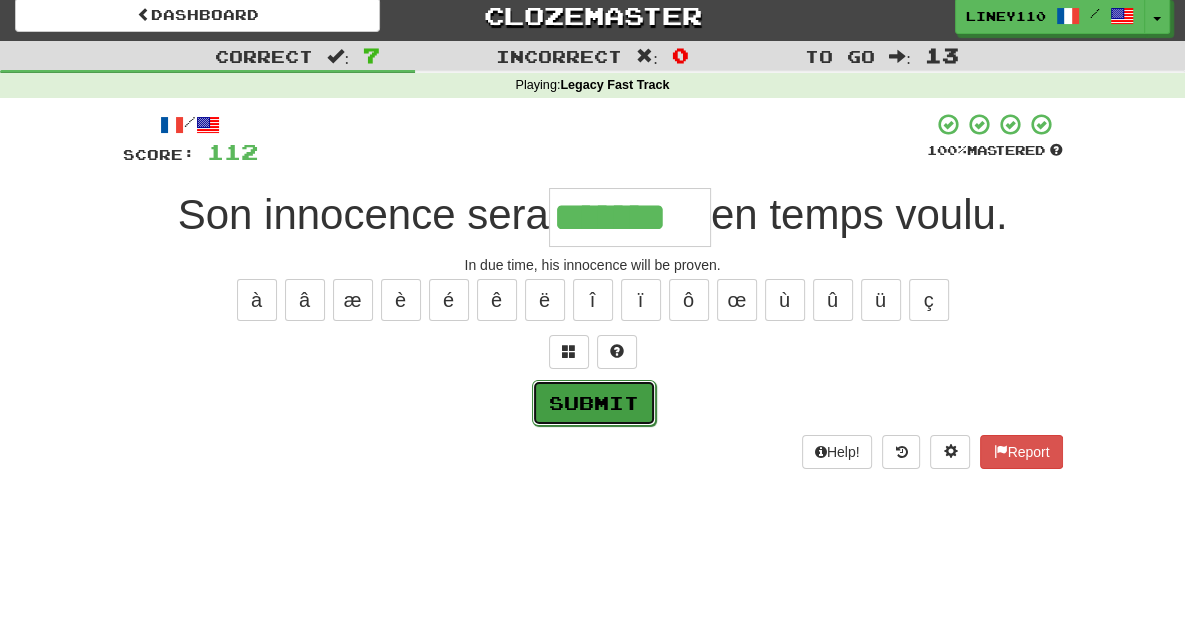 click on "Submit" at bounding box center [594, 403] 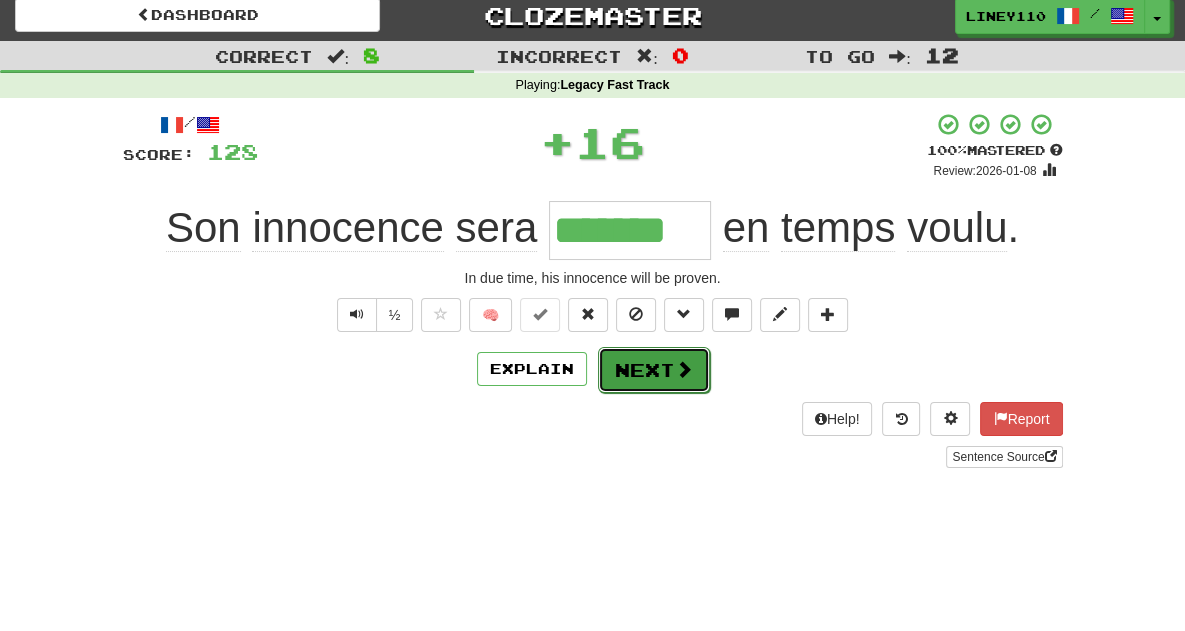 click on "Next" at bounding box center (654, 370) 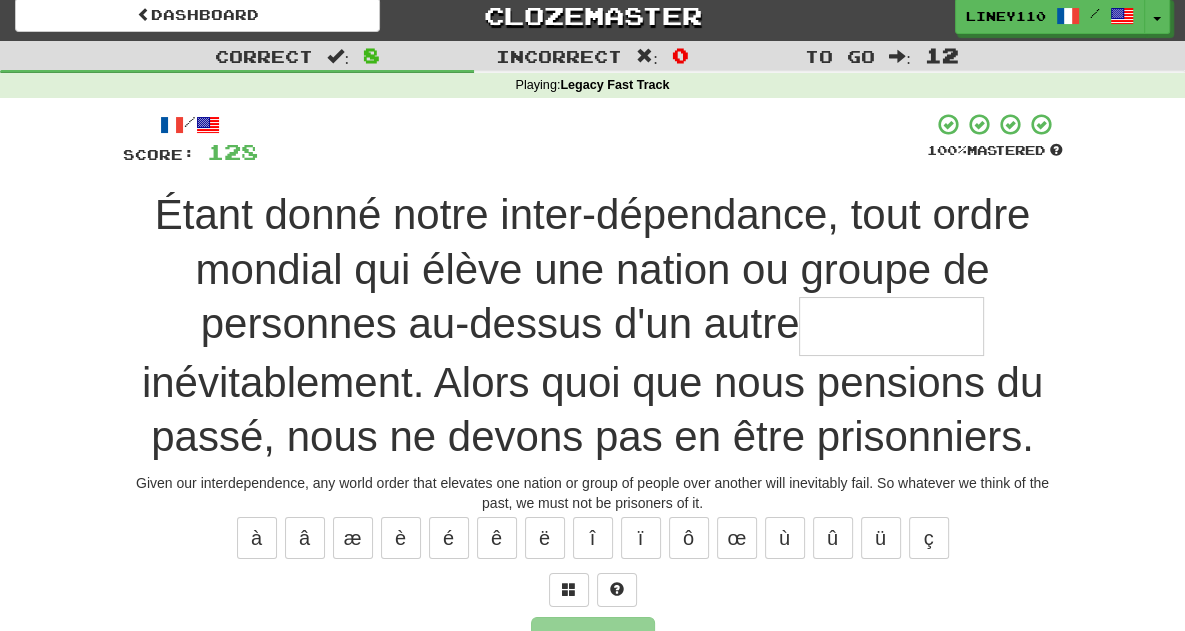 click at bounding box center [891, 326] 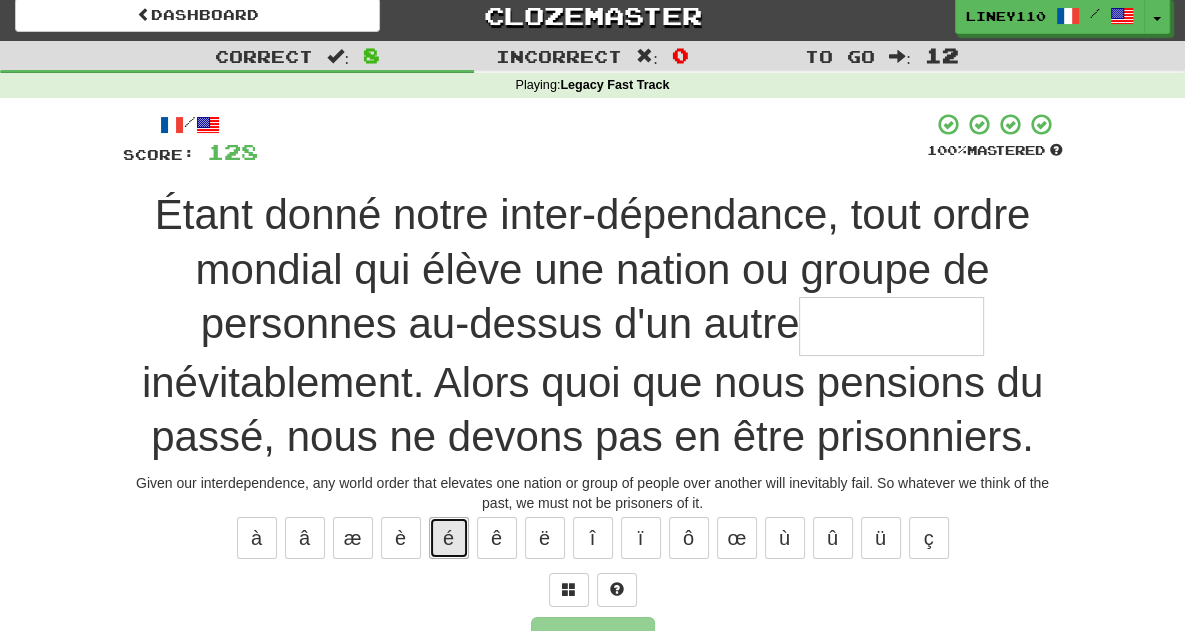 click on "é" at bounding box center [449, 538] 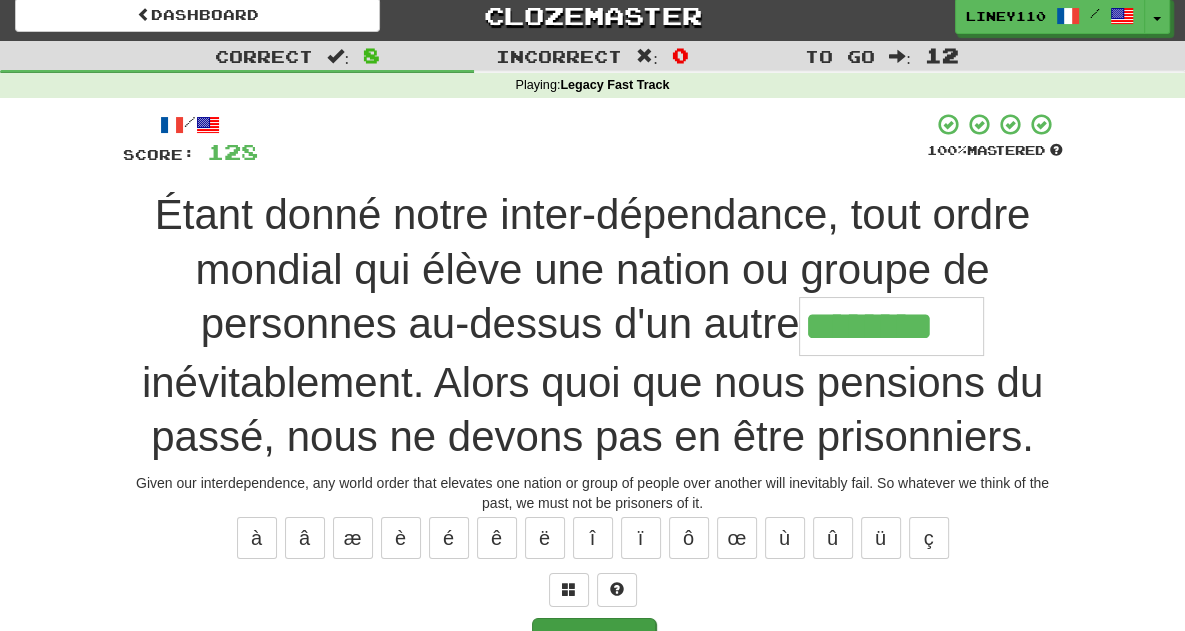 type on "********" 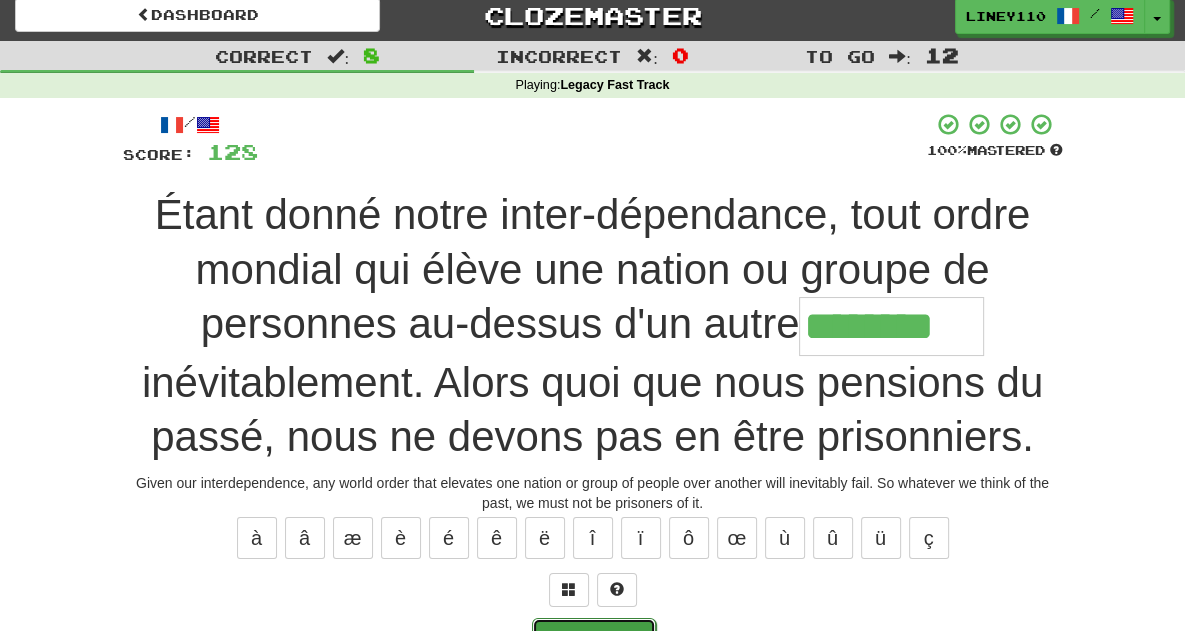 click on "Submit" at bounding box center [594, 641] 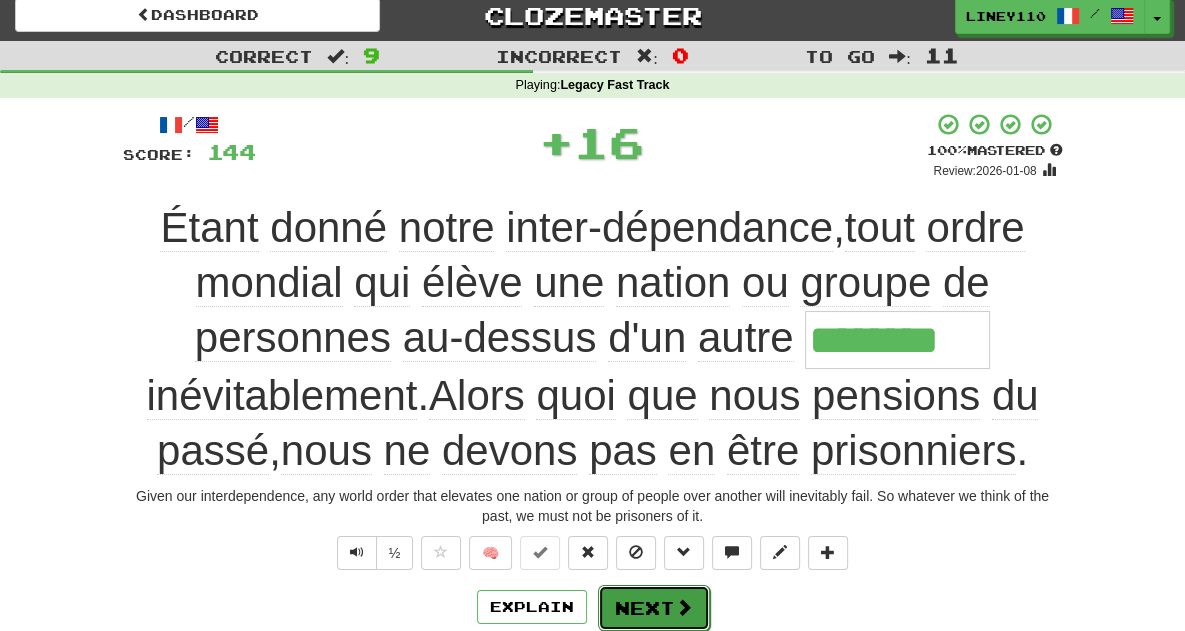 click on "Next" at bounding box center (654, 608) 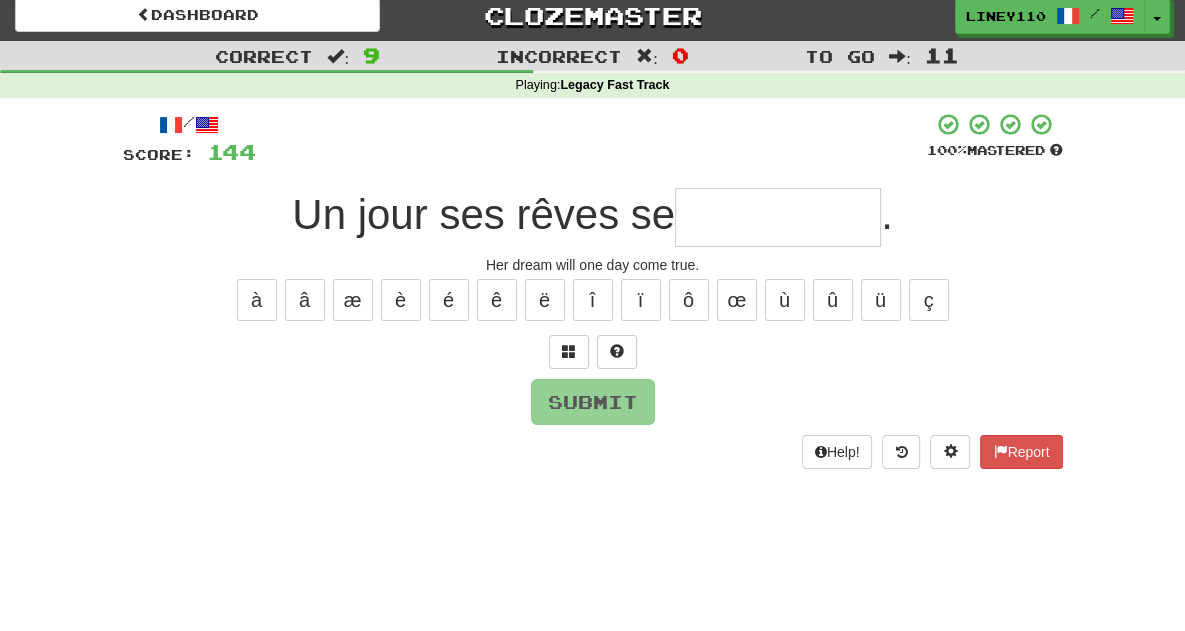 click at bounding box center [778, 217] 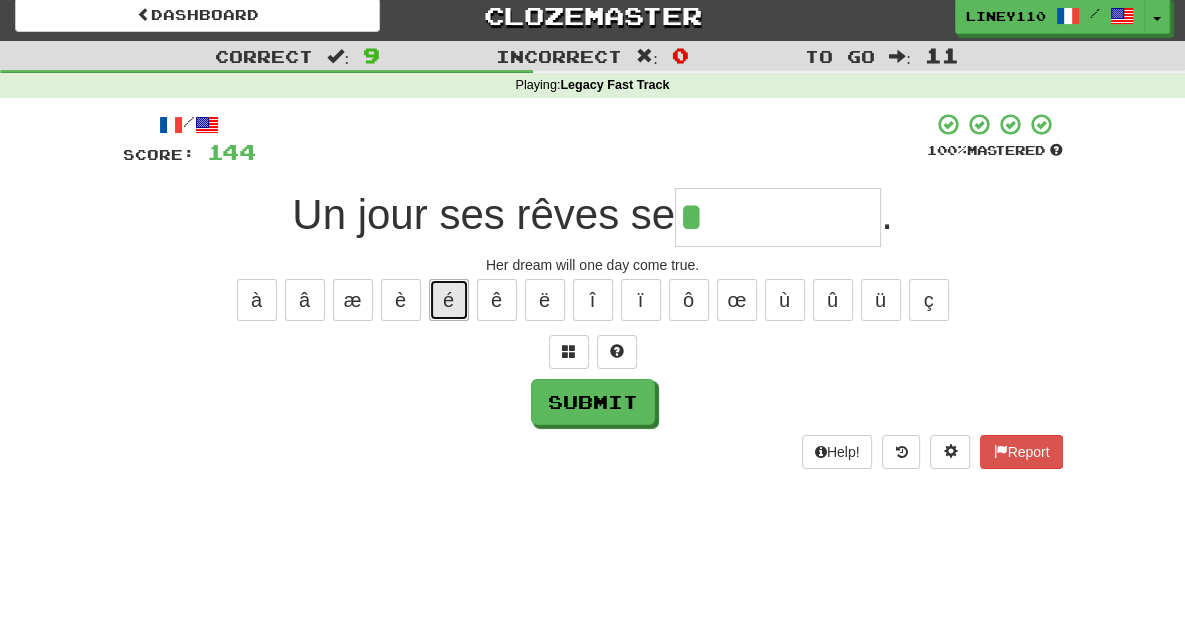 click on "é" at bounding box center (449, 300) 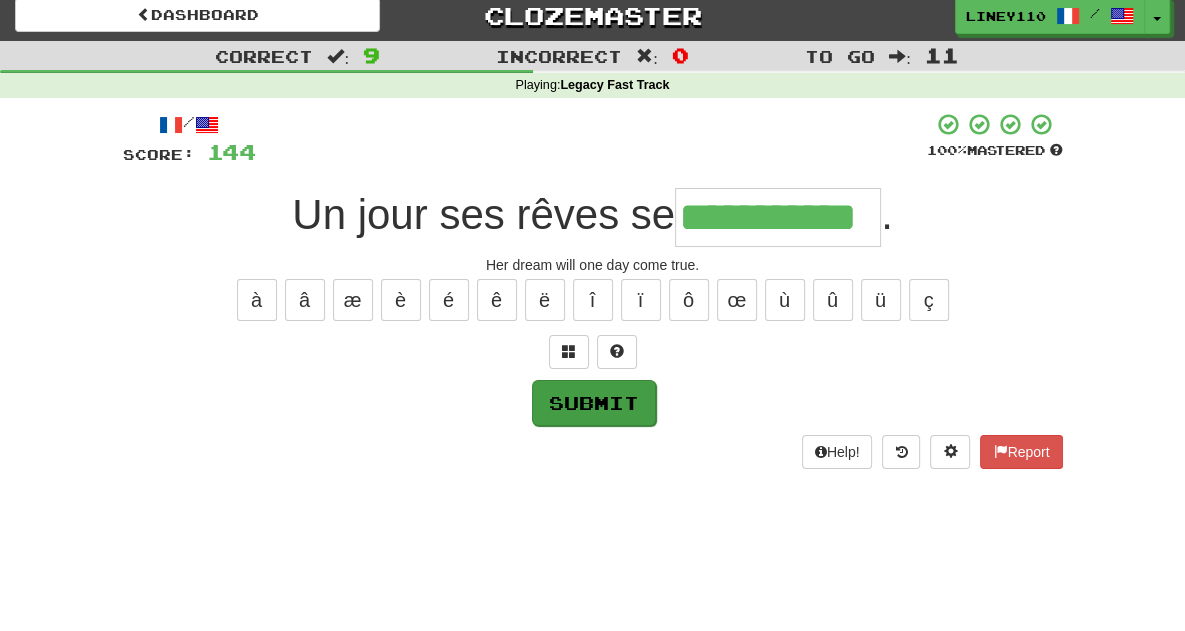 type on "**********" 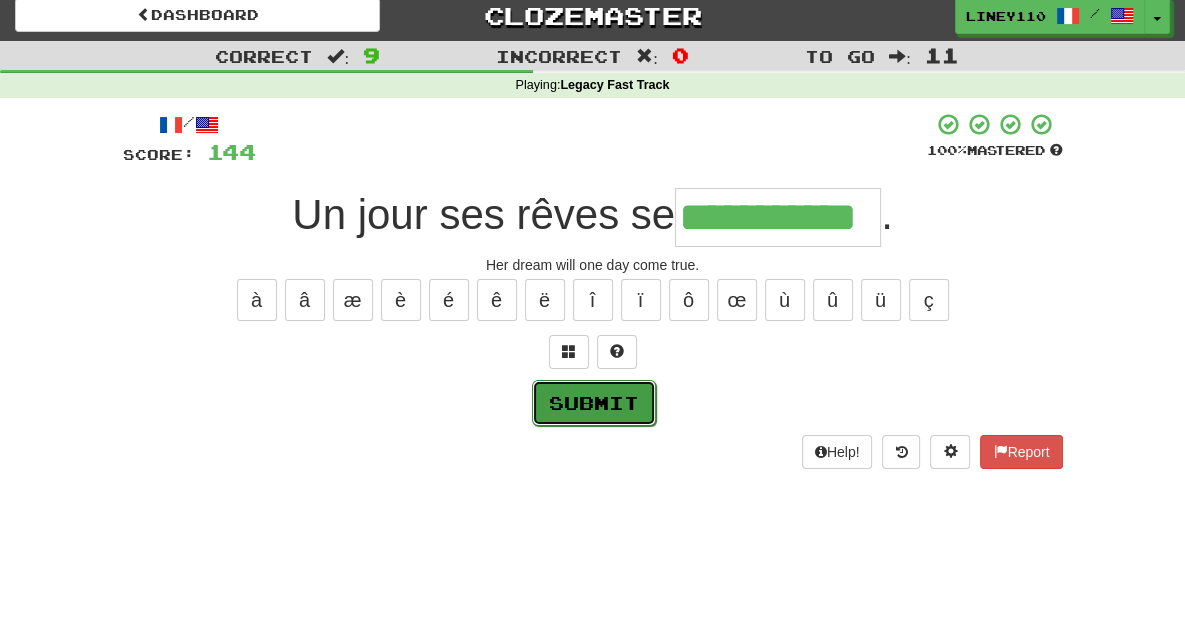 click on "Submit" at bounding box center [594, 403] 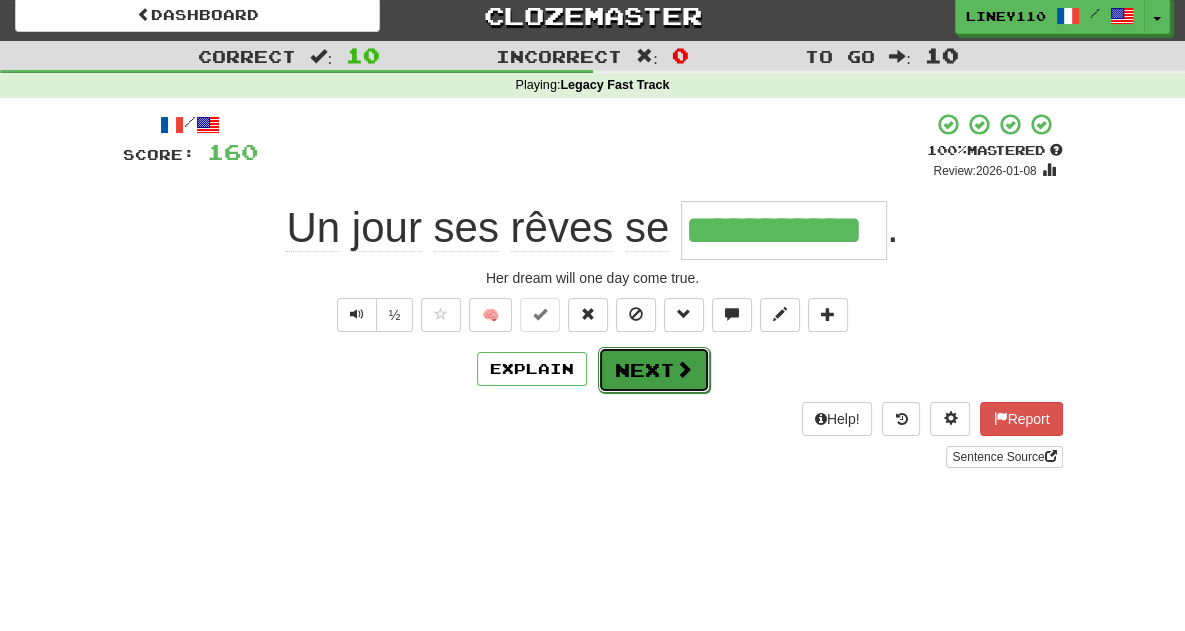 click on "Next" at bounding box center [654, 370] 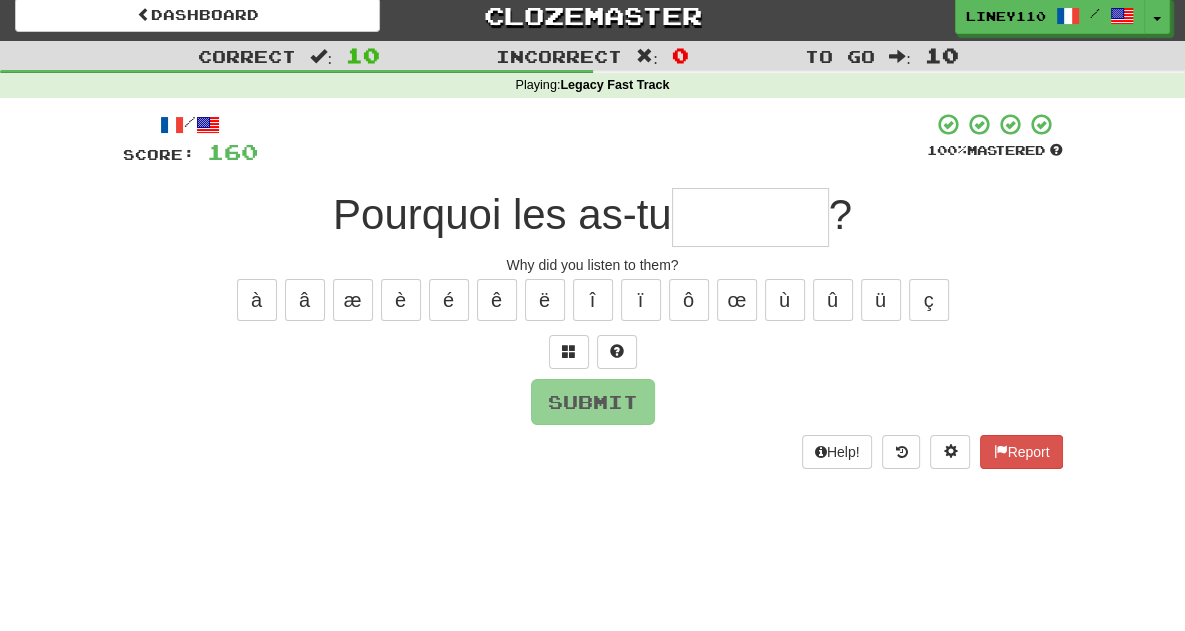 click at bounding box center [750, 217] 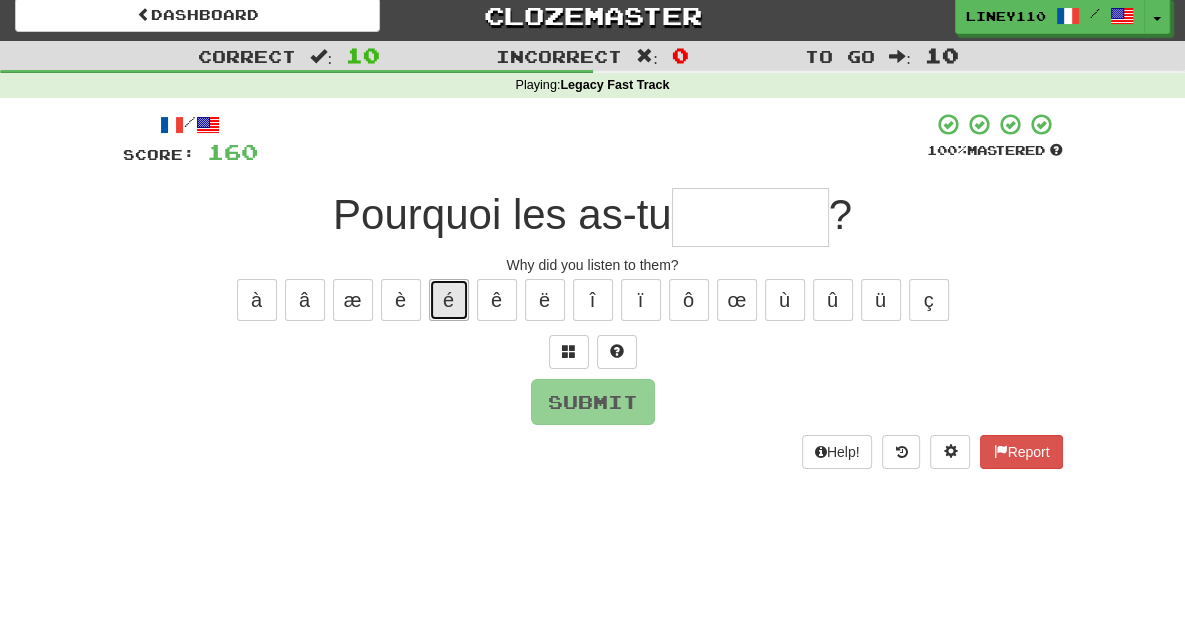 click on "é" at bounding box center (449, 300) 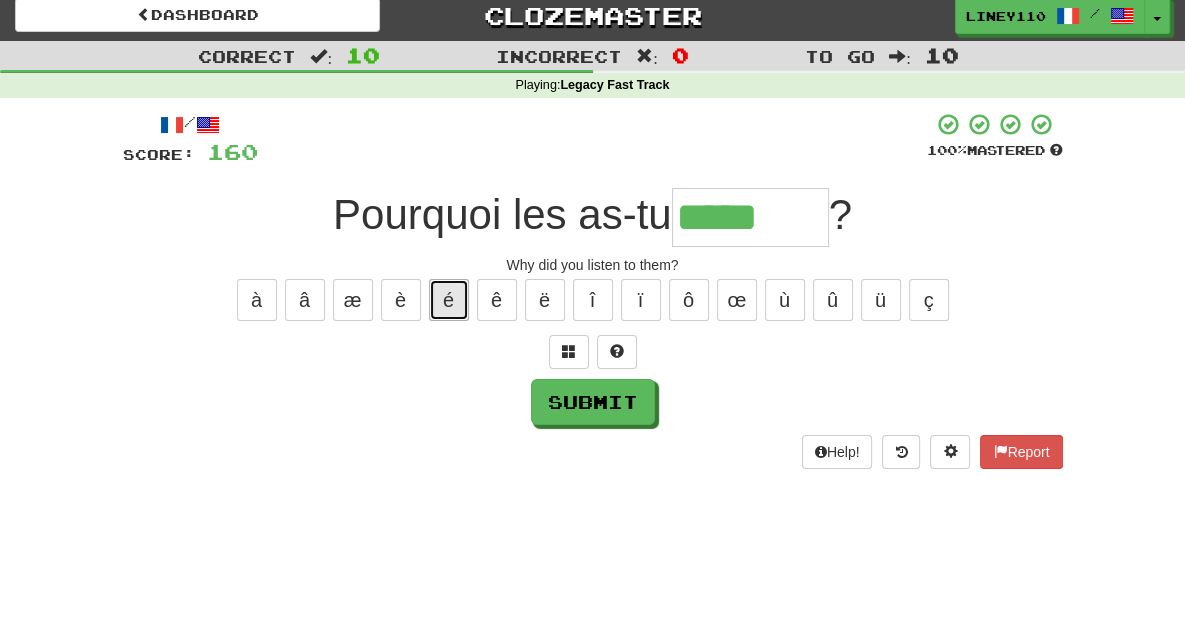 click on "é" at bounding box center [449, 300] 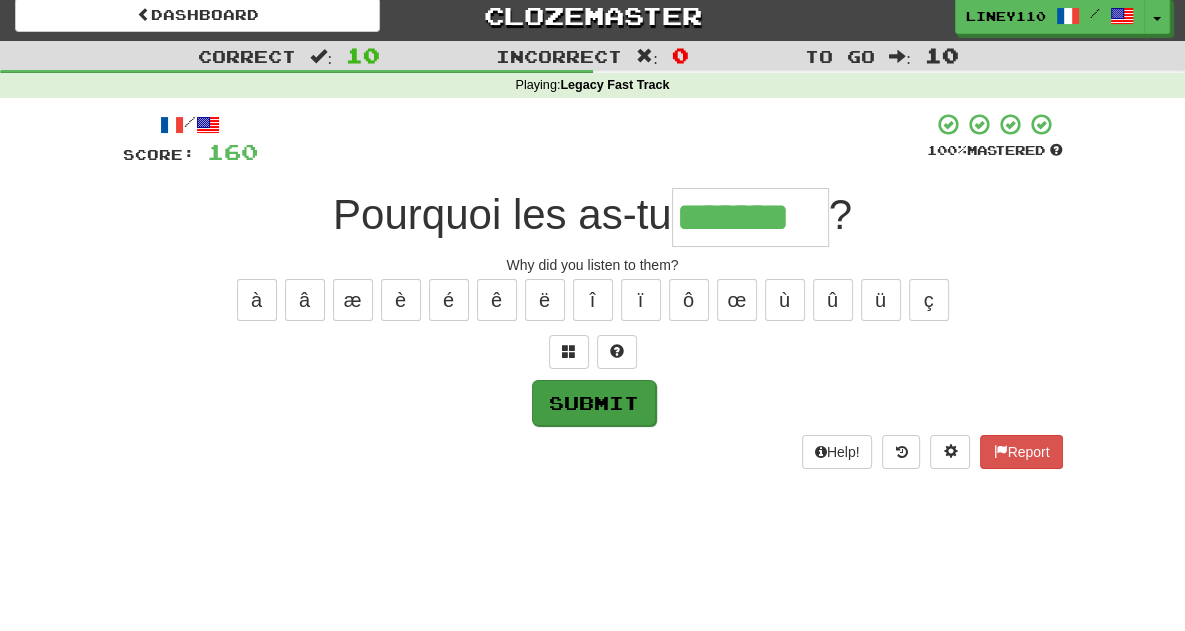 type on "*******" 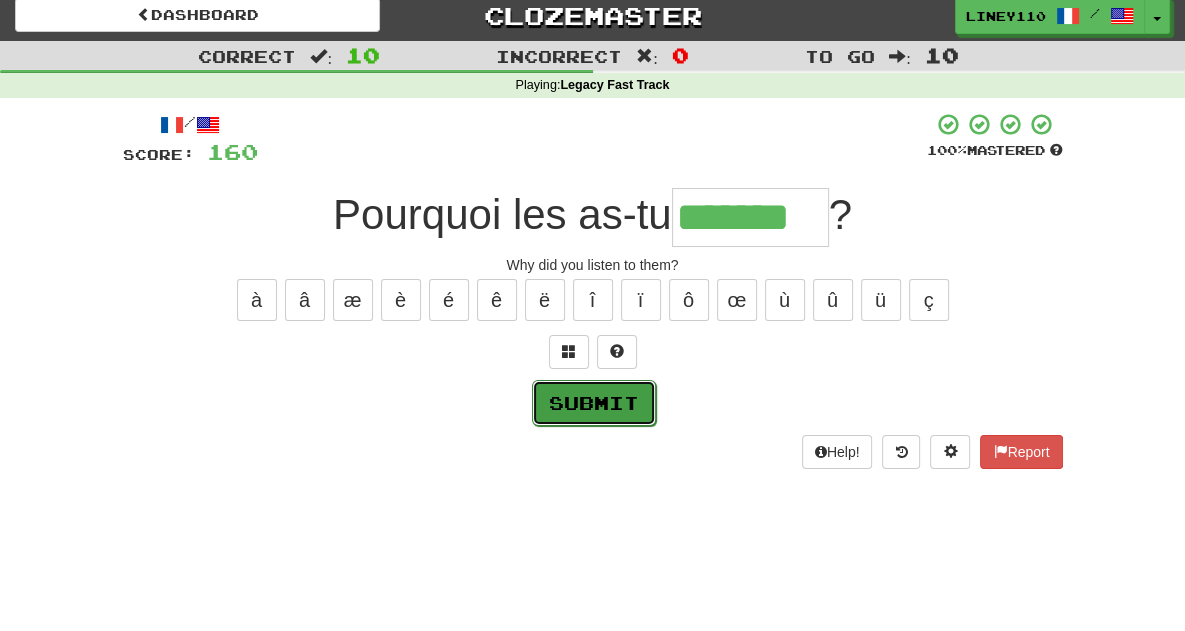 click on "Submit" at bounding box center (594, 403) 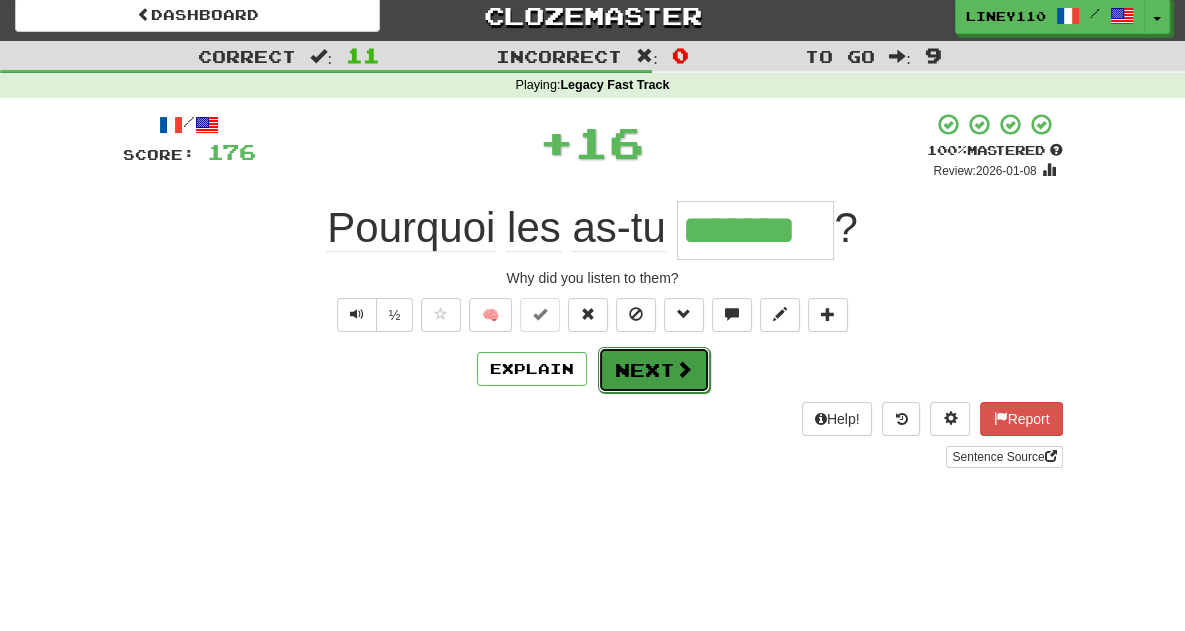 click on "Next" at bounding box center (654, 370) 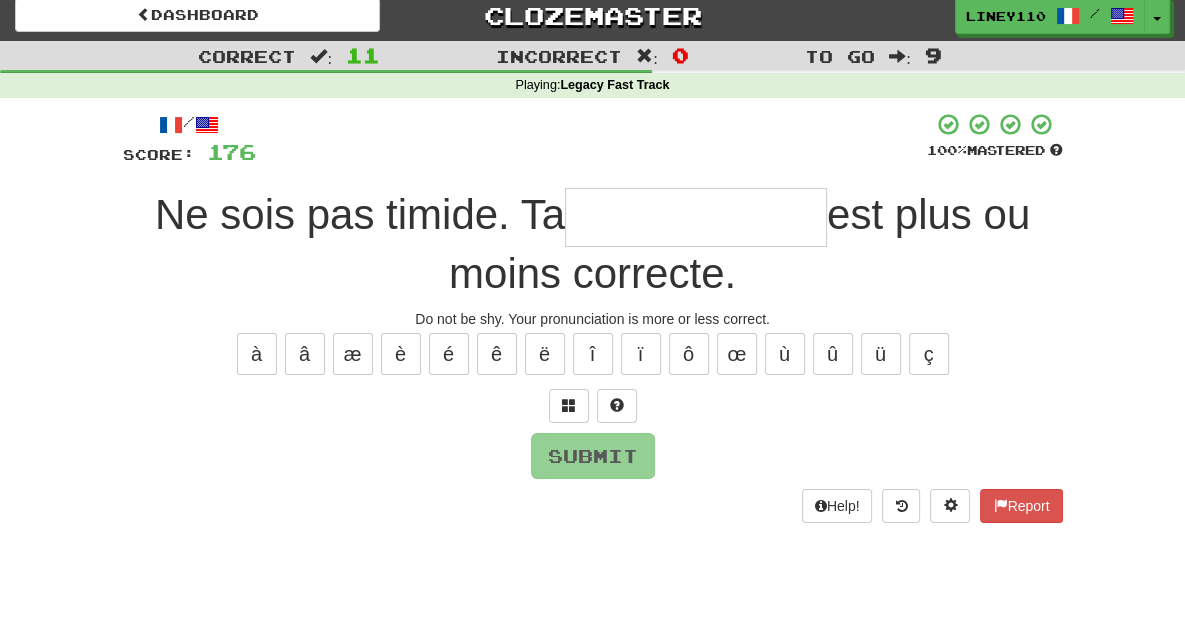 click at bounding box center [696, 217] 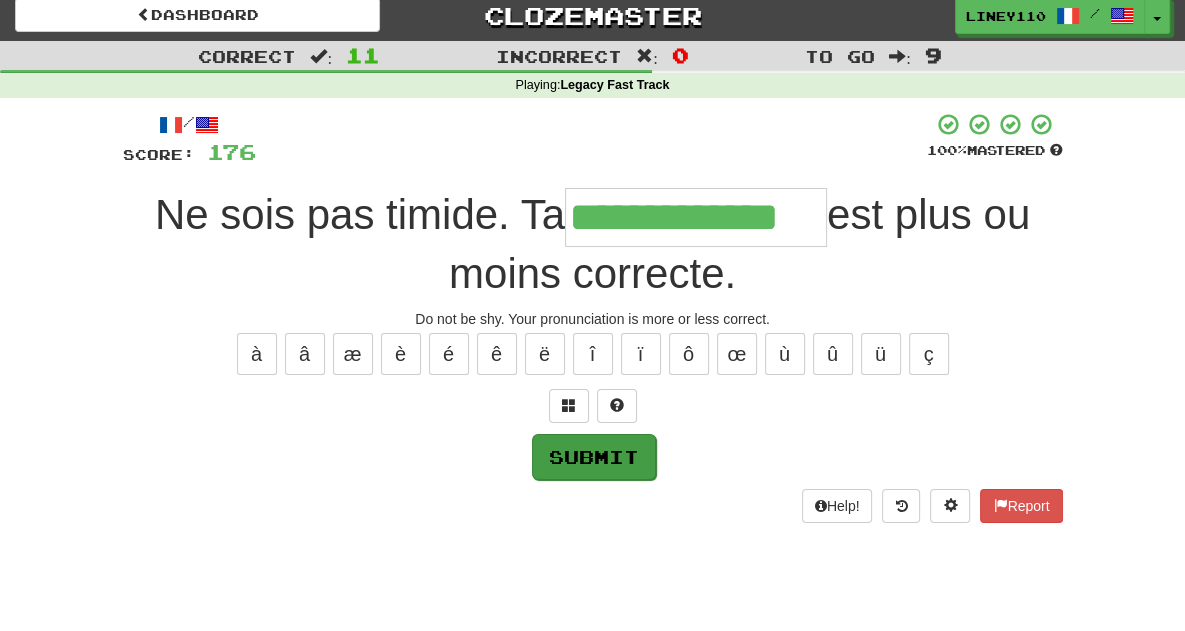 type on "**********" 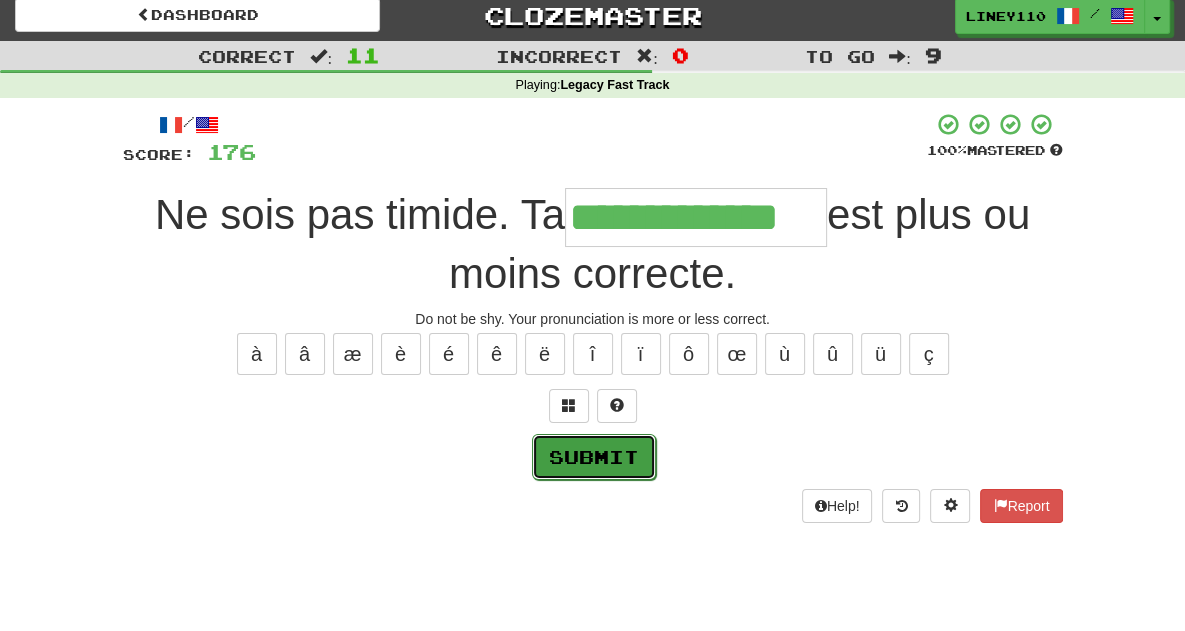 click on "Submit" at bounding box center (594, 457) 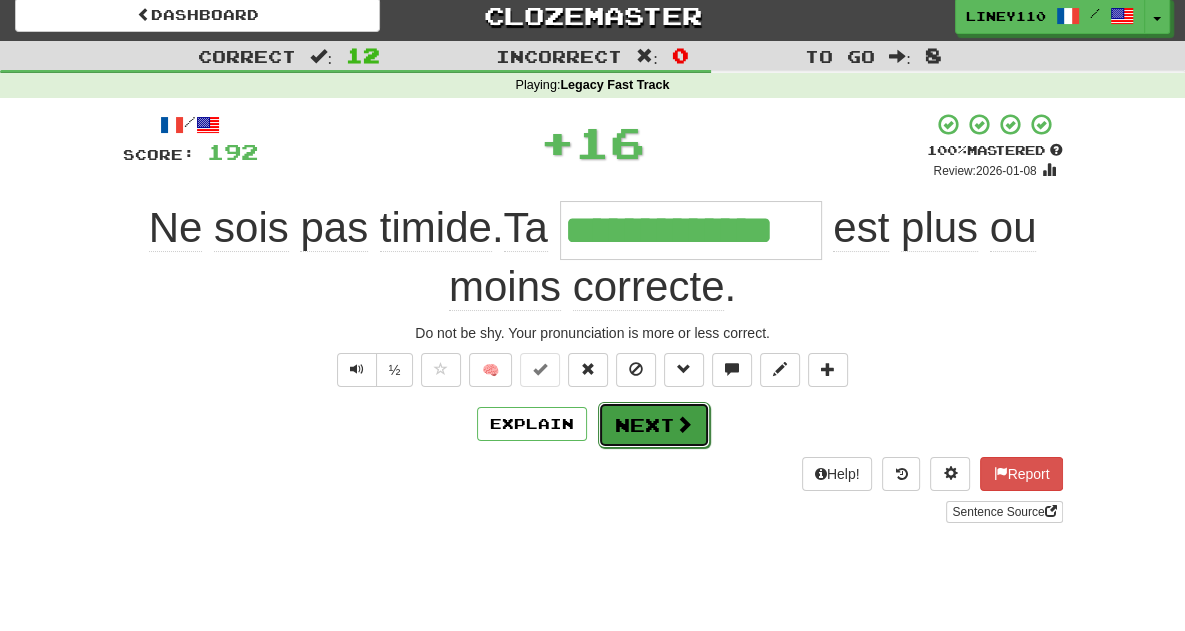 click on "Next" at bounding box center [654, 425] 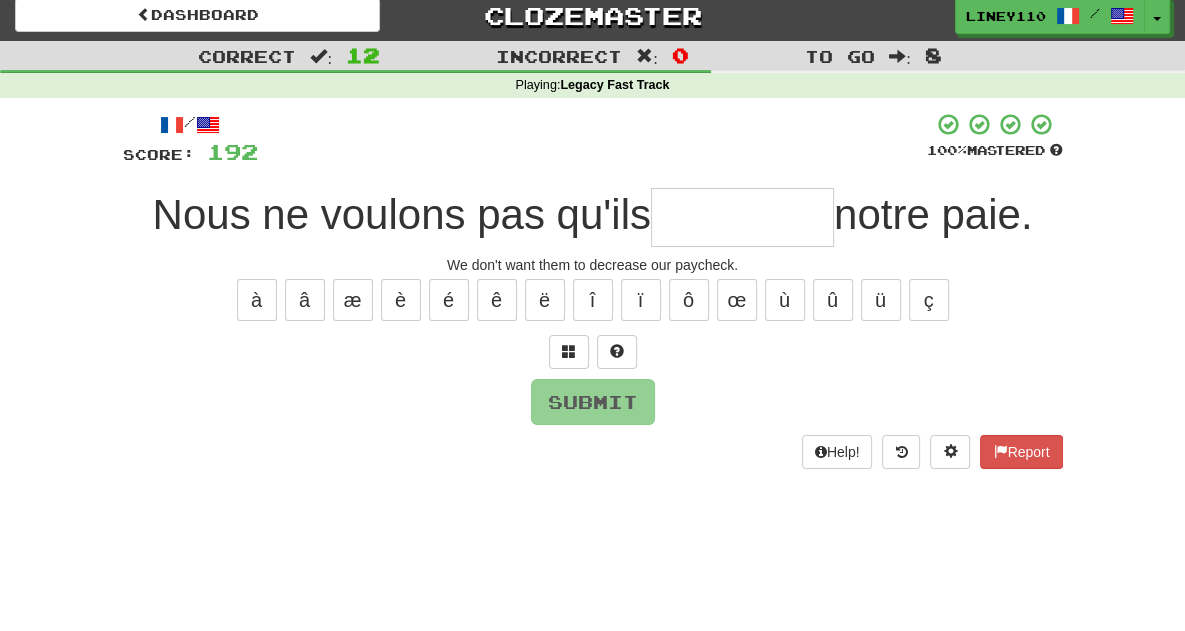 click at bounding box center [742, 217] 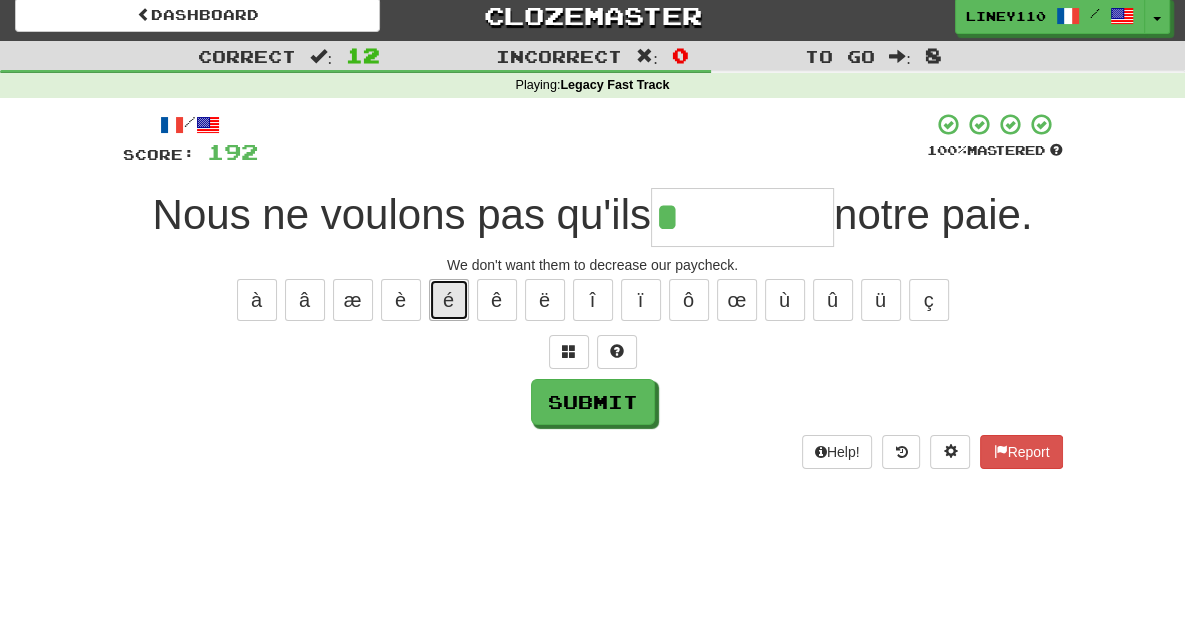 click on "é" at bounding box center [449, 300] 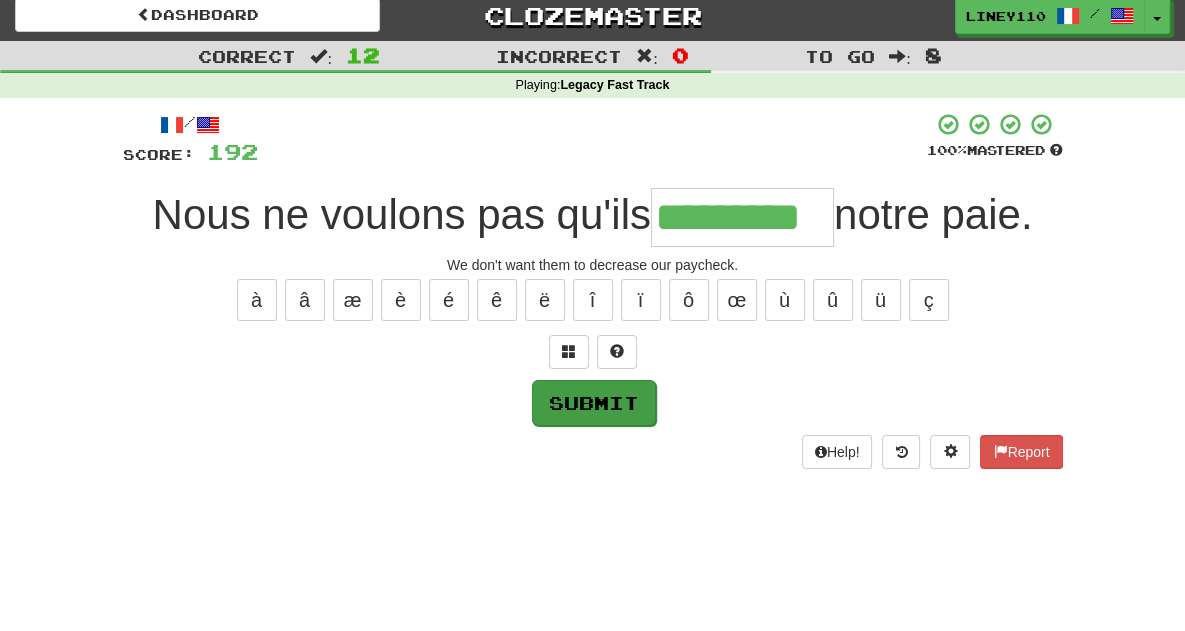 type on "*********" 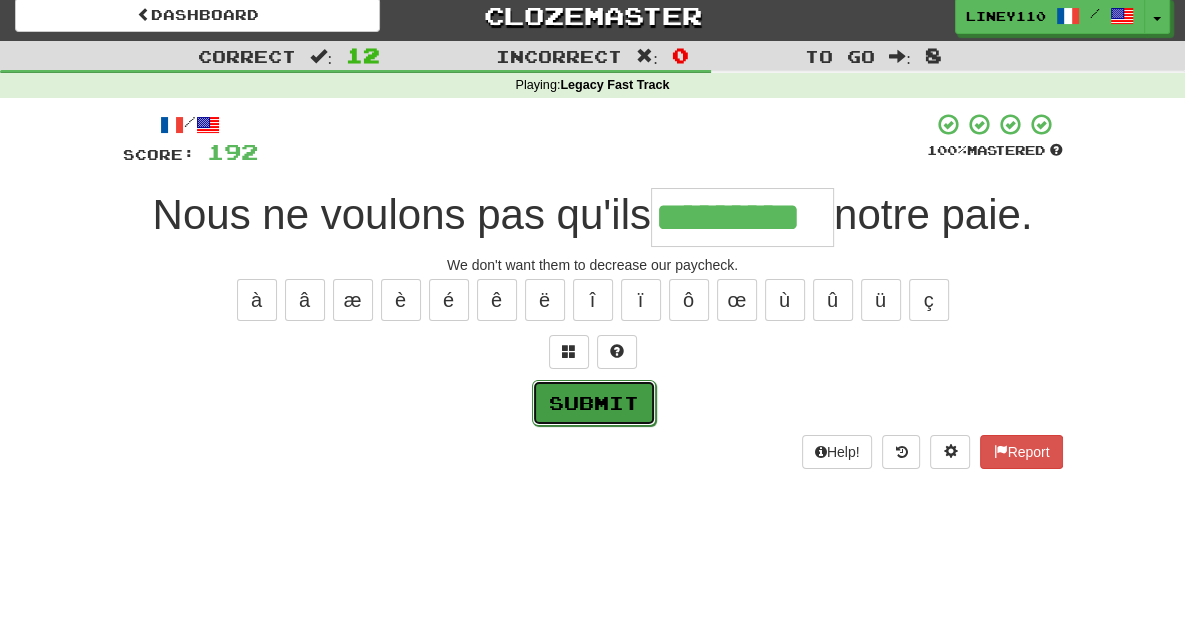 click on "Submit" at bounding box center [594, 403] 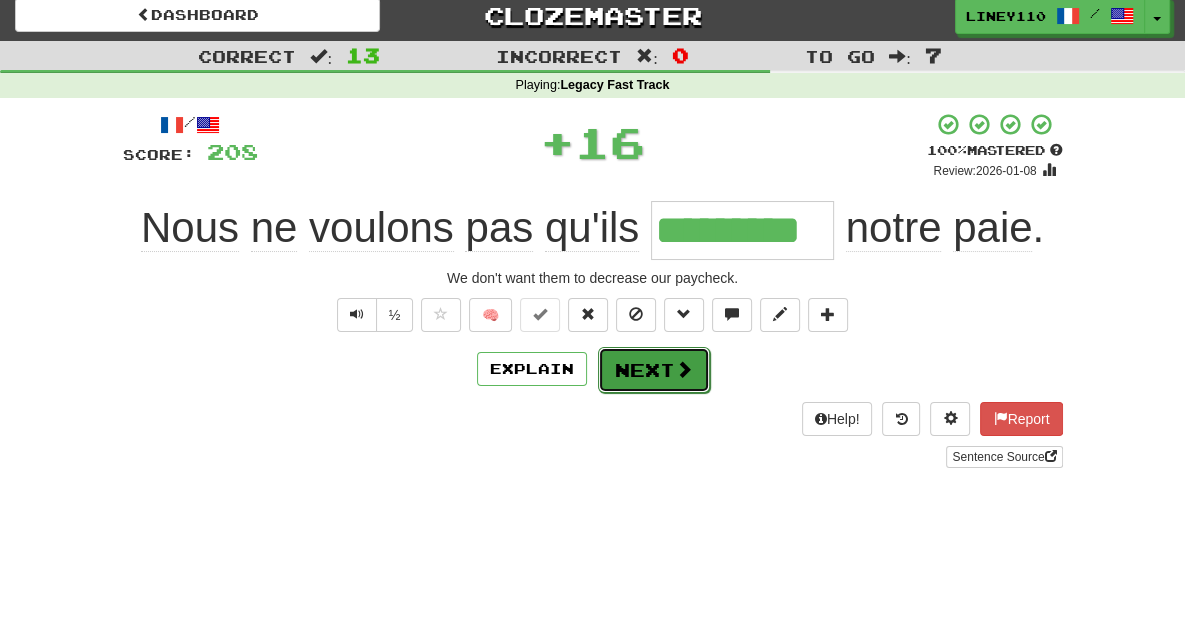 click on "Next" at bounding box center (654, 370) 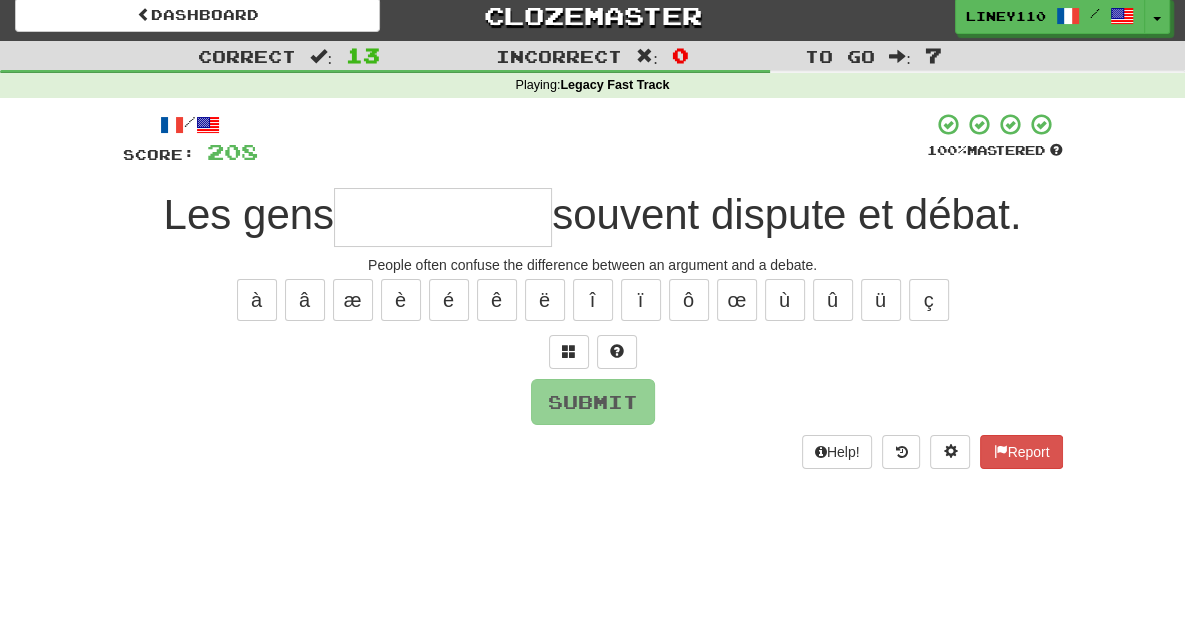 click at bounding box center [443, 217] 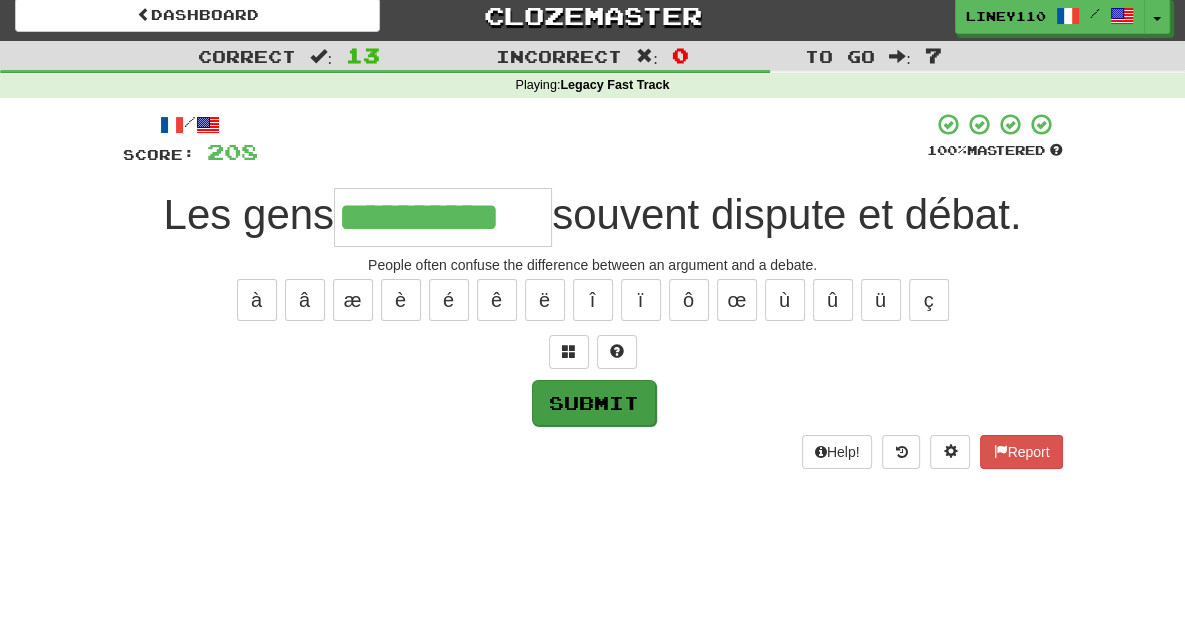 type on "**********" 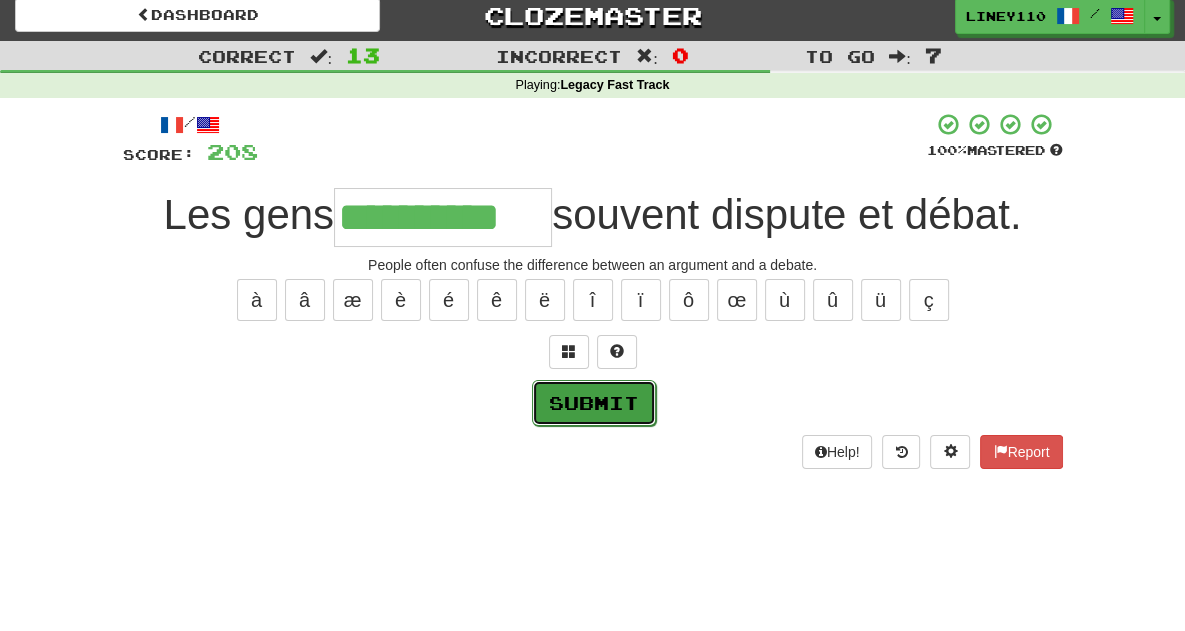 click on "Submit" at bounding box center [594, 403] 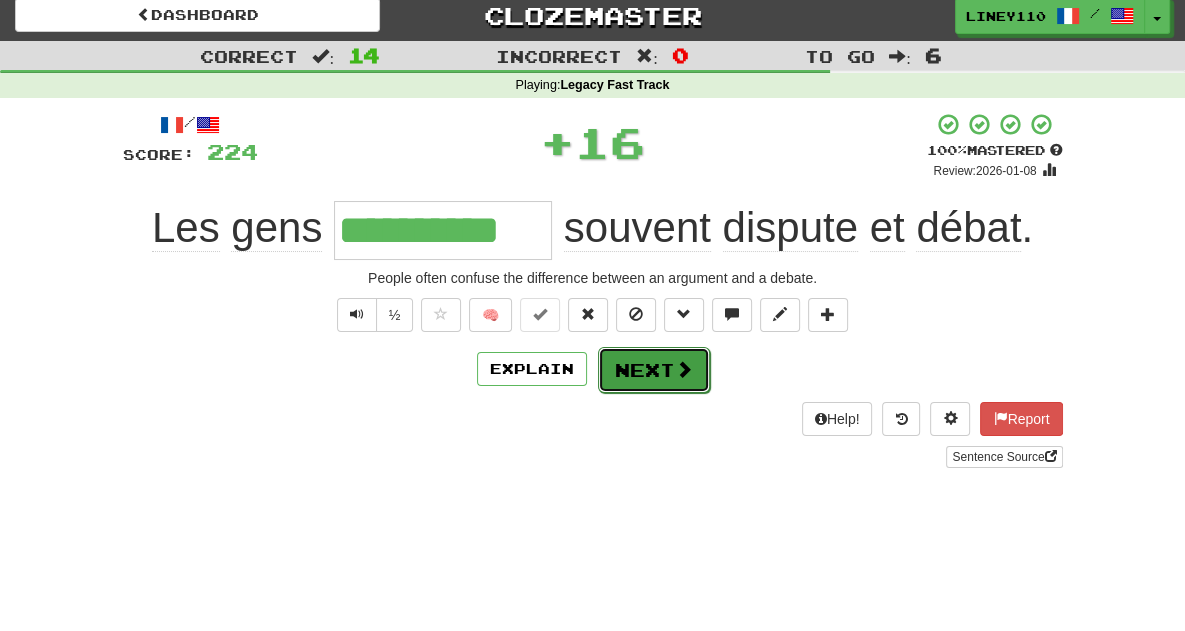 click on "Next" at bounding box center (654, 370) 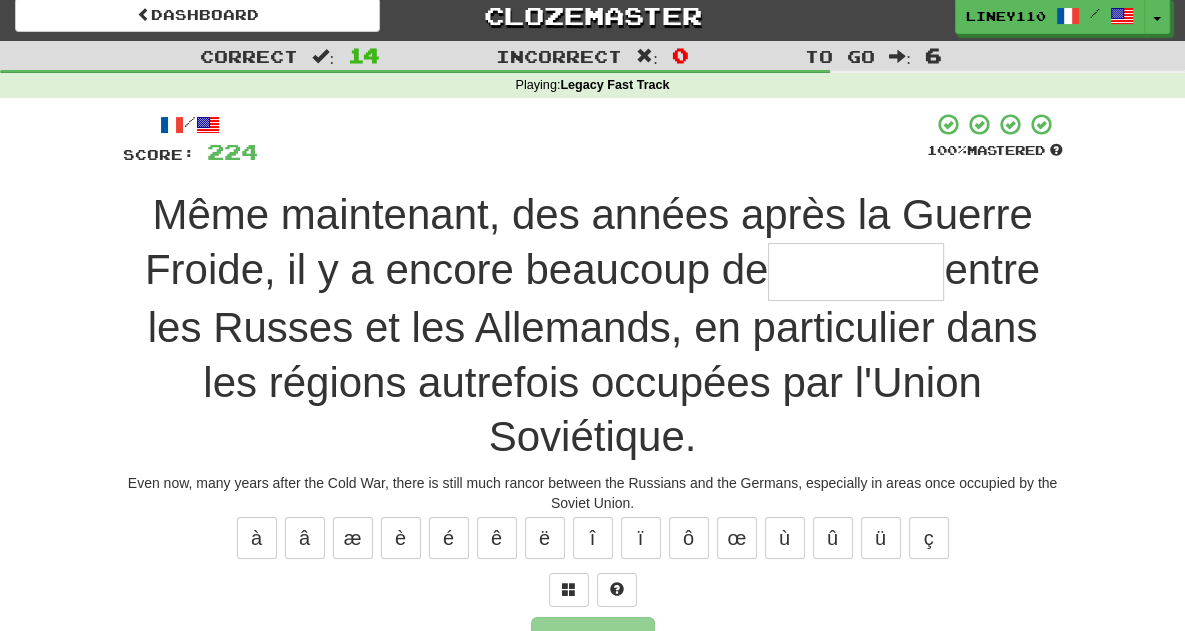 click at bounding box center [856, 272] 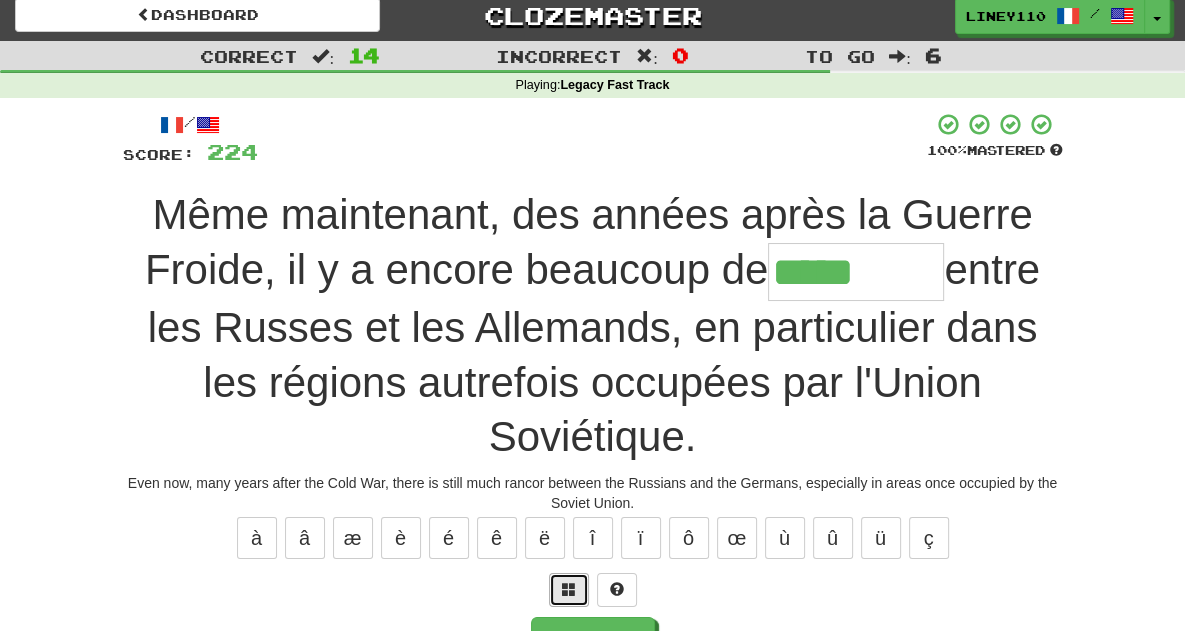 click at bounding box center [569, 589] 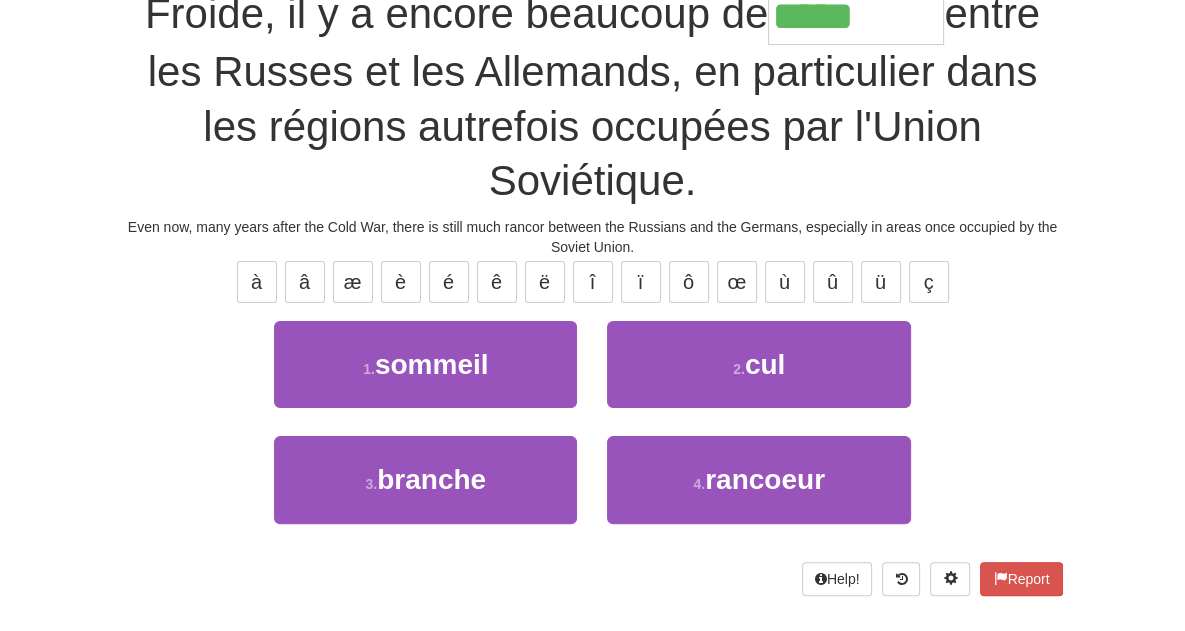 scroll, scrollTop: 264, scrollLeft: 0, axis: vertical 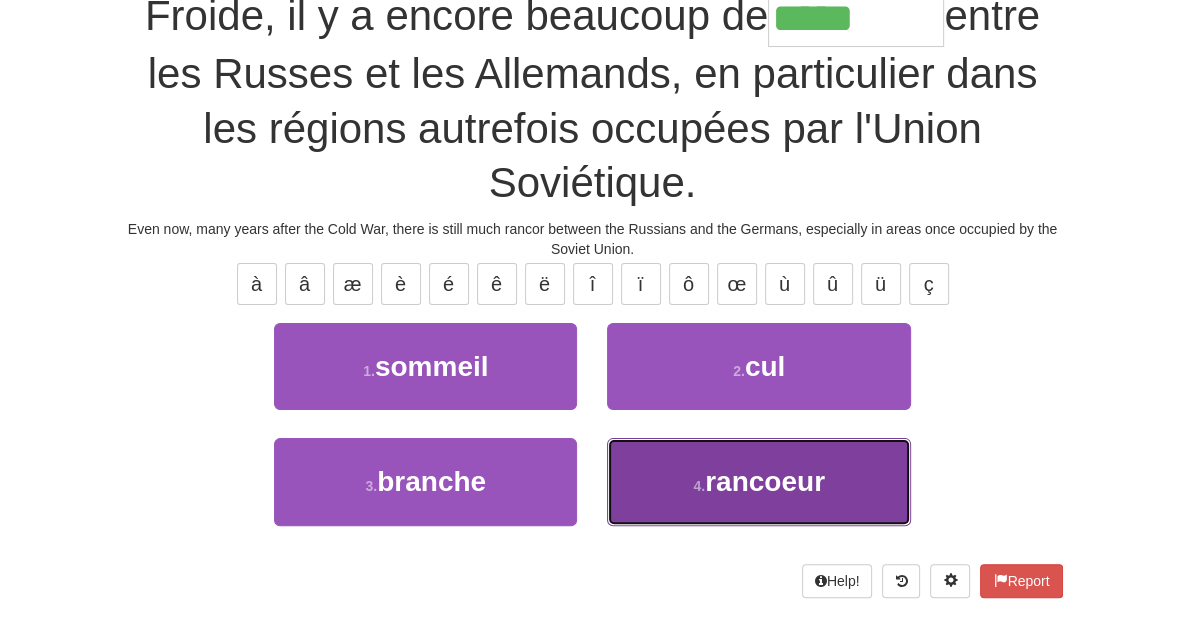 click on "rancoeur" at bounding box center [765, 481] 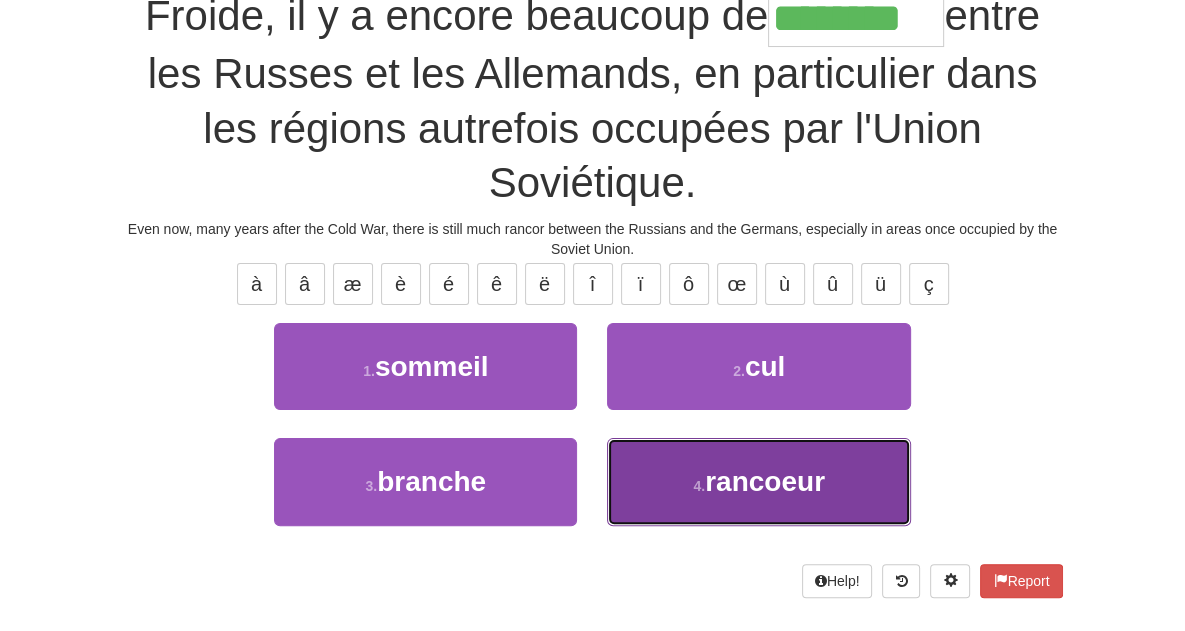 scroll, scrollTop: 277, scrollLeft: 0, axis: vertical 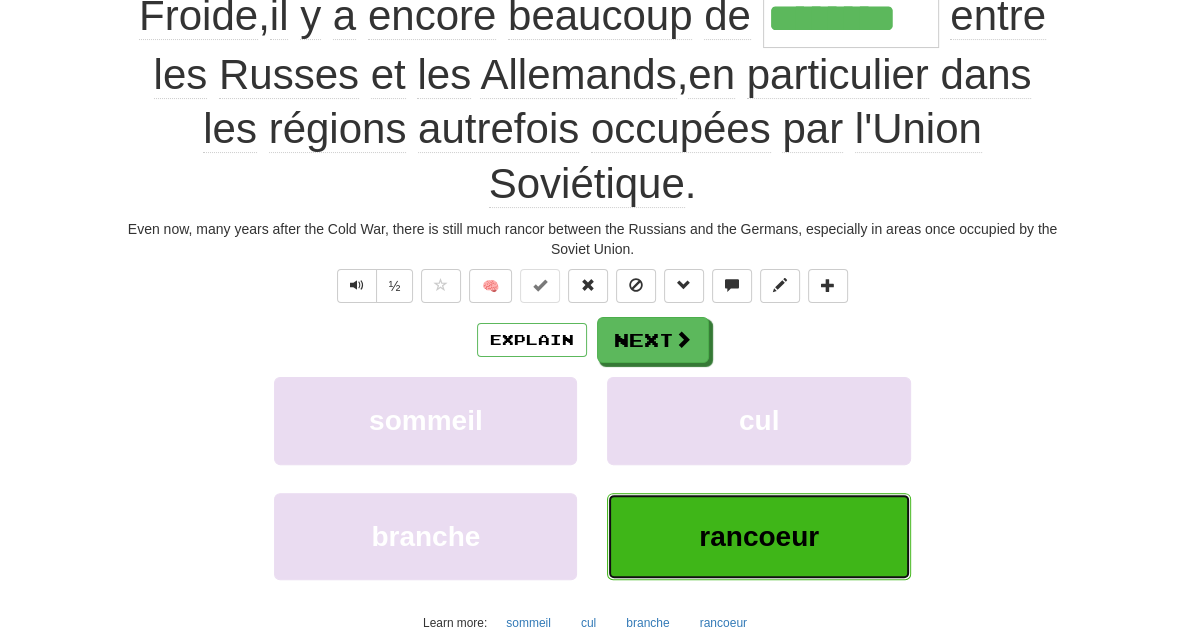 click on "rancoeur" at bounding box center (758, 536) 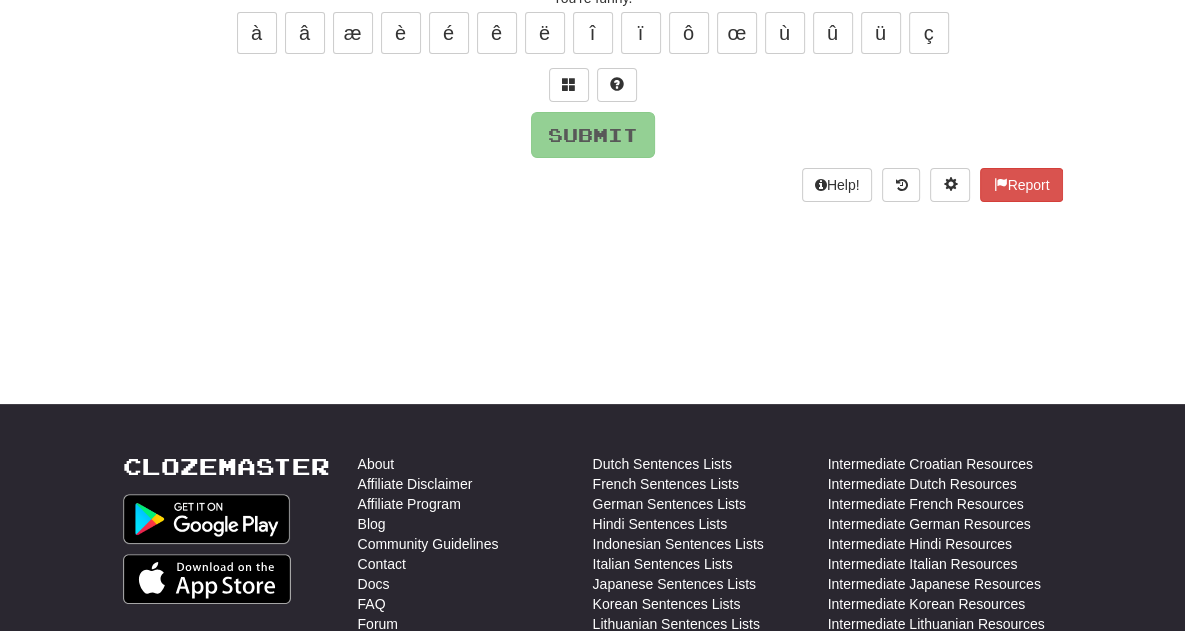 scroll, scrollTop: 0, scrollLeft: 0, axis: both 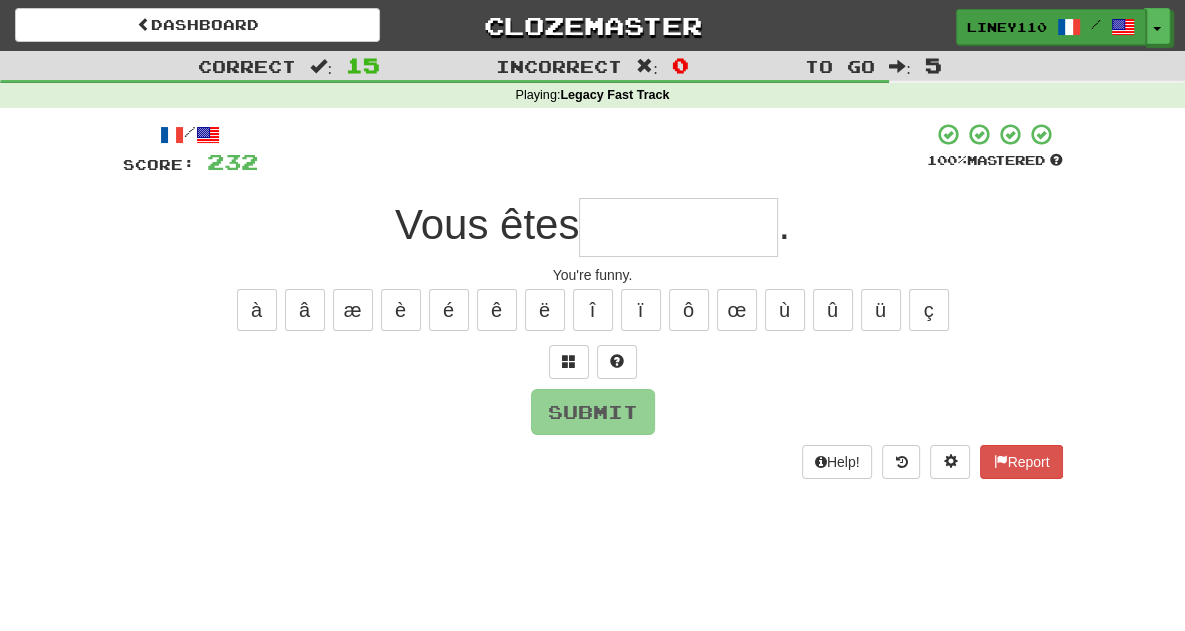 type on "*" 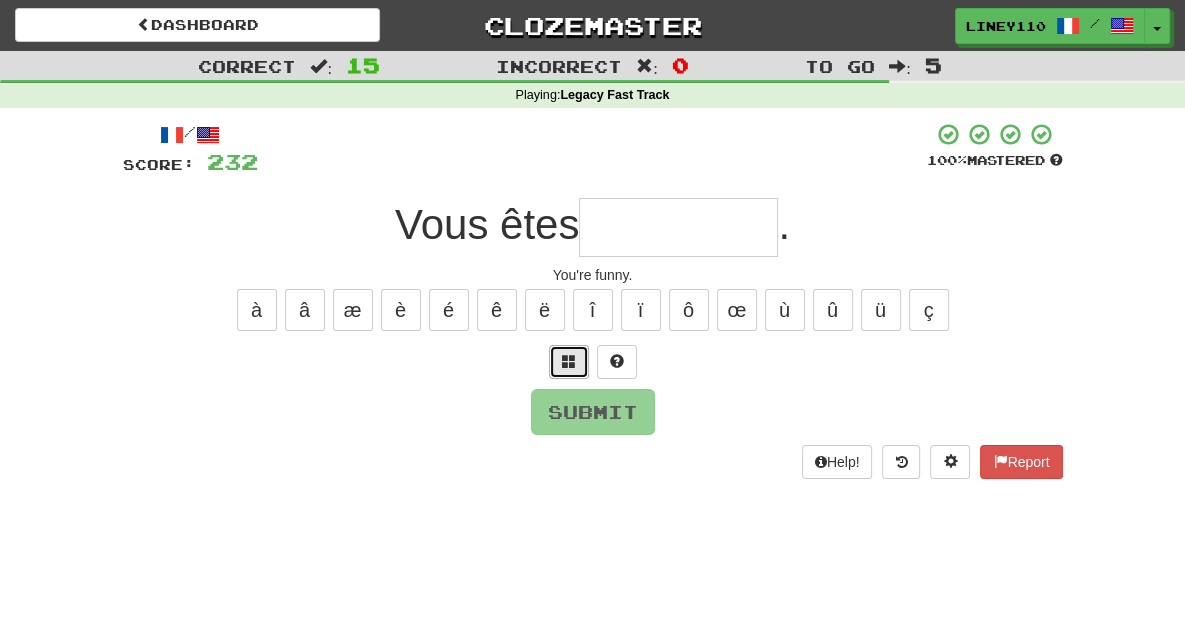 click at bounding box center [569, 361] 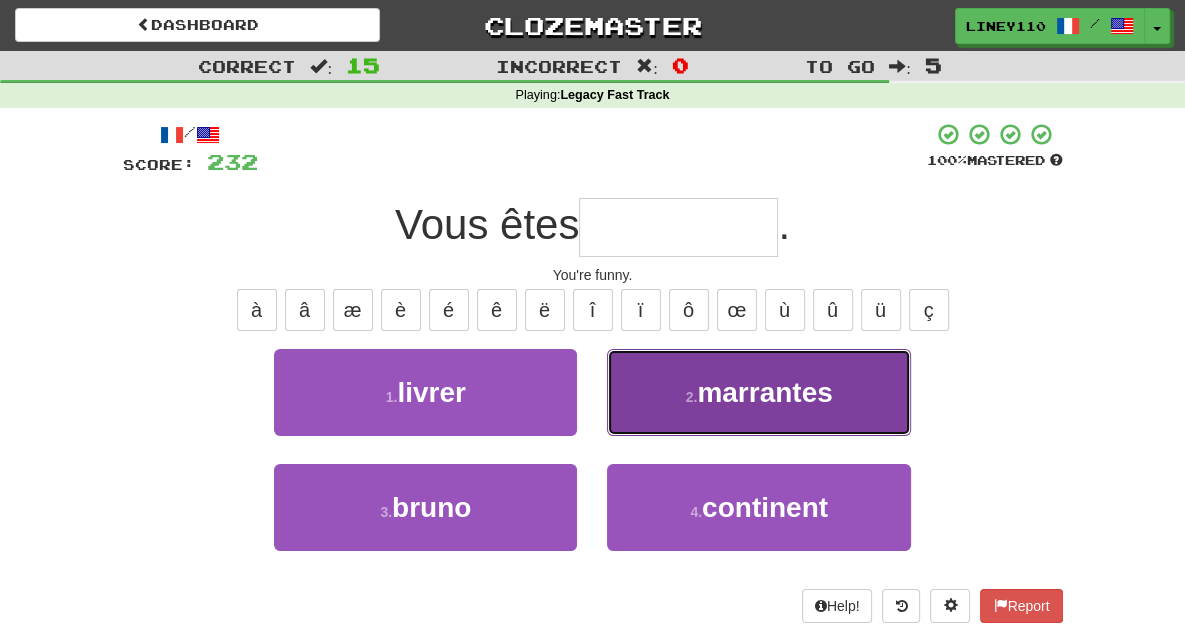 click on "marrantes" at bounding box center (764, 392) 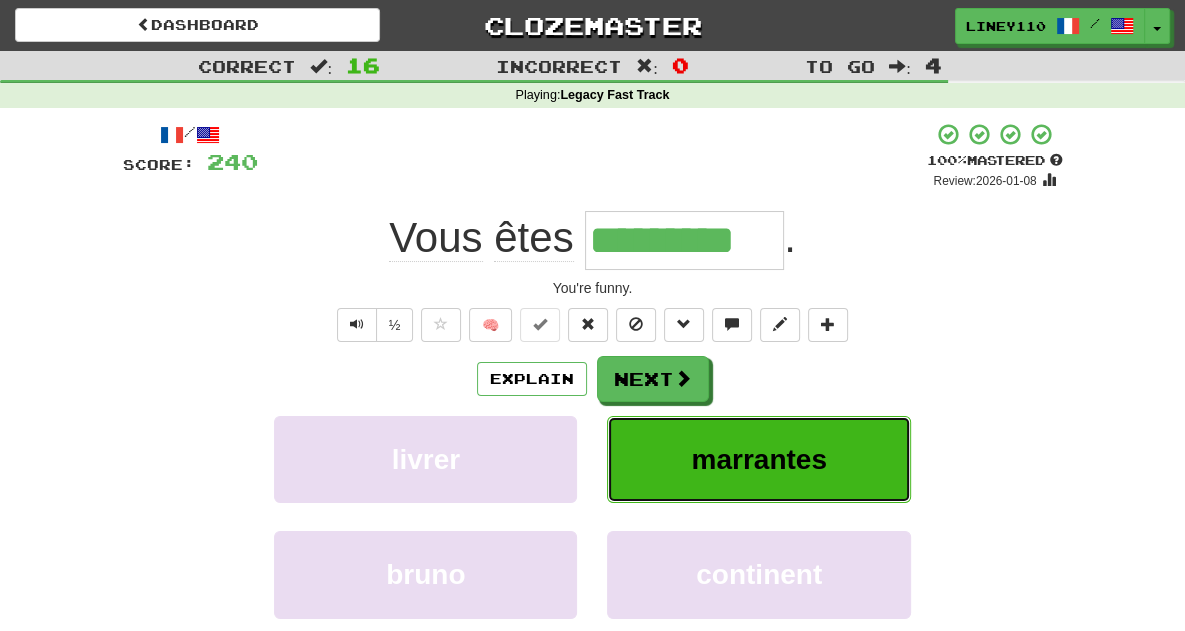 click on "marrantes" at bounding box center (758, 459) 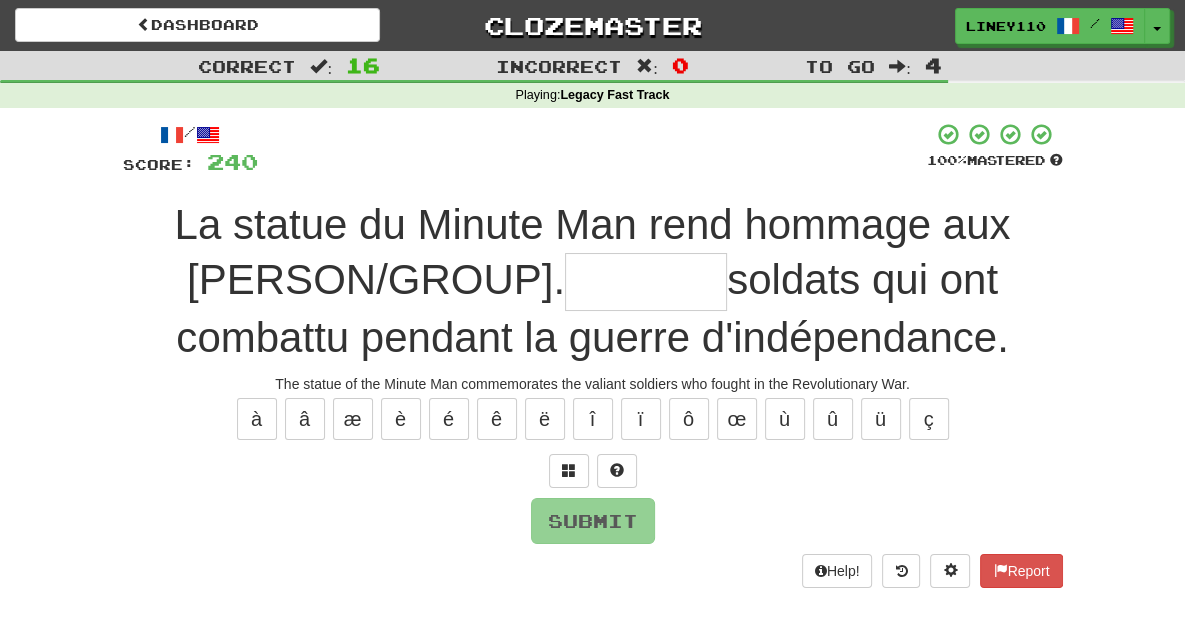 click at bounding box center [646, 282] 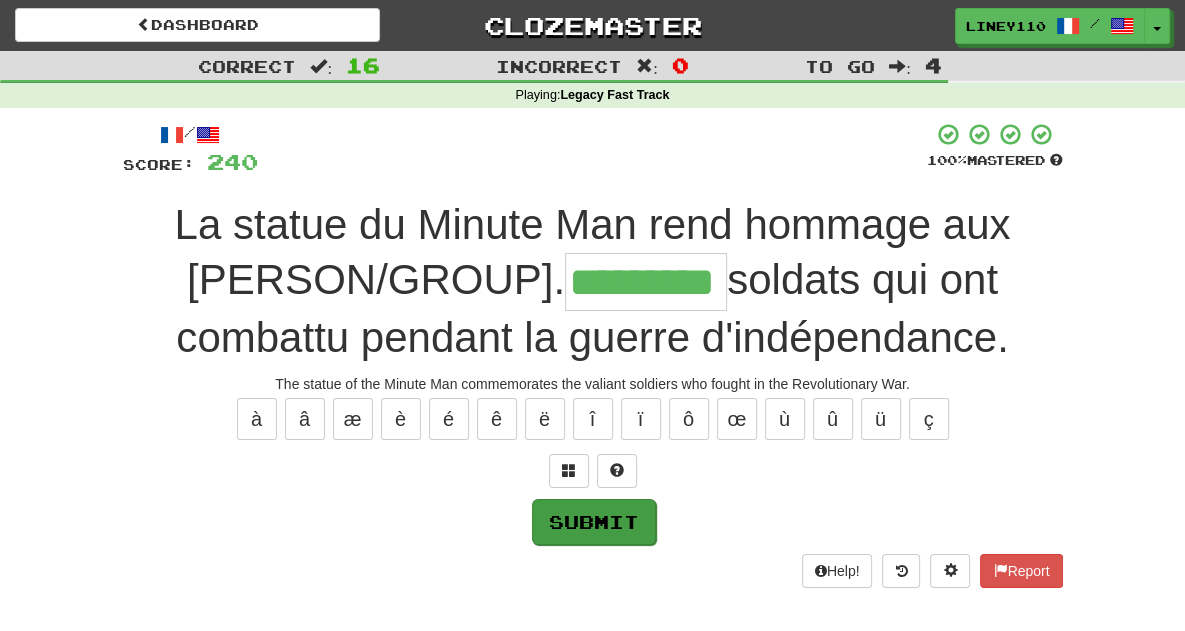 type on "*********" 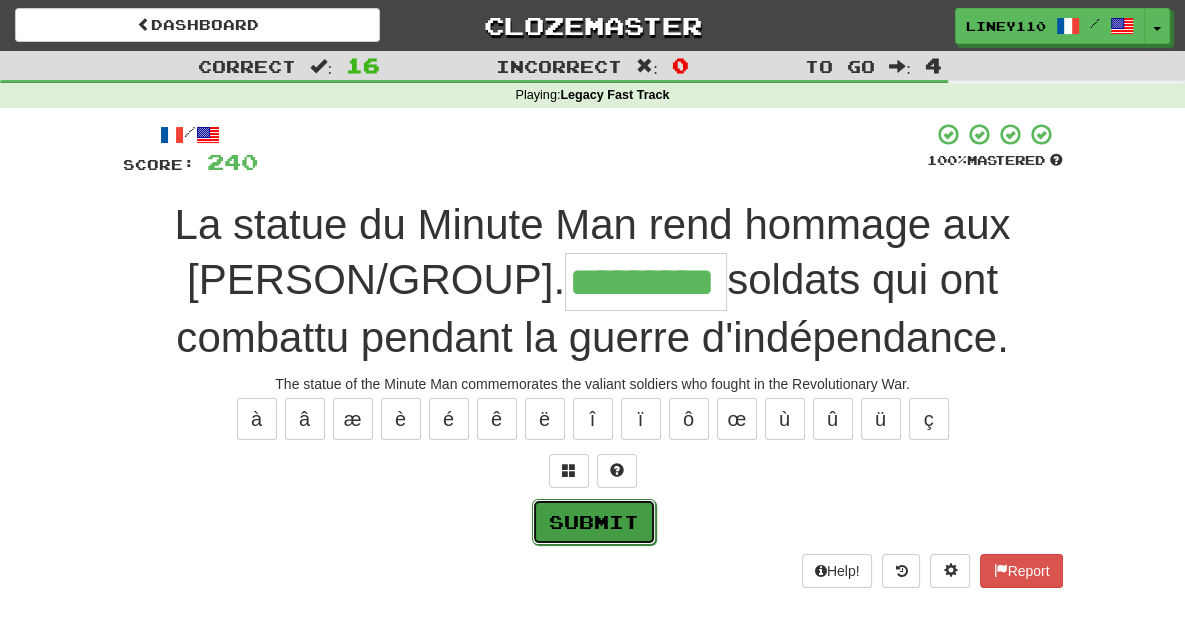click on "Submit" at bounding box center (594, 522) 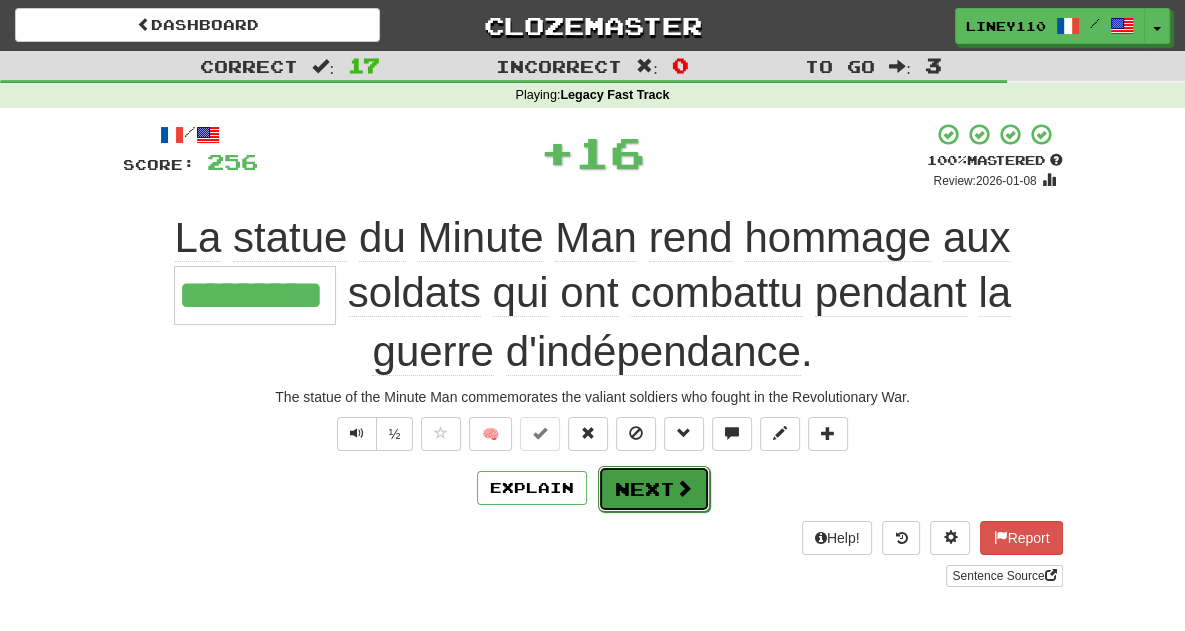 click on "Next" at bounding box center (654, 489) 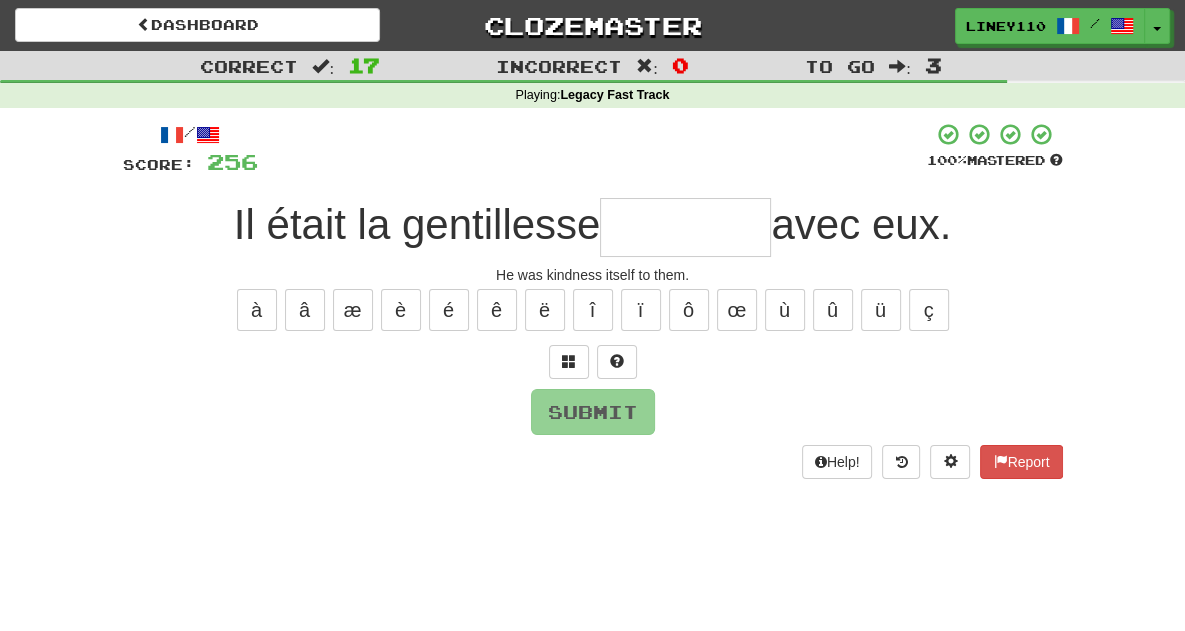 click at bounding box center (685, 227) 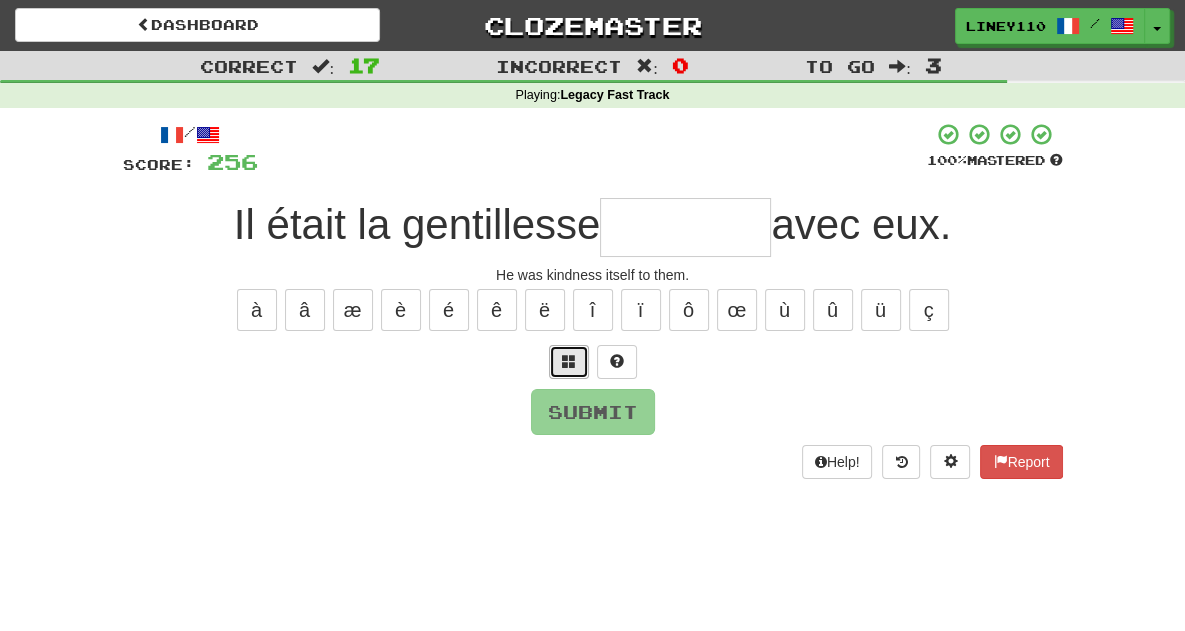 click at bounding box center [569, 361] 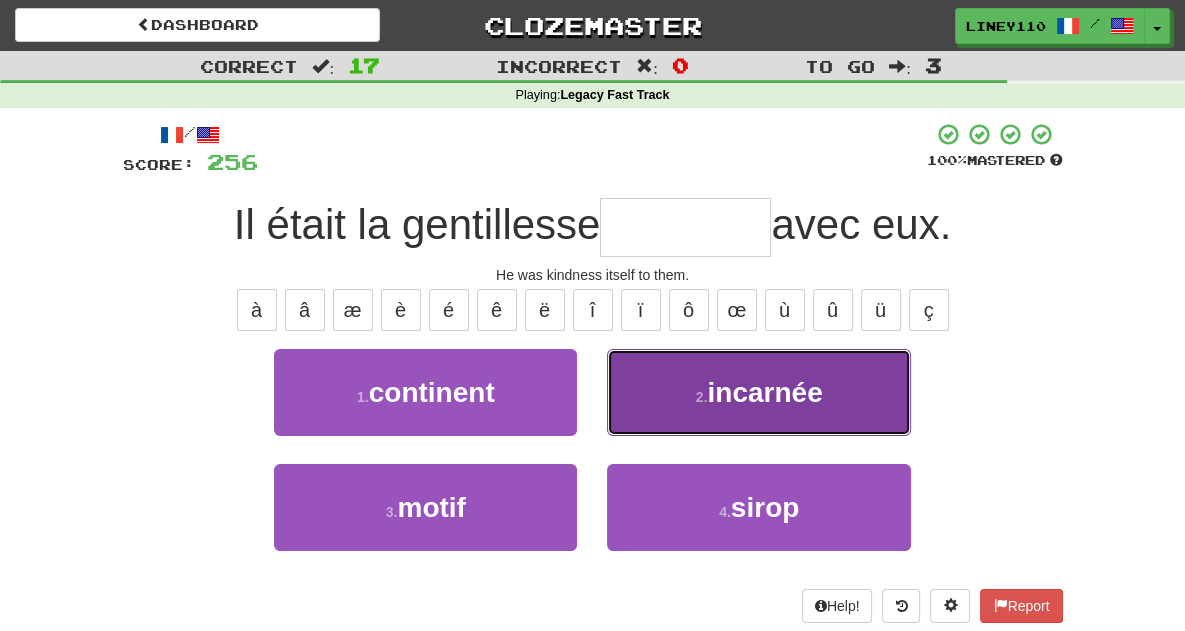click on "2 . incarnée" at bounding box center [758, 392] 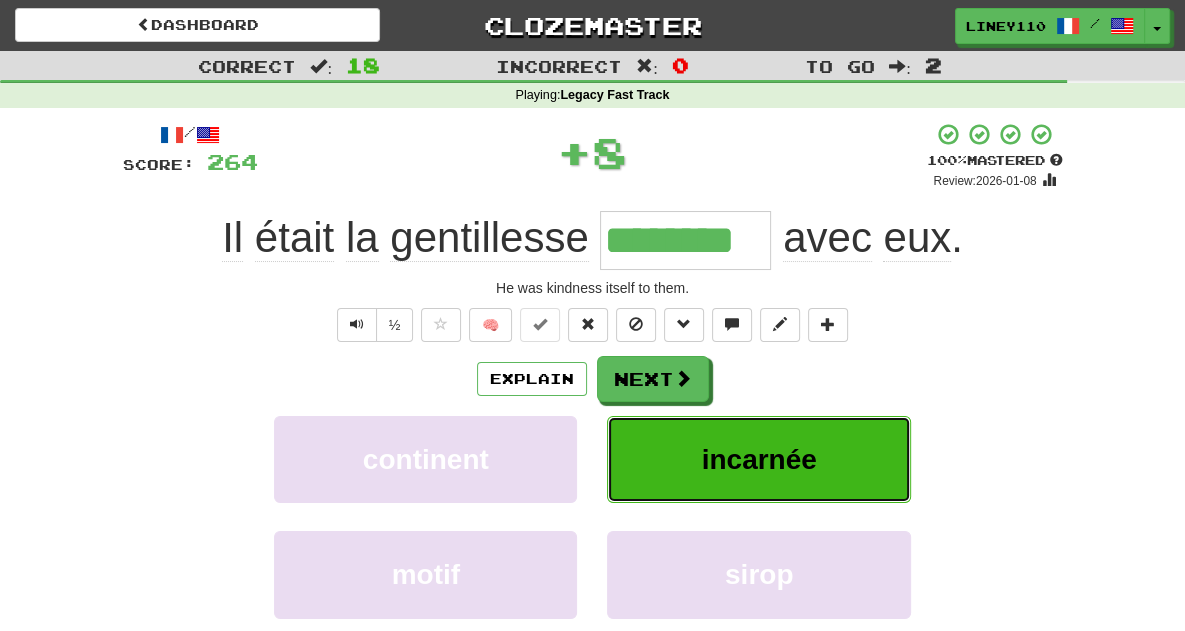 click on "incarnée" at bounding box center [759, 459] 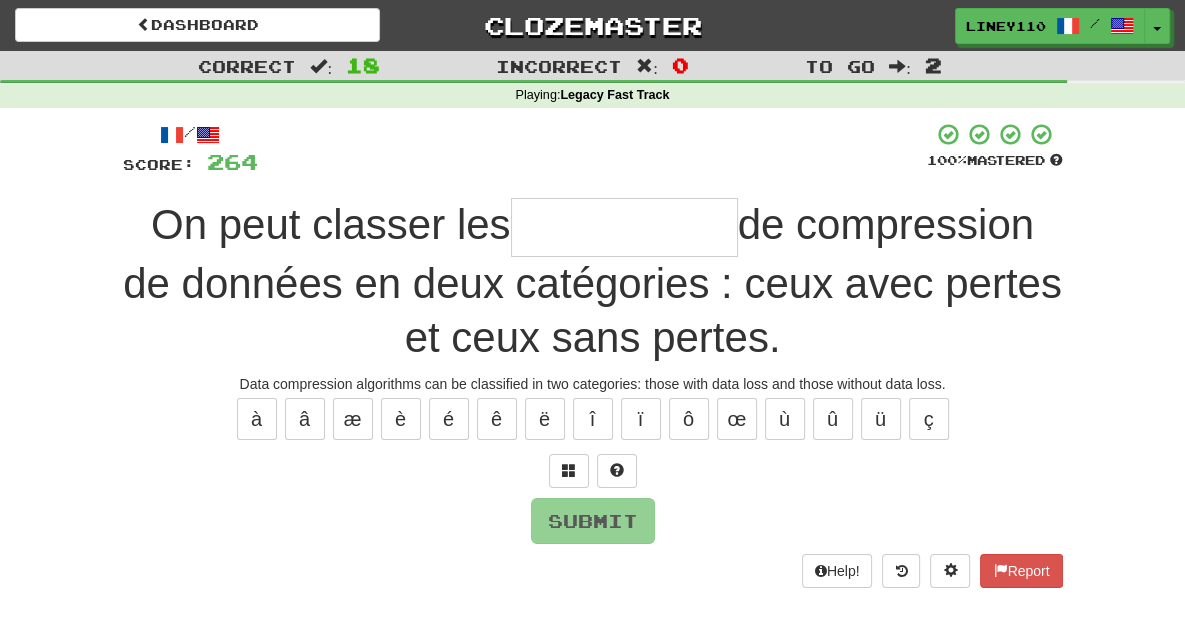 click at bounding box center [624, 227] 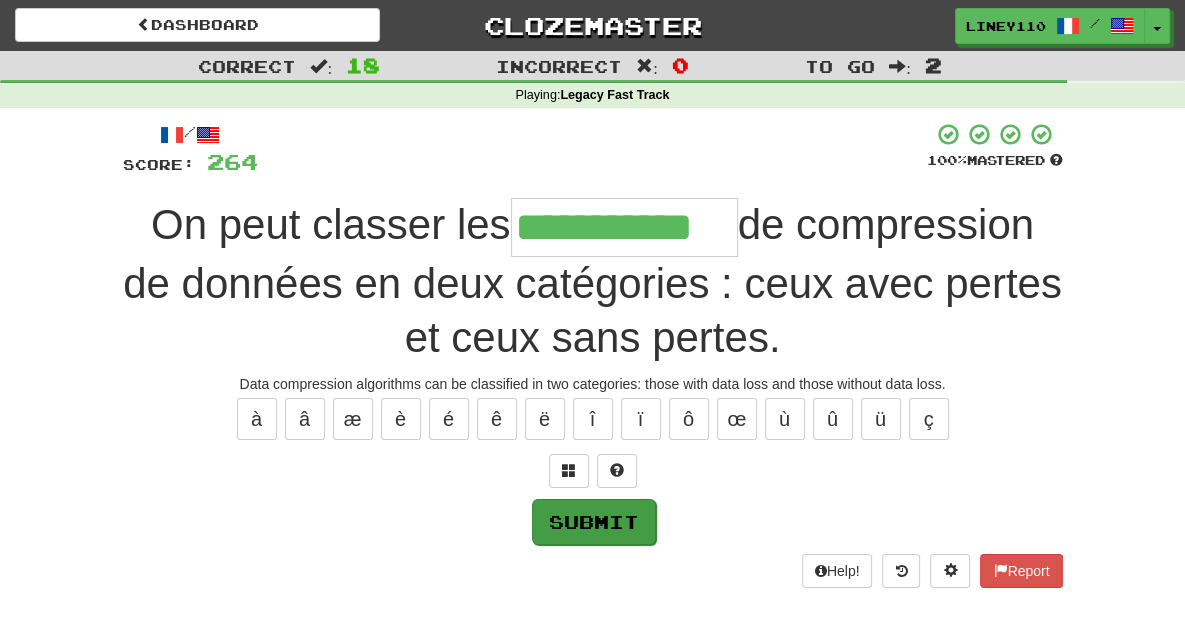 type on "**********" 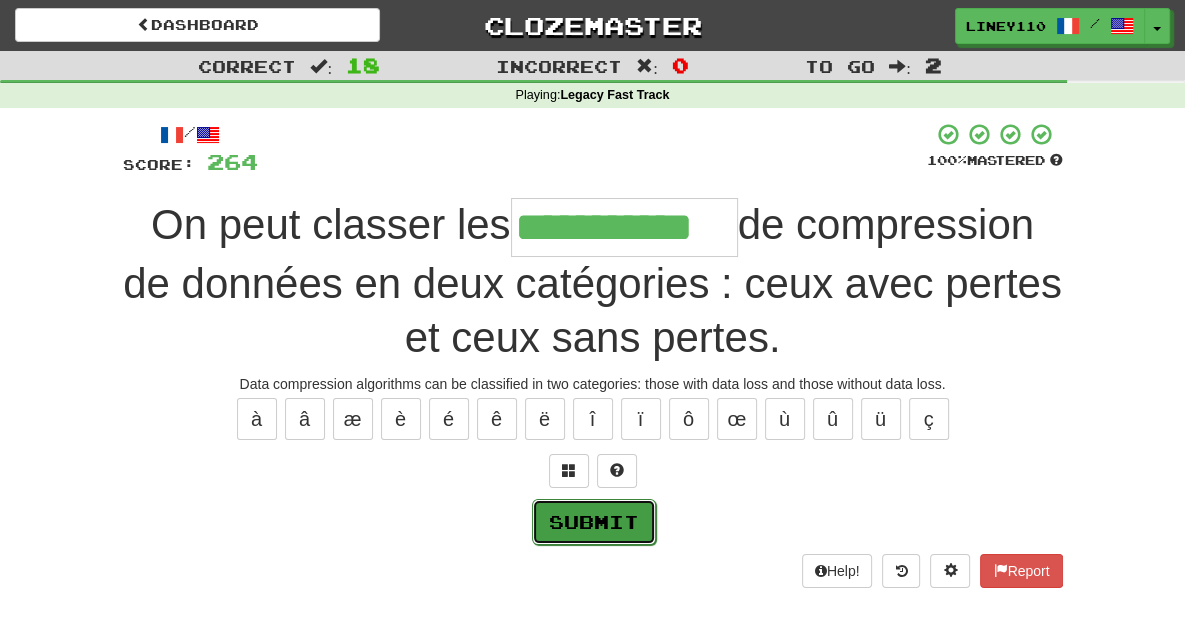 click on "Submit" at bounding box center [594, 522] 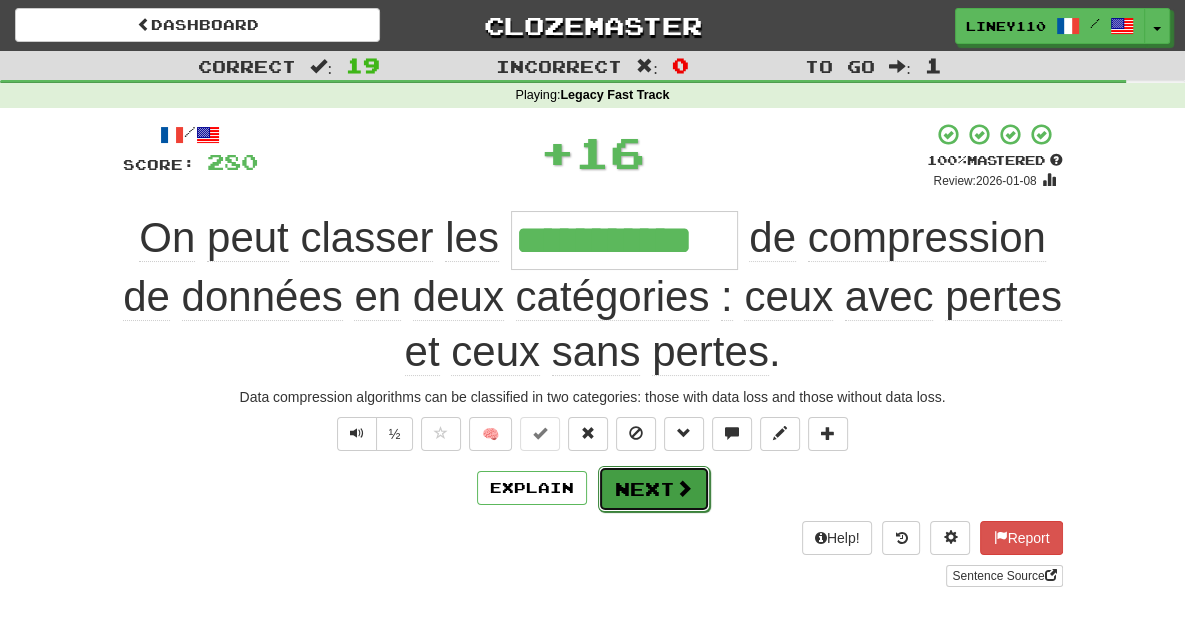 click on "Next" at bounding box center (654, 489) 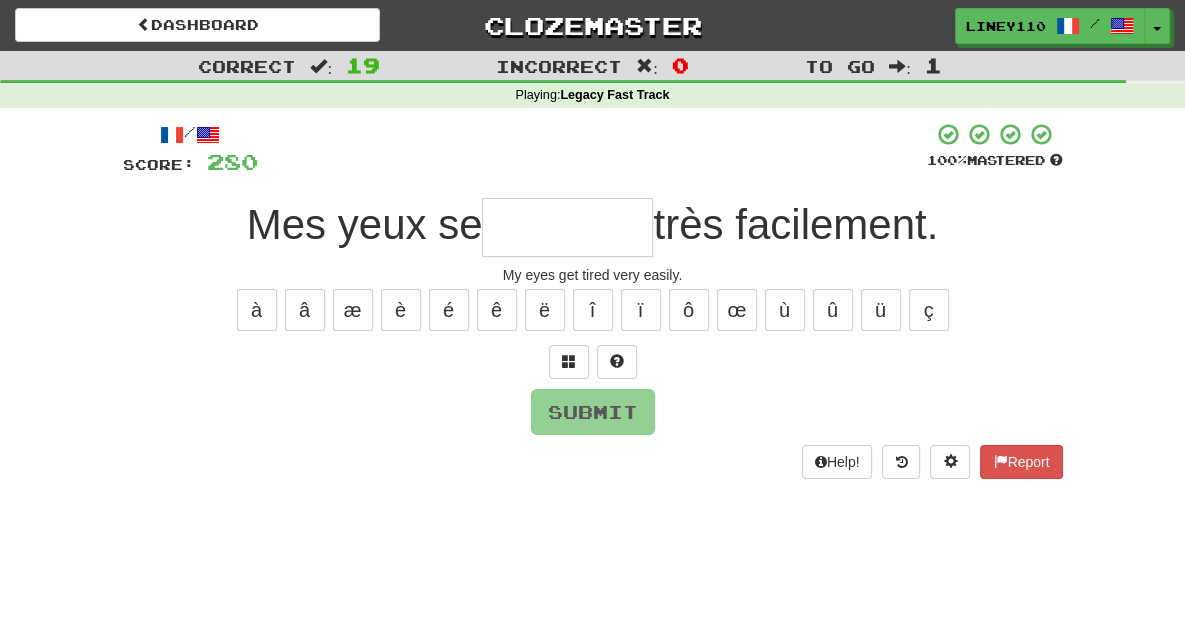 click at bounding box center [567, 227] 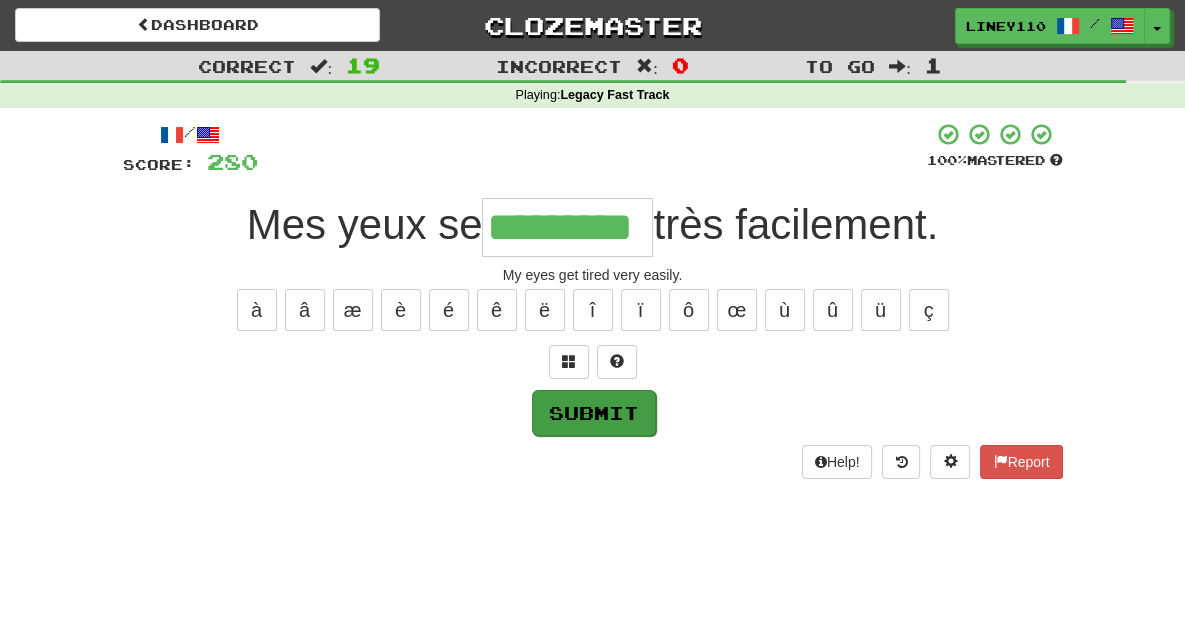 type on "*********" 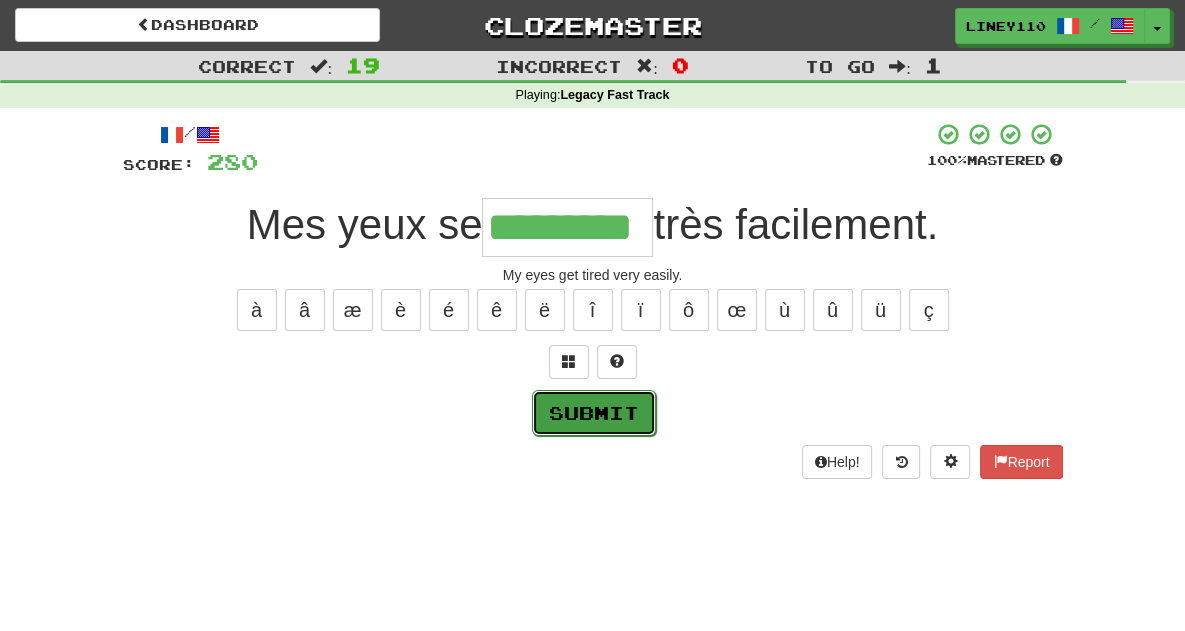 click on "Submit" at bounding box center (594, 413) 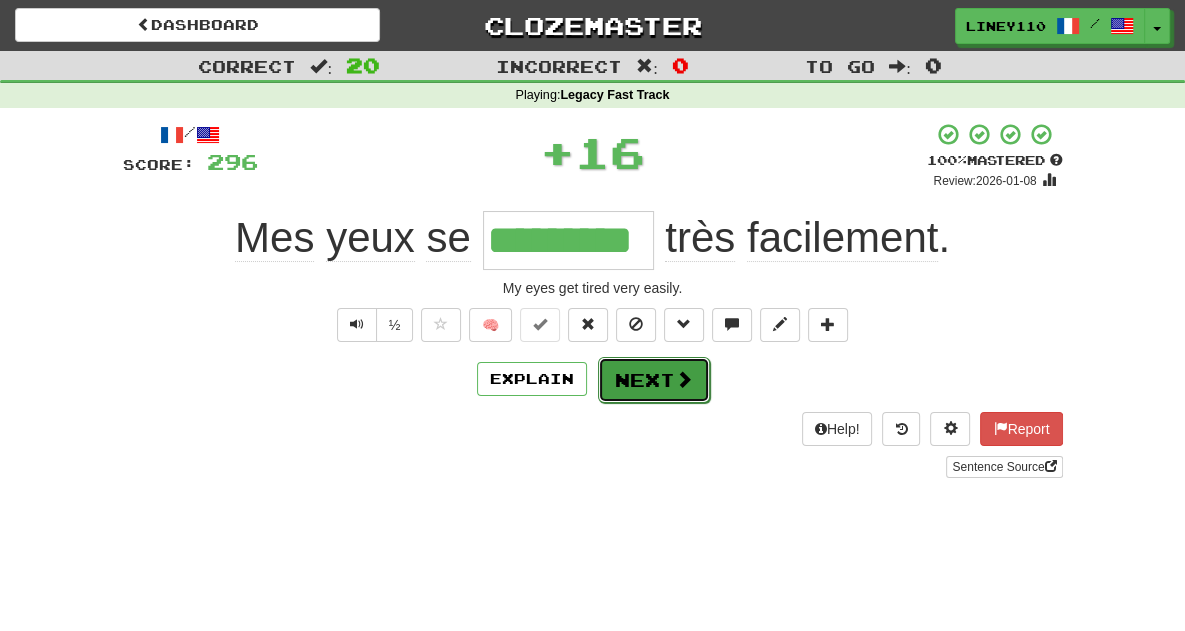 click on "Next" at bounding box center (654, 380) 